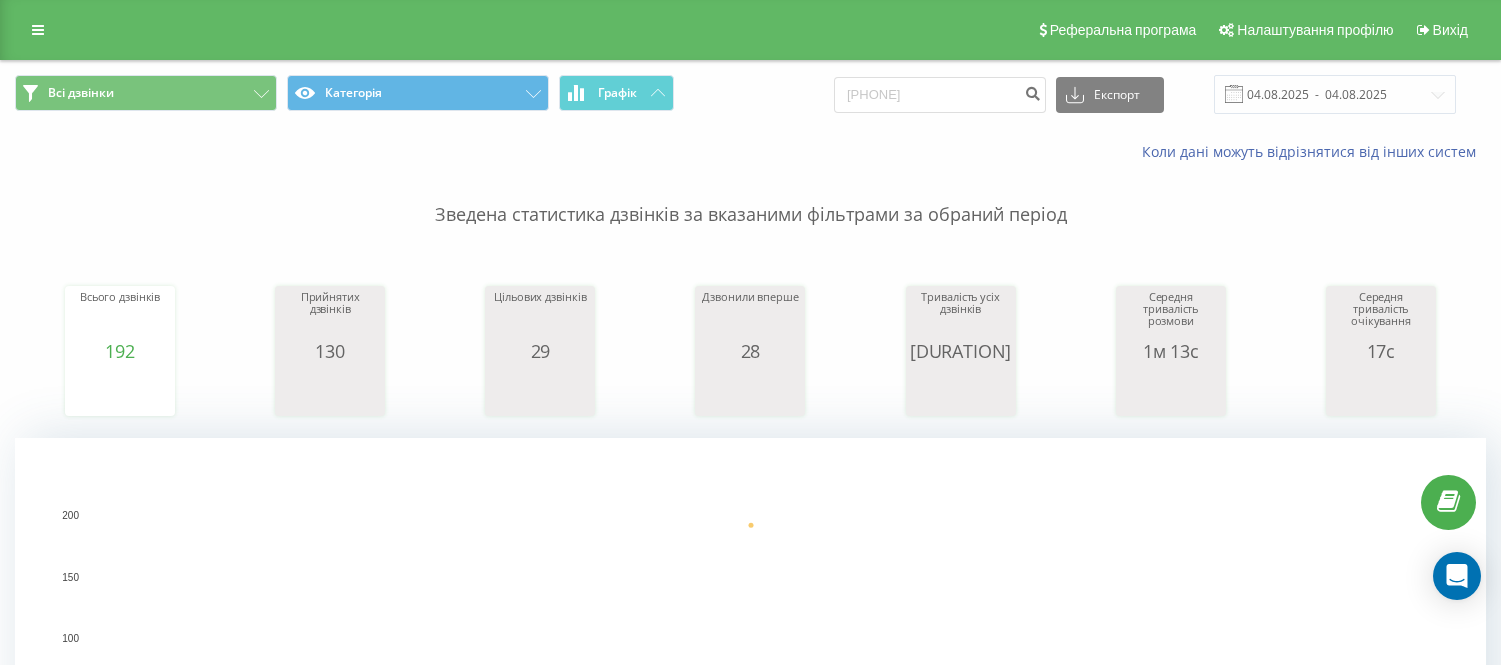 scroll, scrollTop: 0, scrollLeft: 0, axis: both 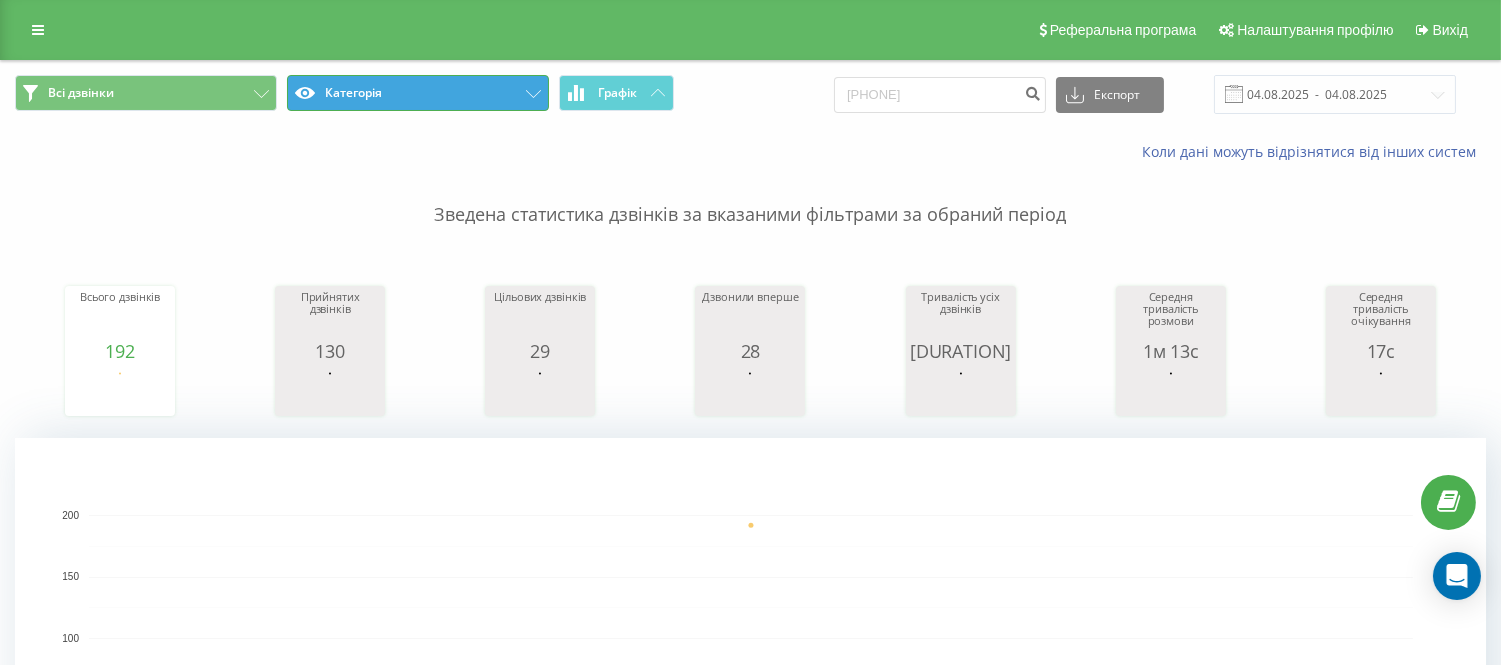 click on "Категорія" at bounding box center (418, 93) 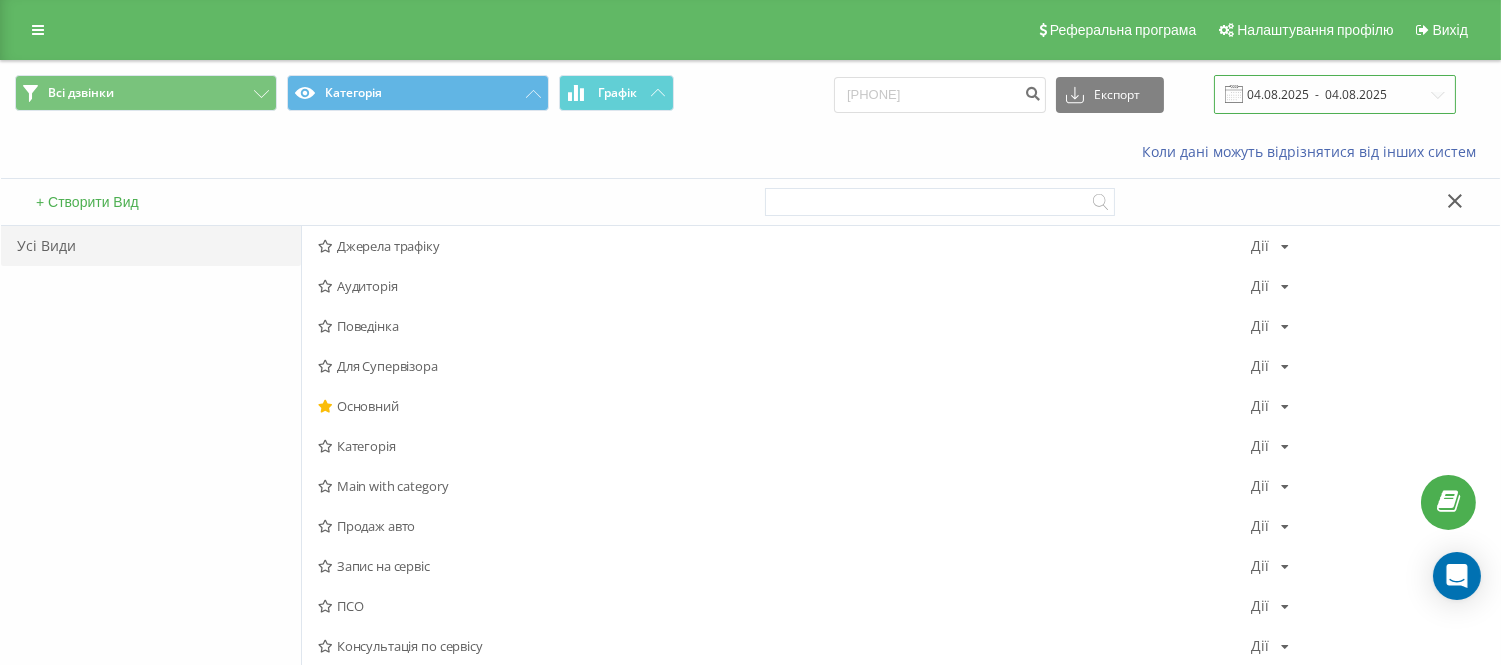 click on "04.08.2025  -  04.08.2025" at bounding box center [1335, 94] 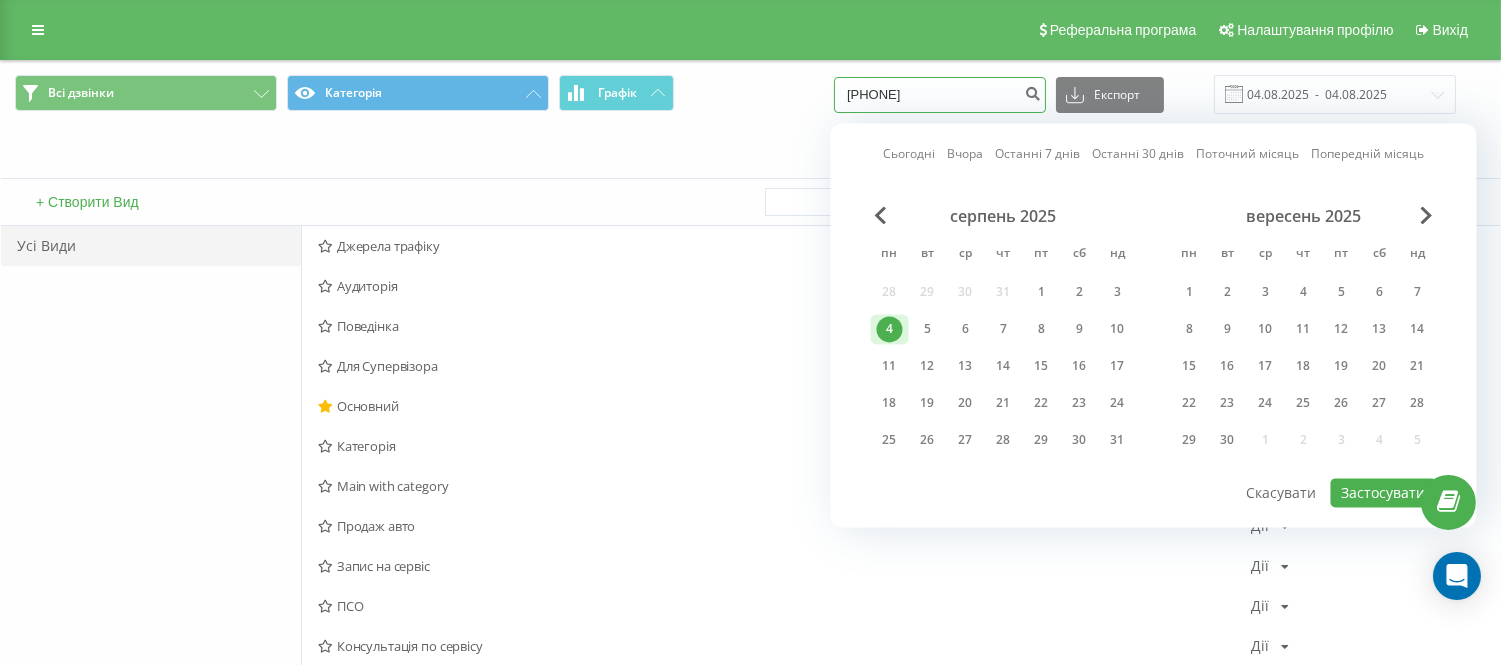 click on "[PHONE]" at bounding box center (940, 95) 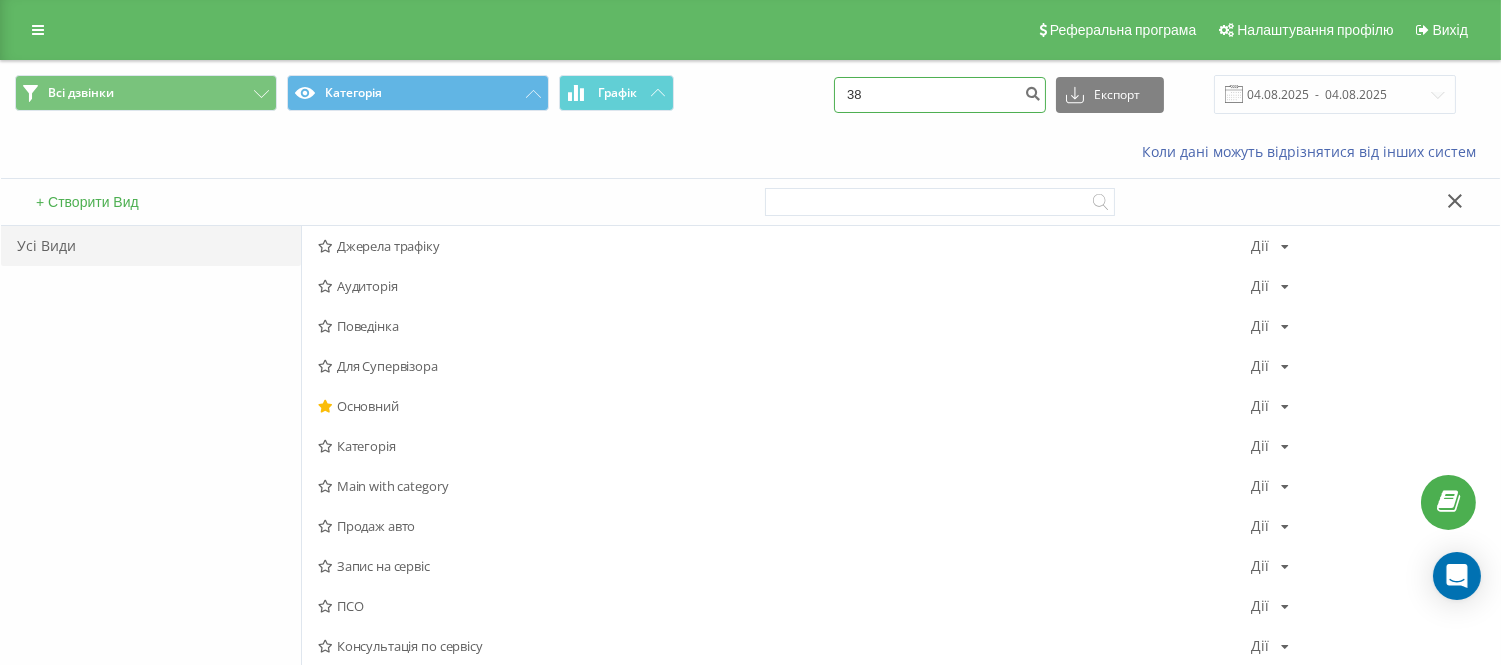 type on "3" 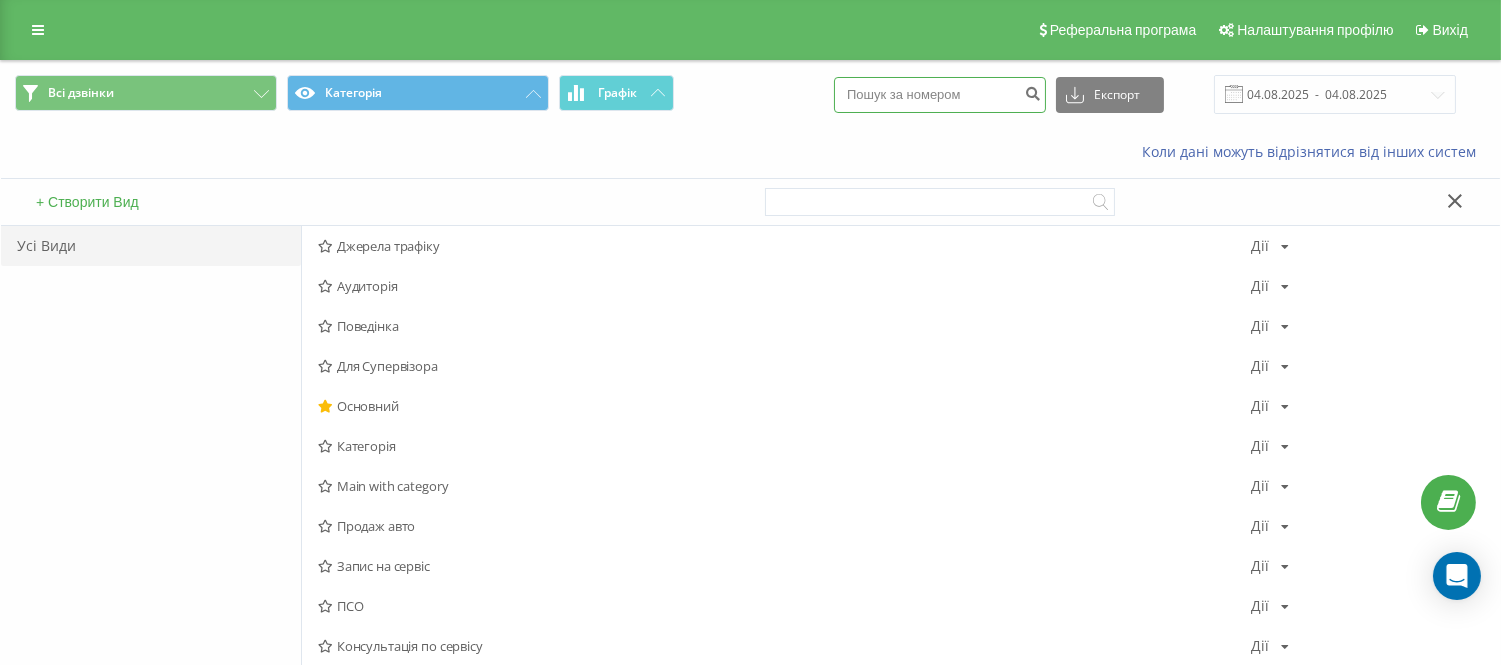 type 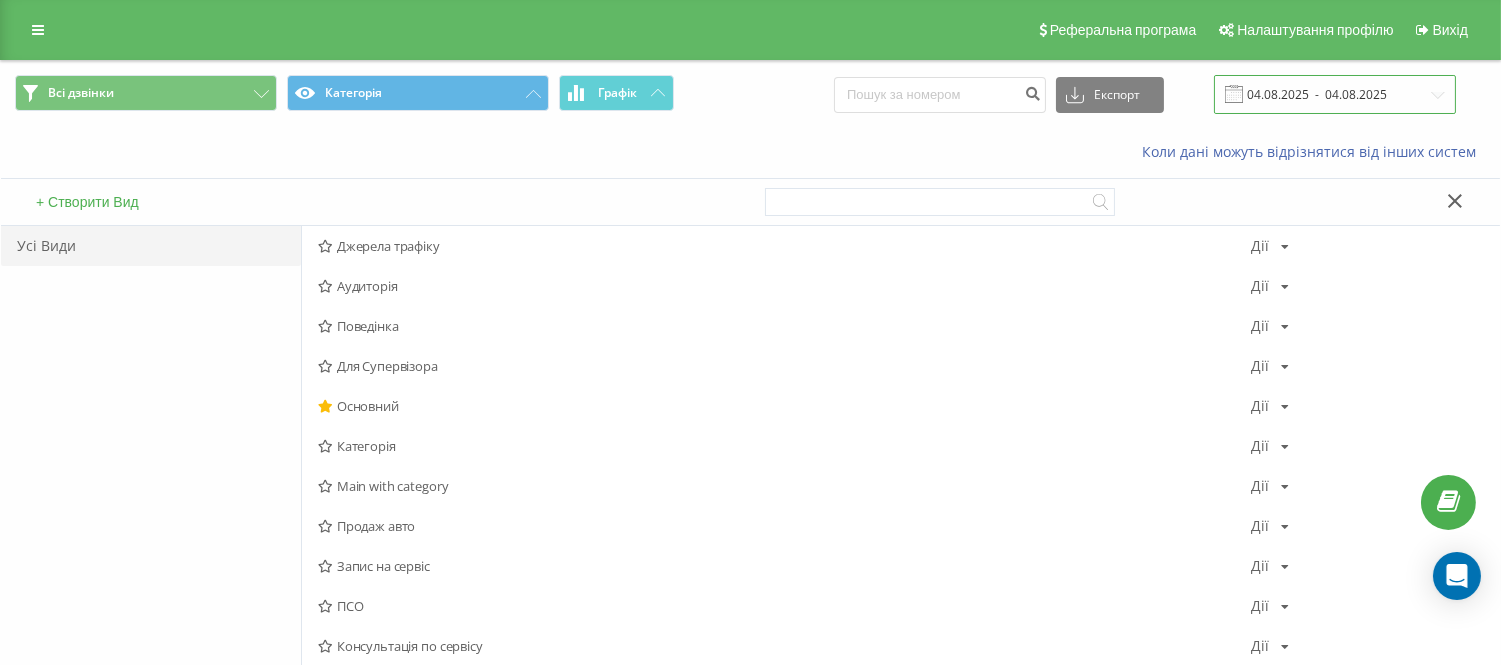 click on "04.08.2025  -  04.08.2025" at bounding box center (1335, 94) 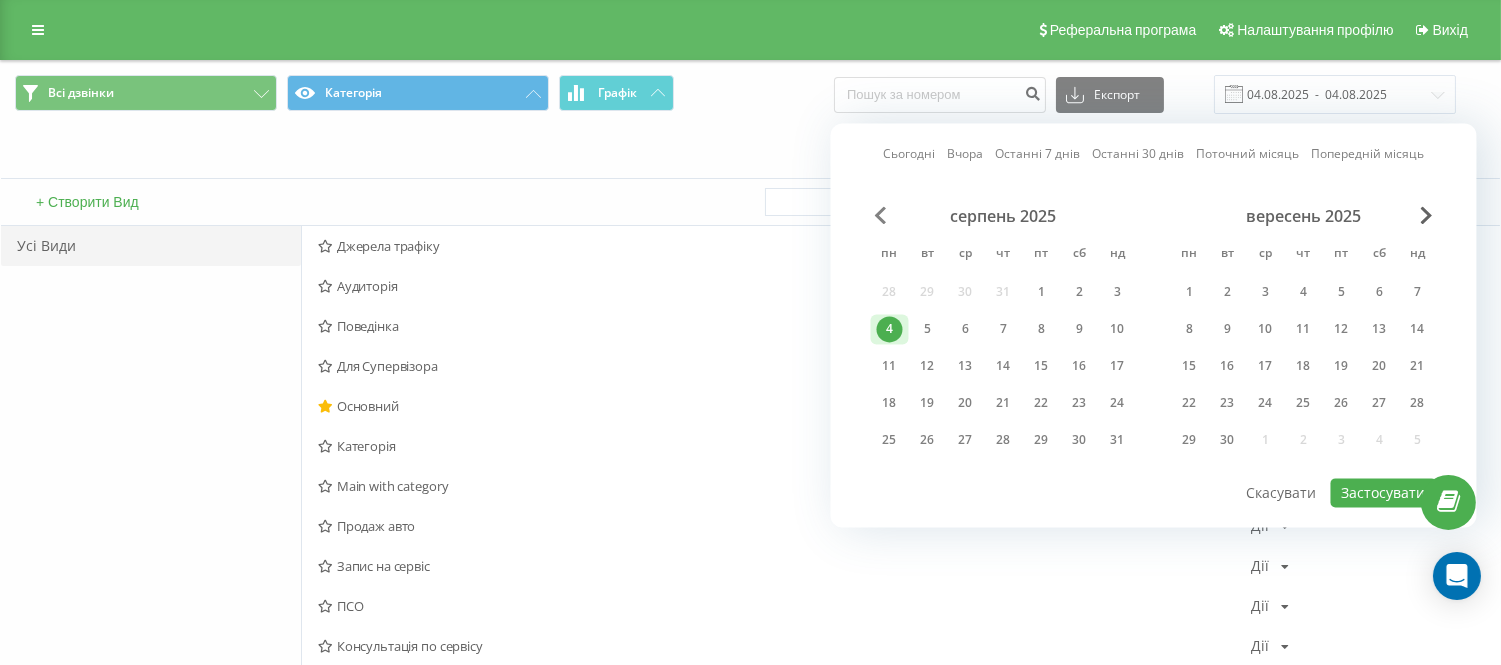 click at bounding box center (881, 215) 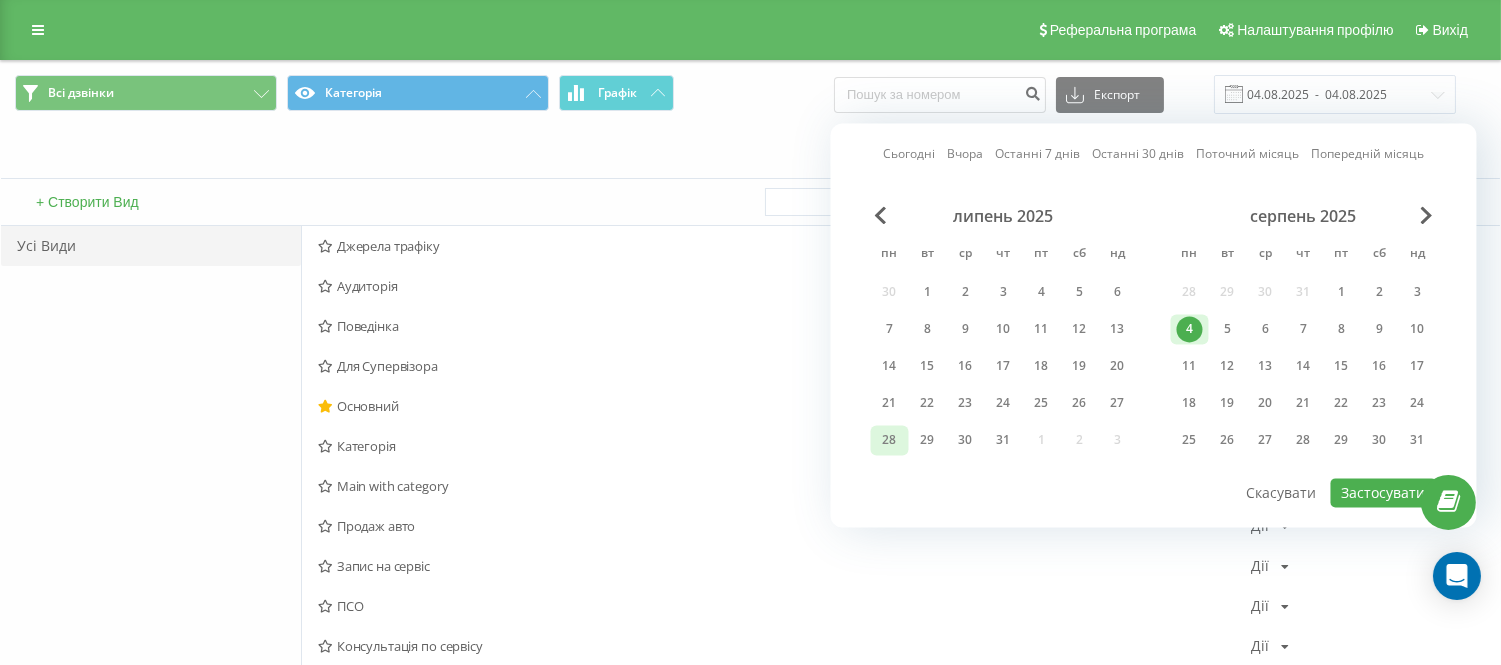 click on "28" at bounding box center (890, 440) 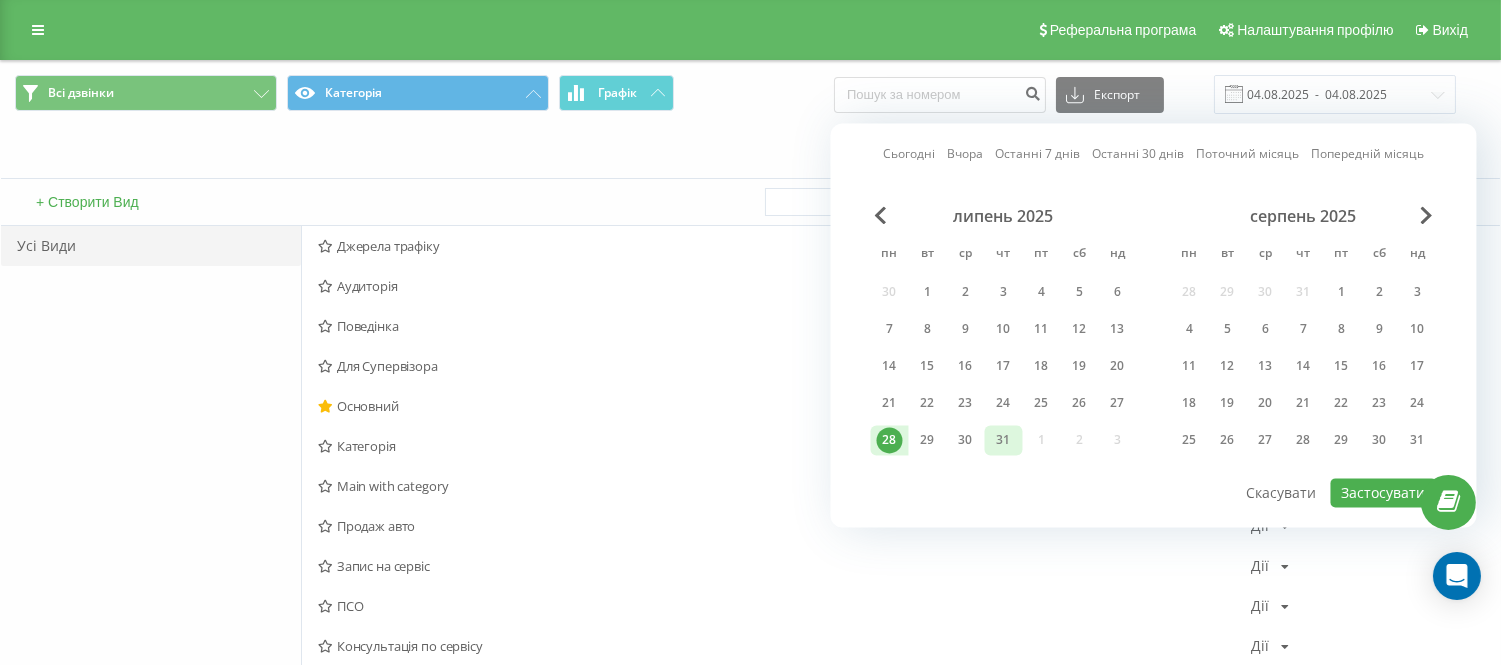 click on "31" at bounding box center [1004, 440] 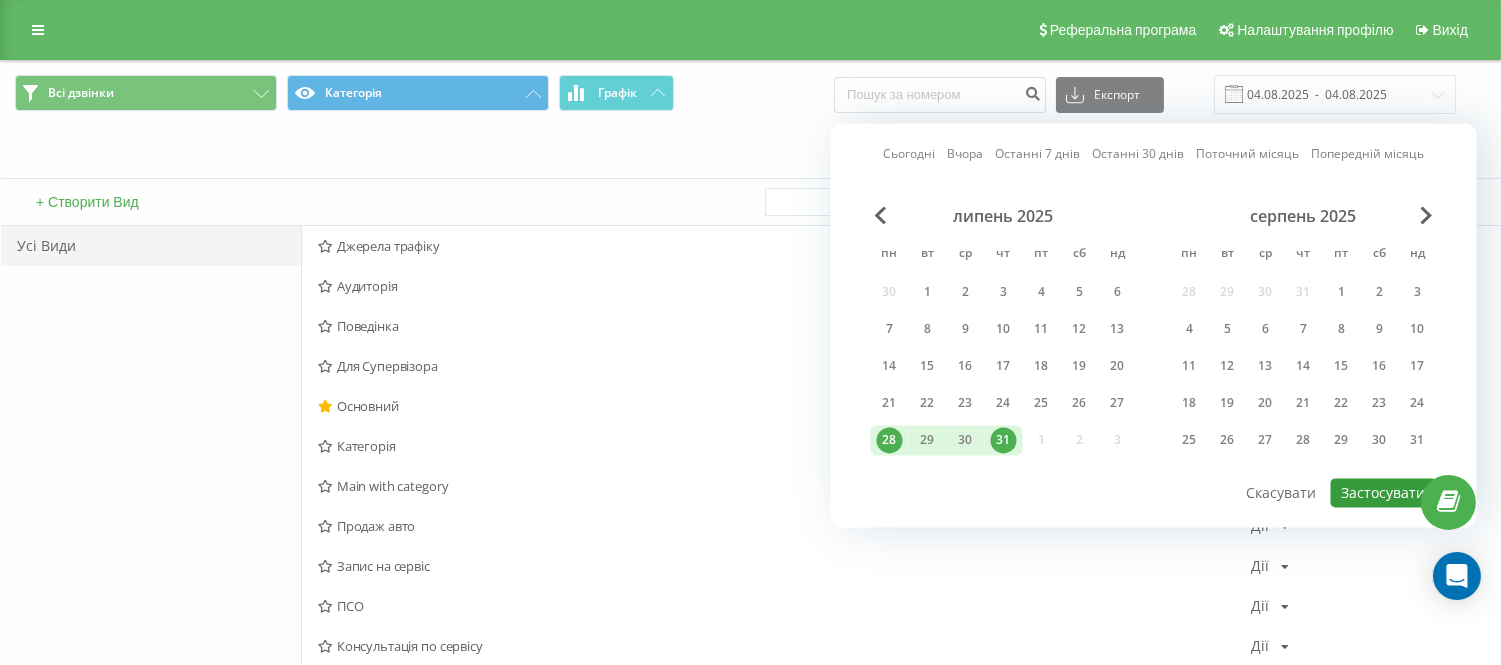 click on "Застосувати" at bounding box center [1384, 492] 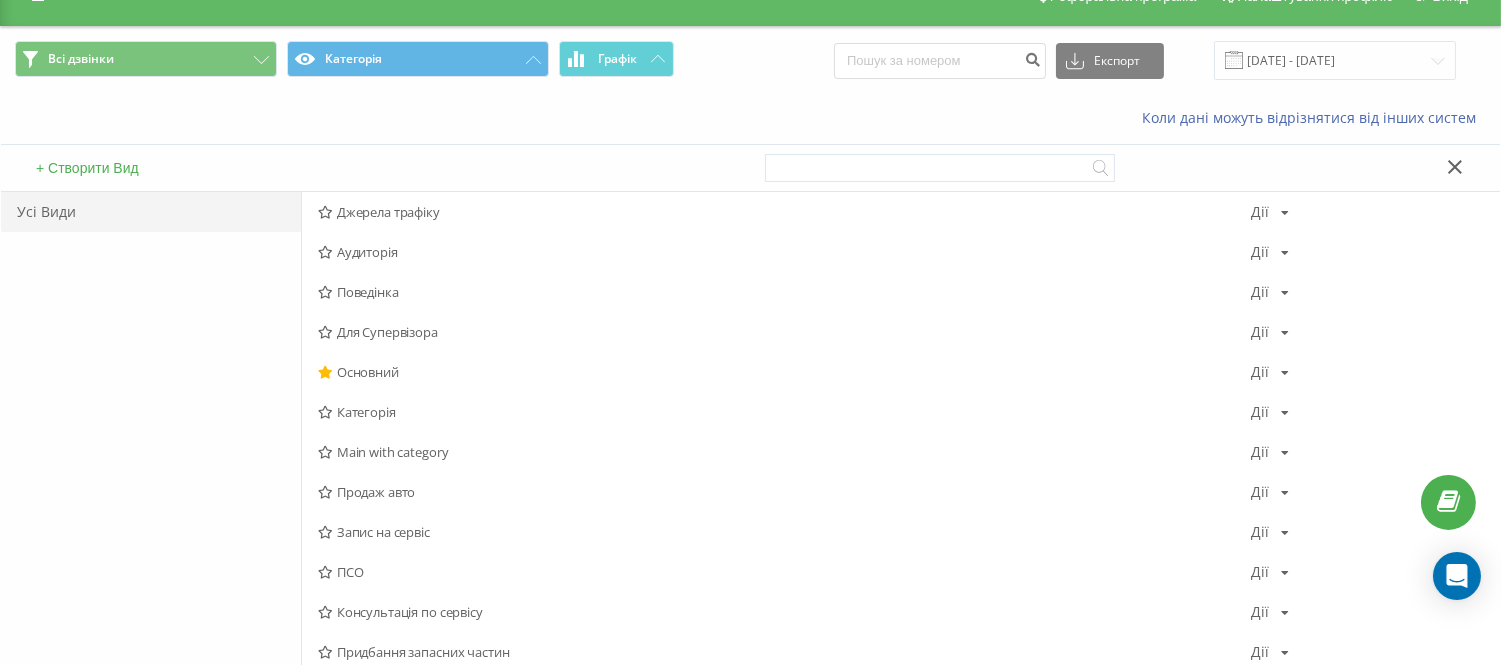 scroll, scrollTop: 0, scrollLeft: 0, axis: both 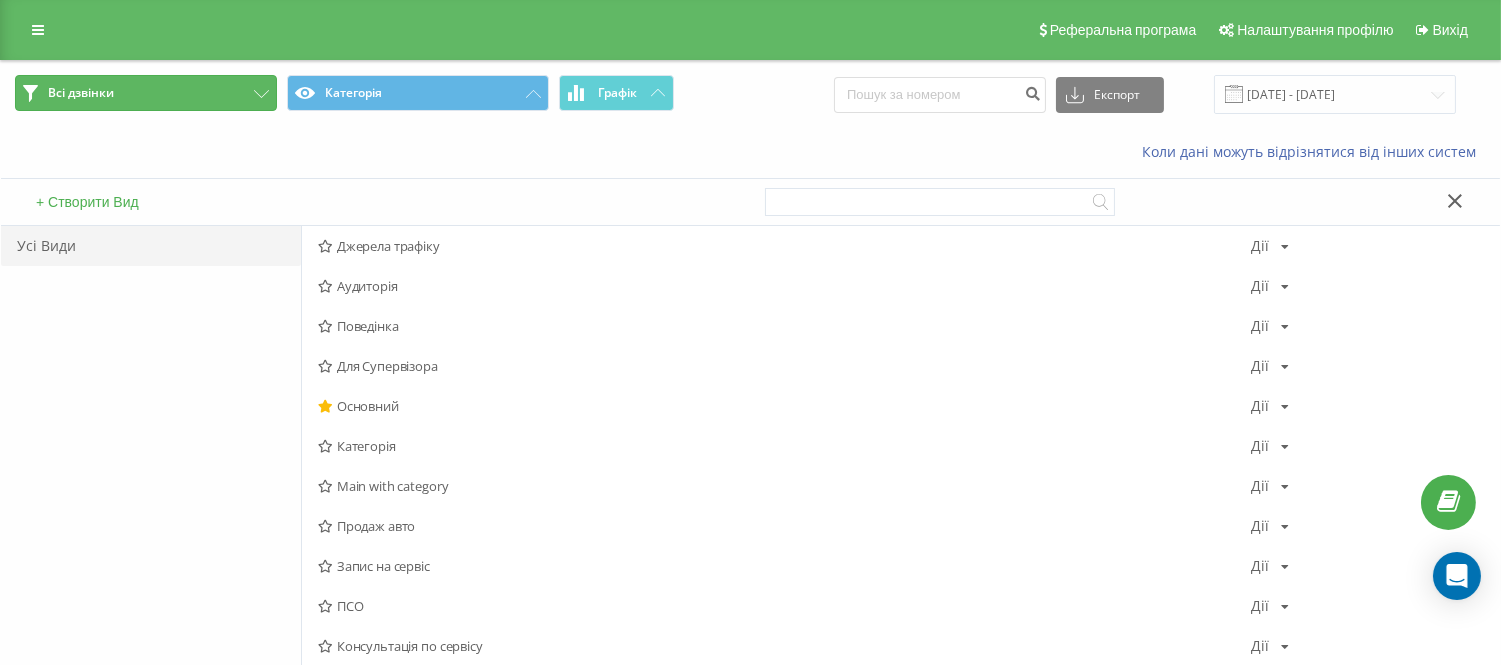 click on "Всі дзвінки" at bounding box center [146, 93] 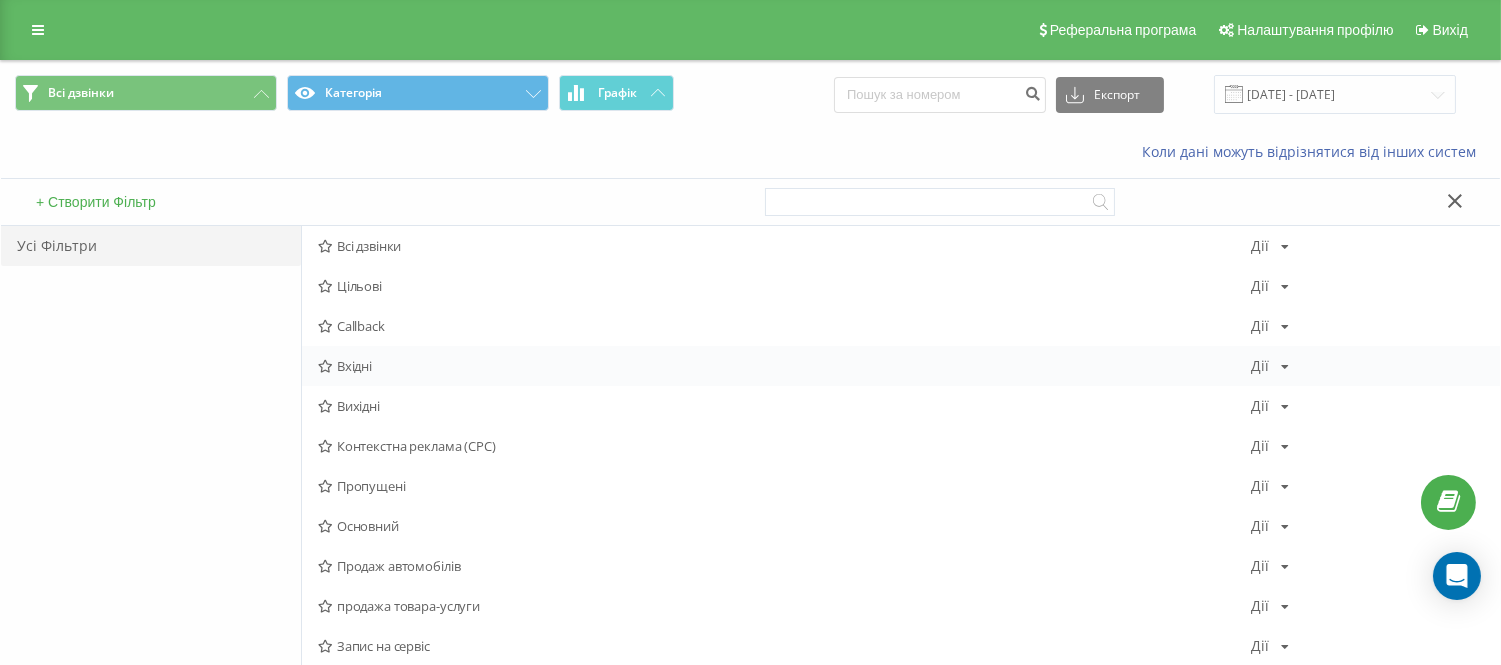 click on "Вхідні" at bounding box center (784, 366) 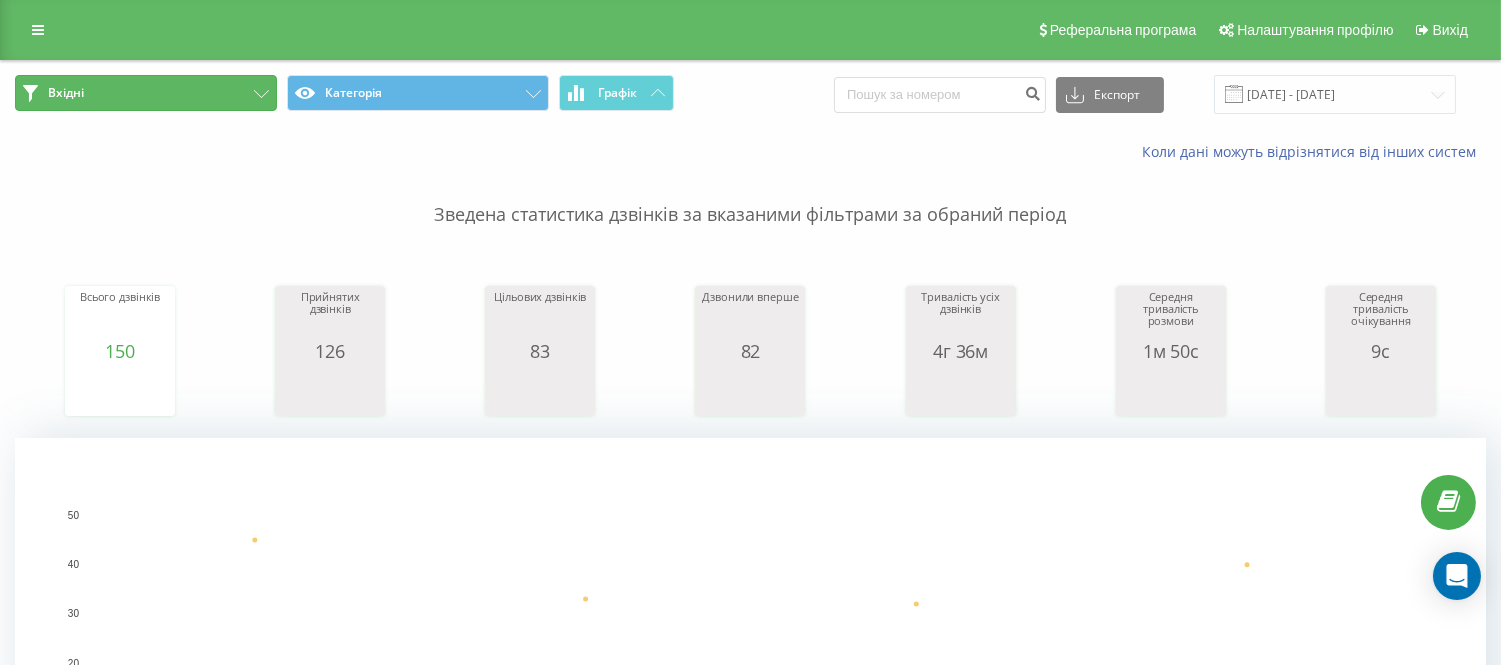 click on "Вхідні" at bounding box center [146, 93] 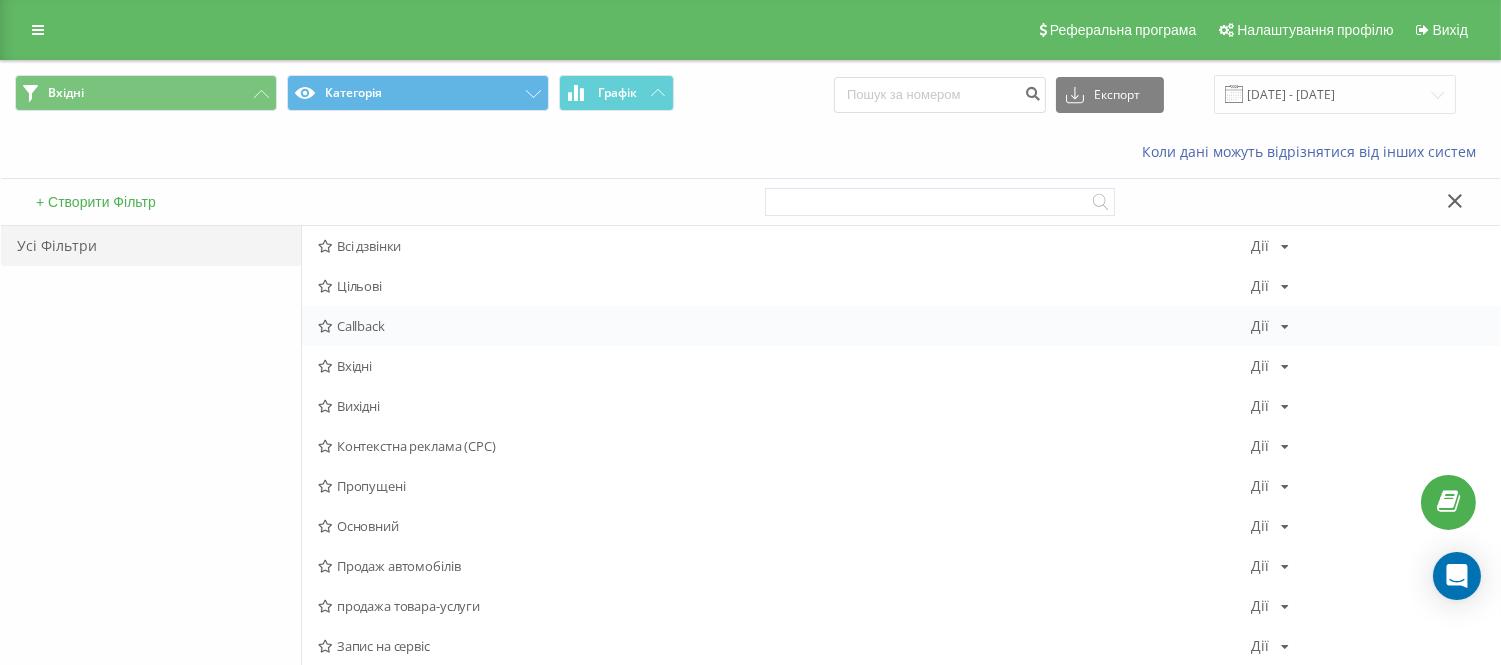click on "Callback" at bounding box center (784, 326) 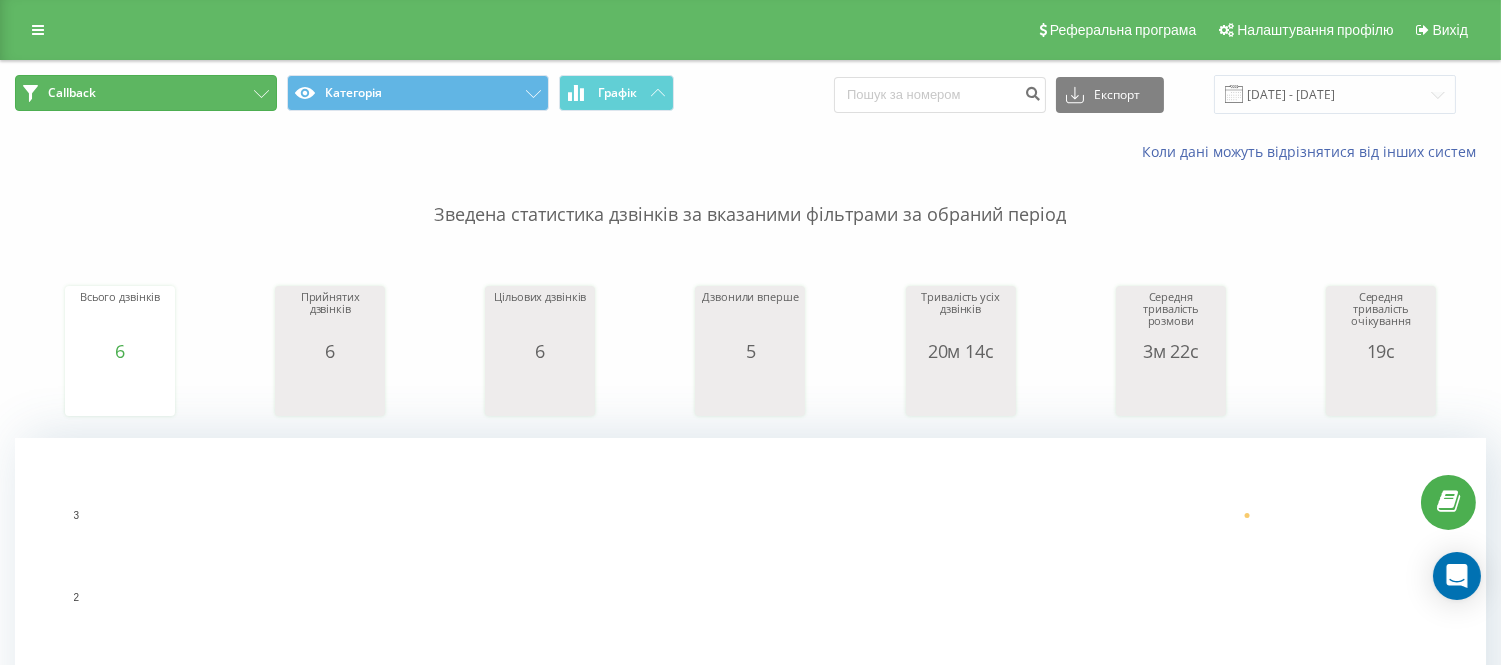 click on "Callback" at bounding box center [146, 93] 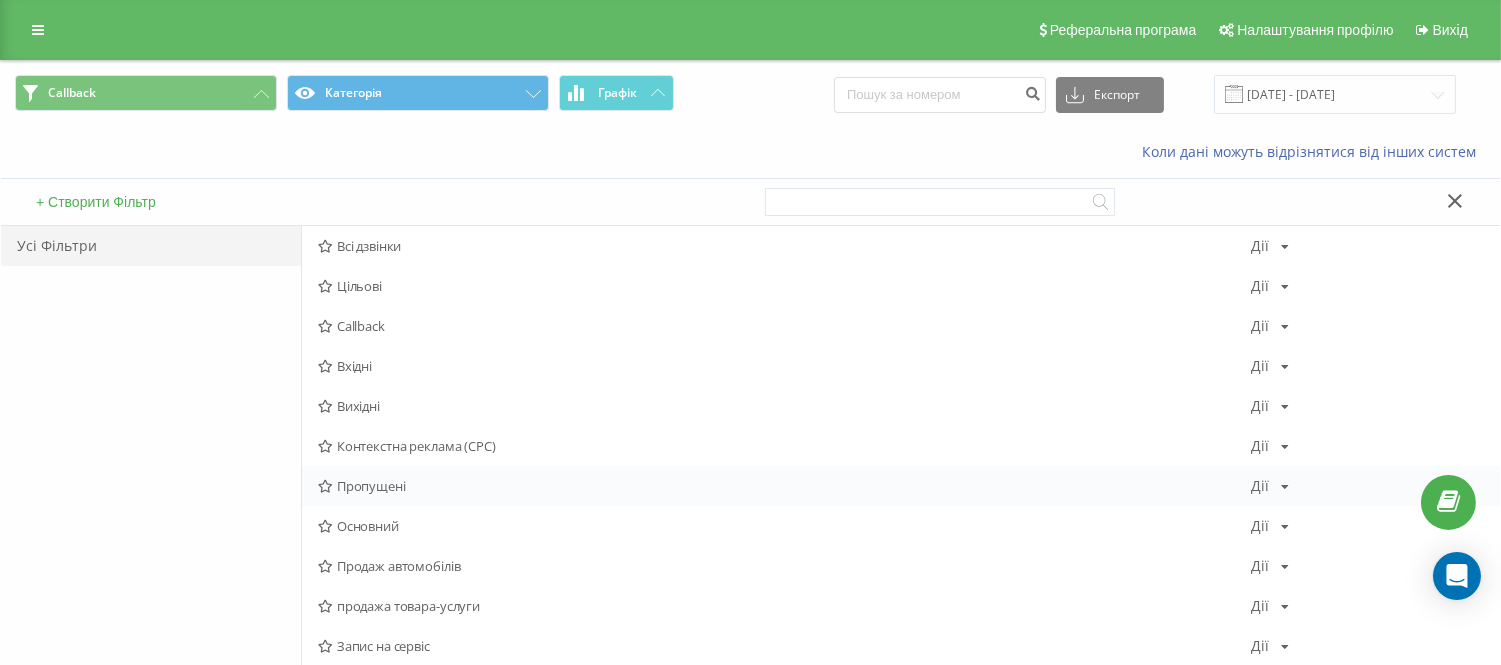 click on "Пропущені" at bounding box center [784, 486] 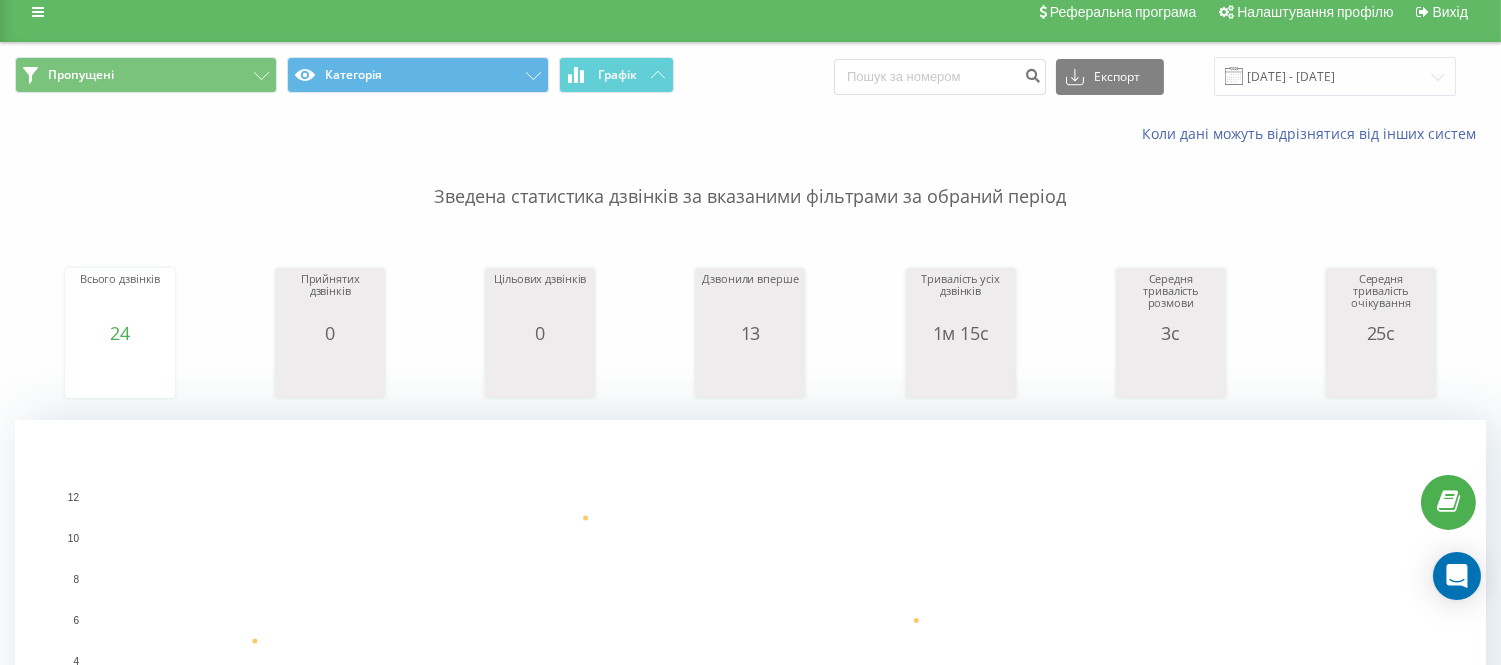 scroll, scrollTop: 0, scrollLeft: 0, axis: both 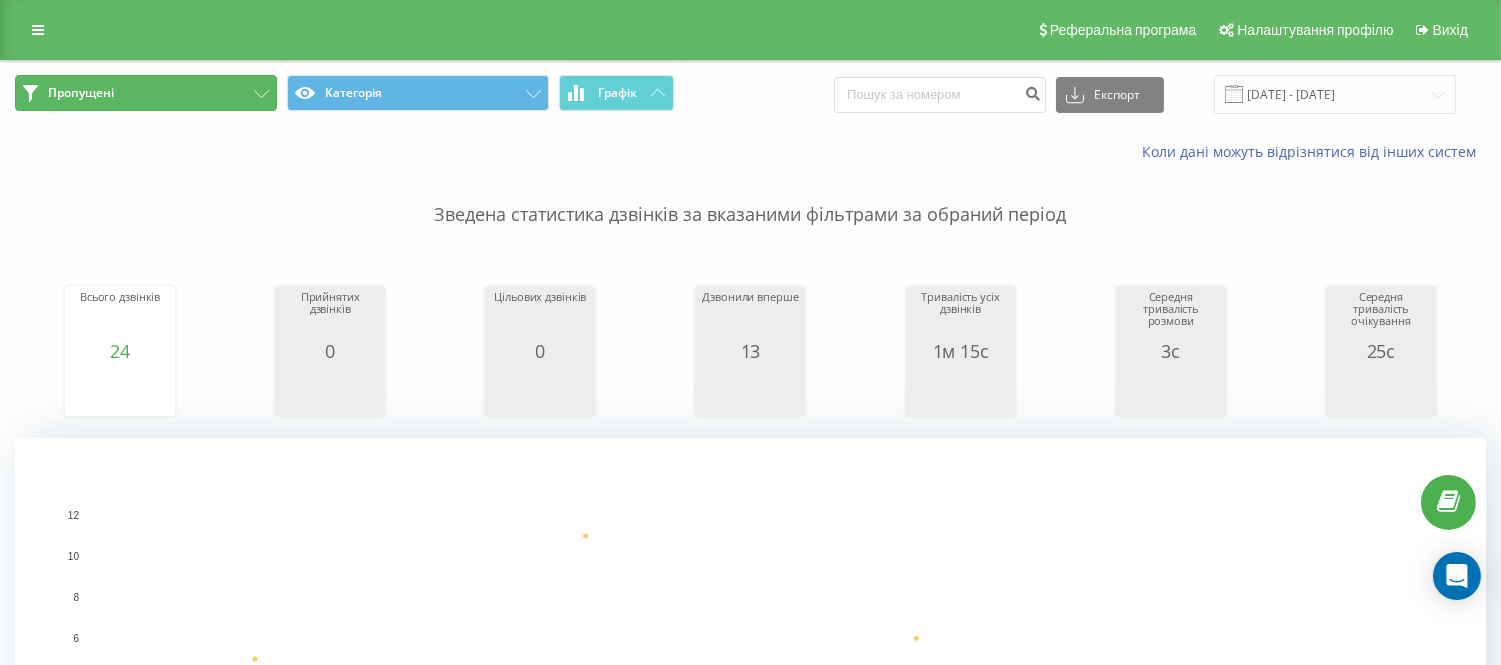 click on "Пропущені" at bounding box center [146, 93] 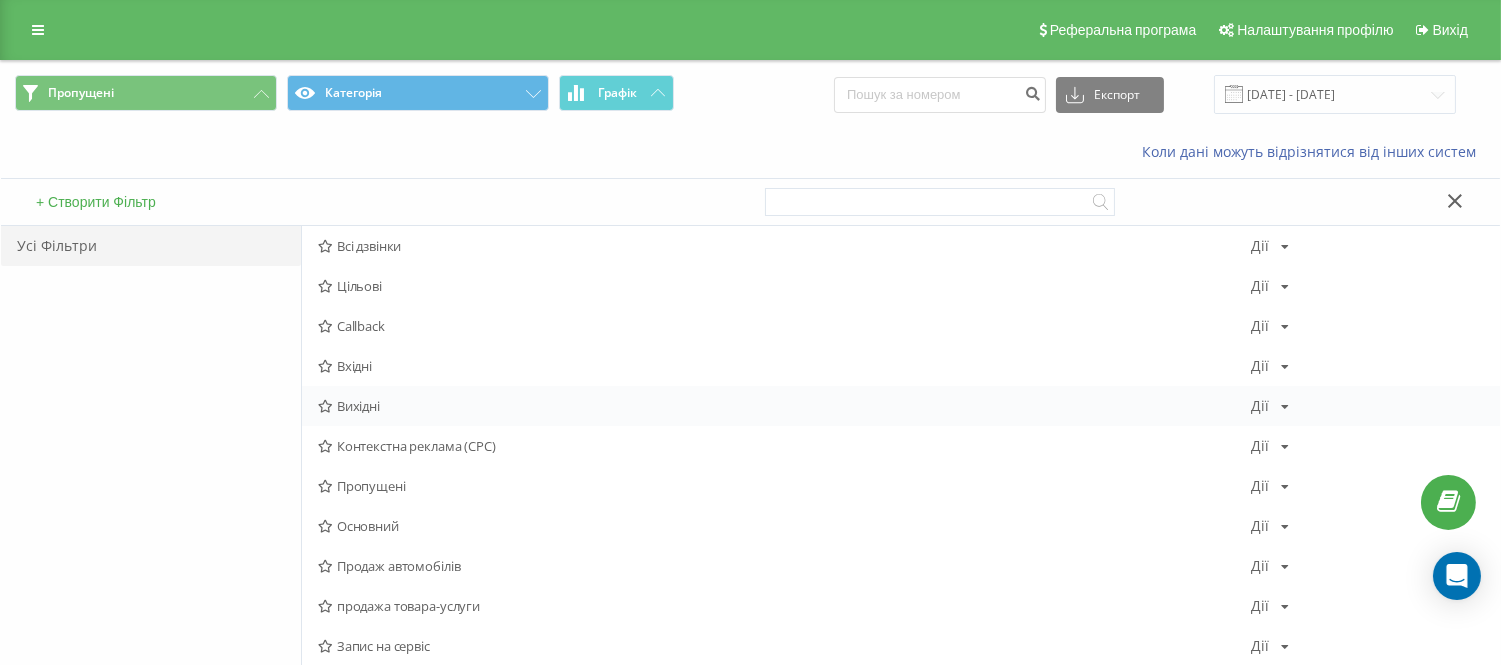 click on "Вихідні" at bounding box center (784, 406) 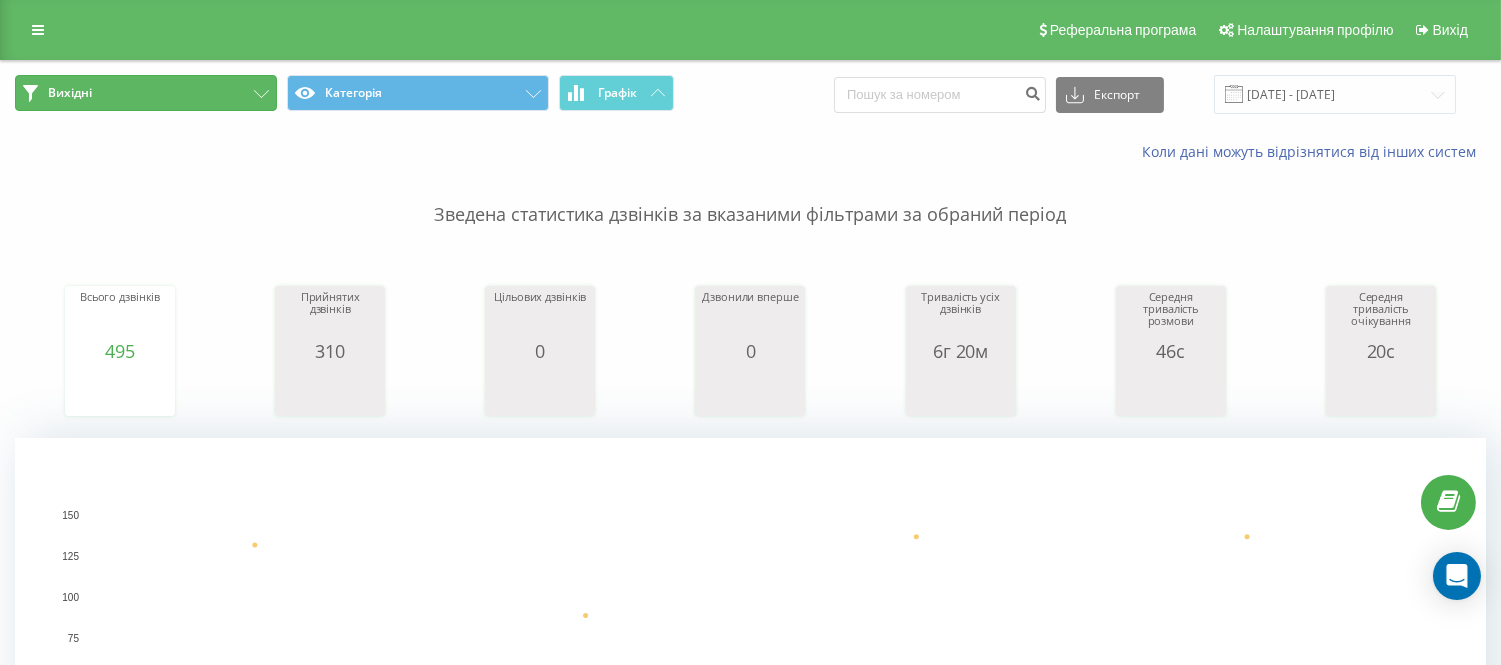 click on "Вихідні" at bounding box center [146, 93] 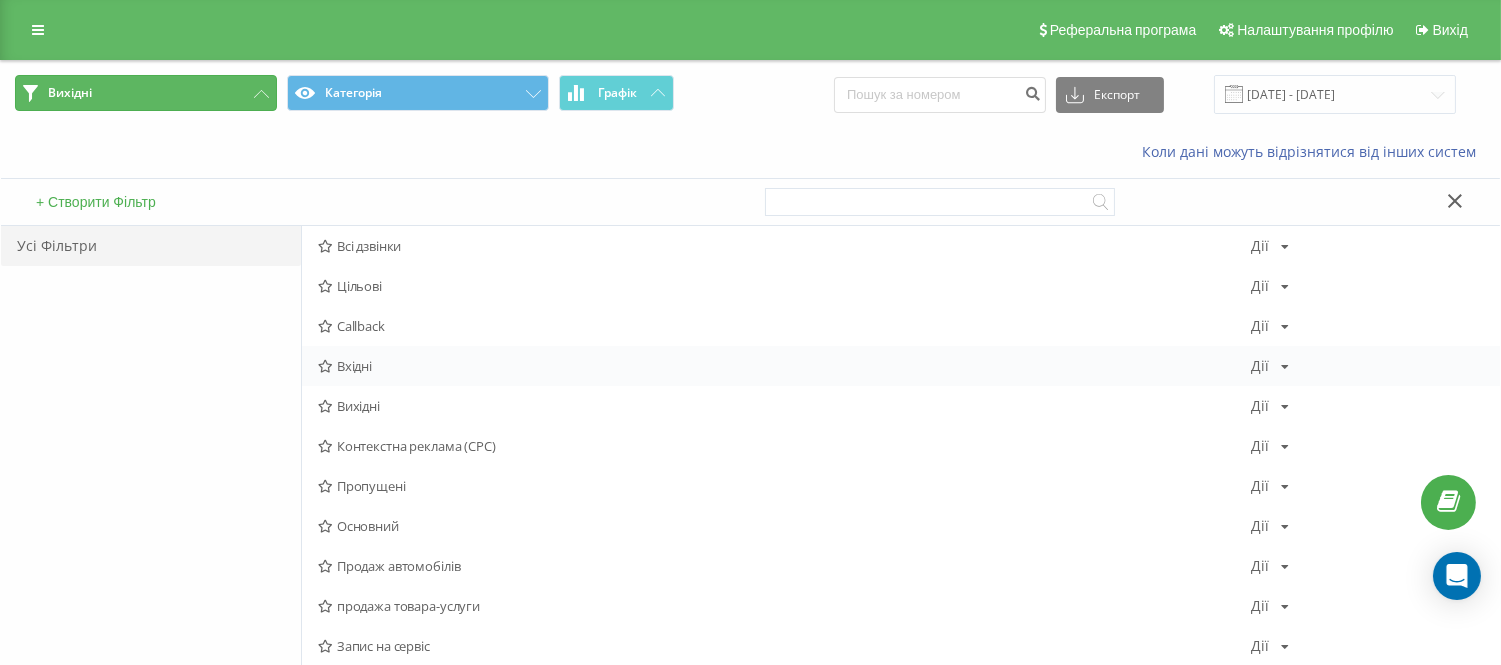 scroll, scrollTop: 222, scrollLeft: 0, axis: vertical 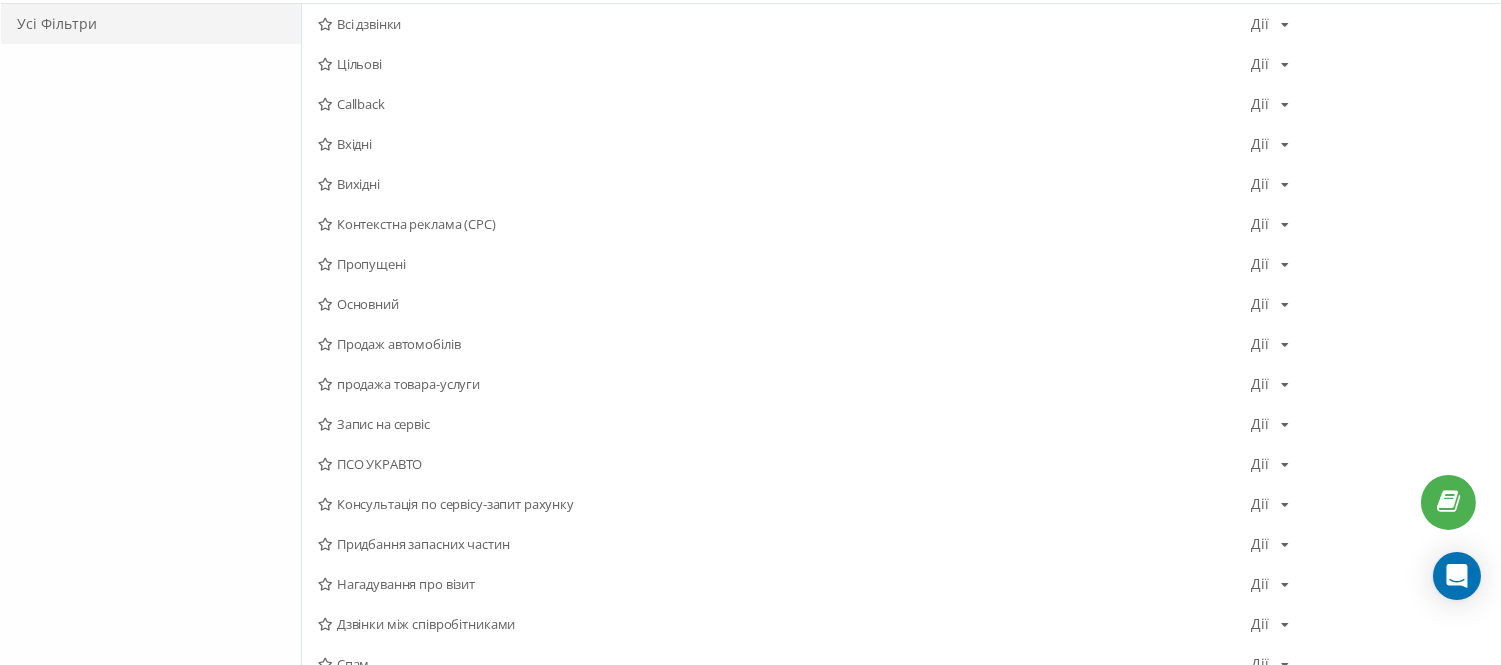 click on "Запис на сервіс" at bounding box center [784, 424] 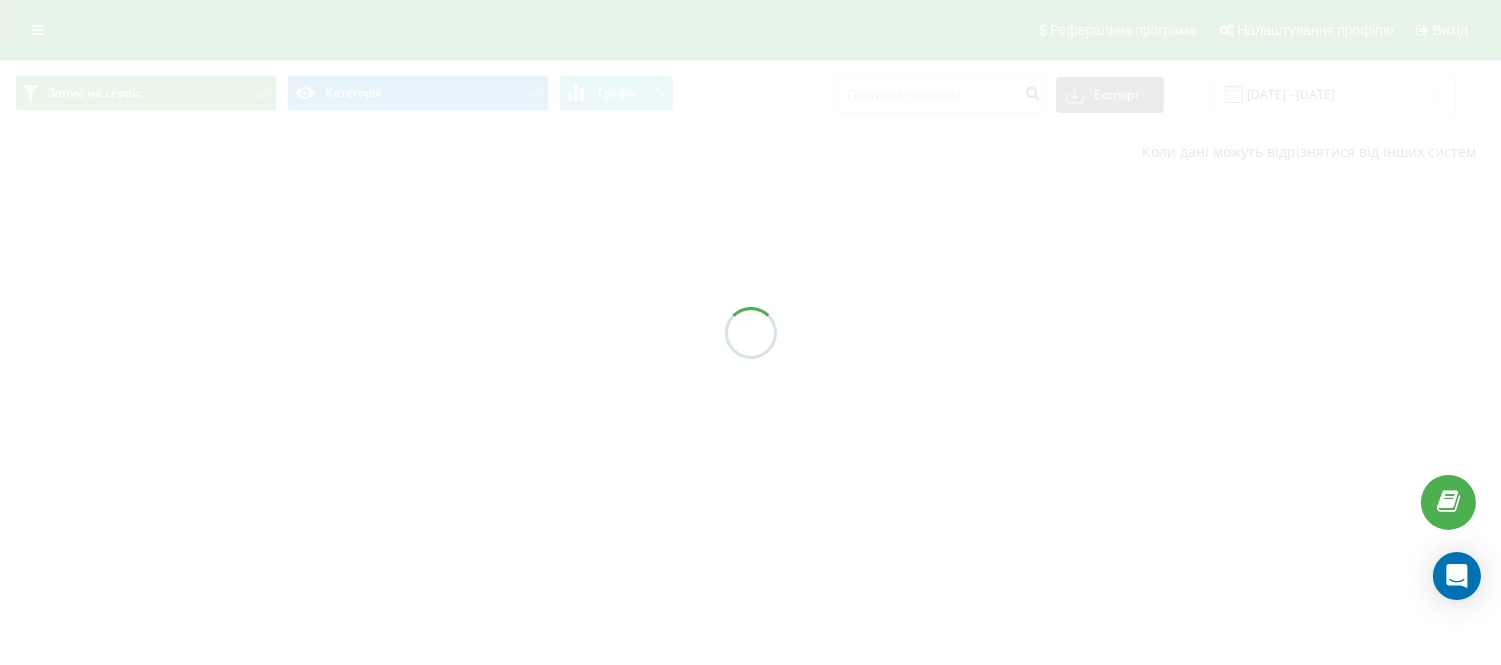 scroll, scrollTop: 0, scrollLeft: 0, axis: both 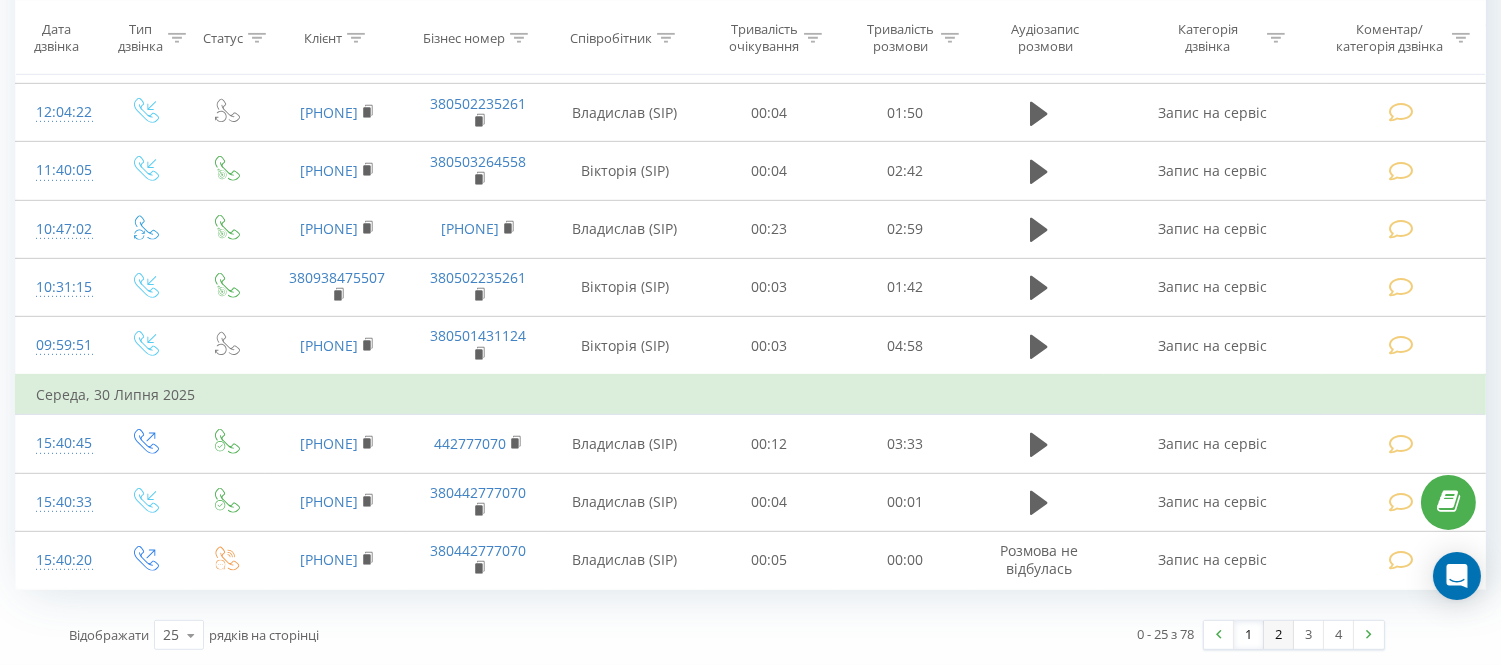 click on "2" at bounding box center [1279, 635] 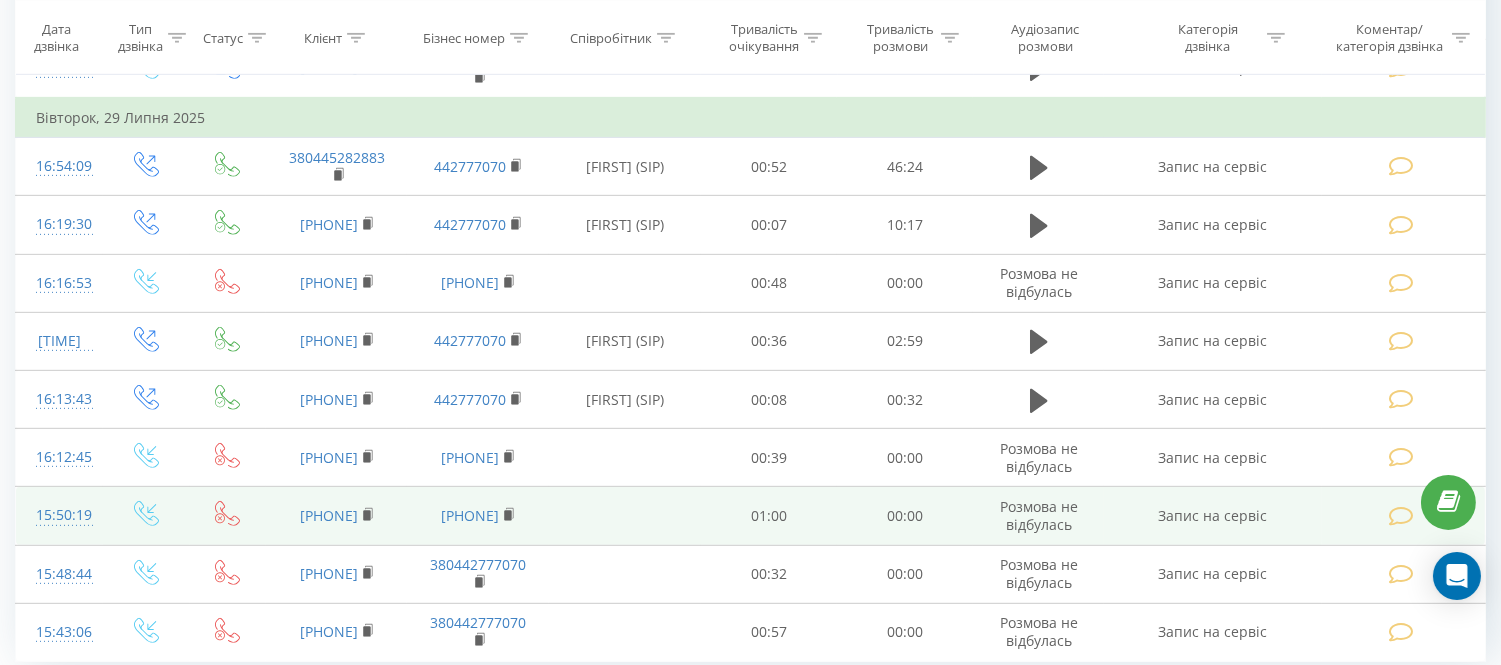 scroll, scrollTop: 1885, scrollLeft: 0, axis: vertical 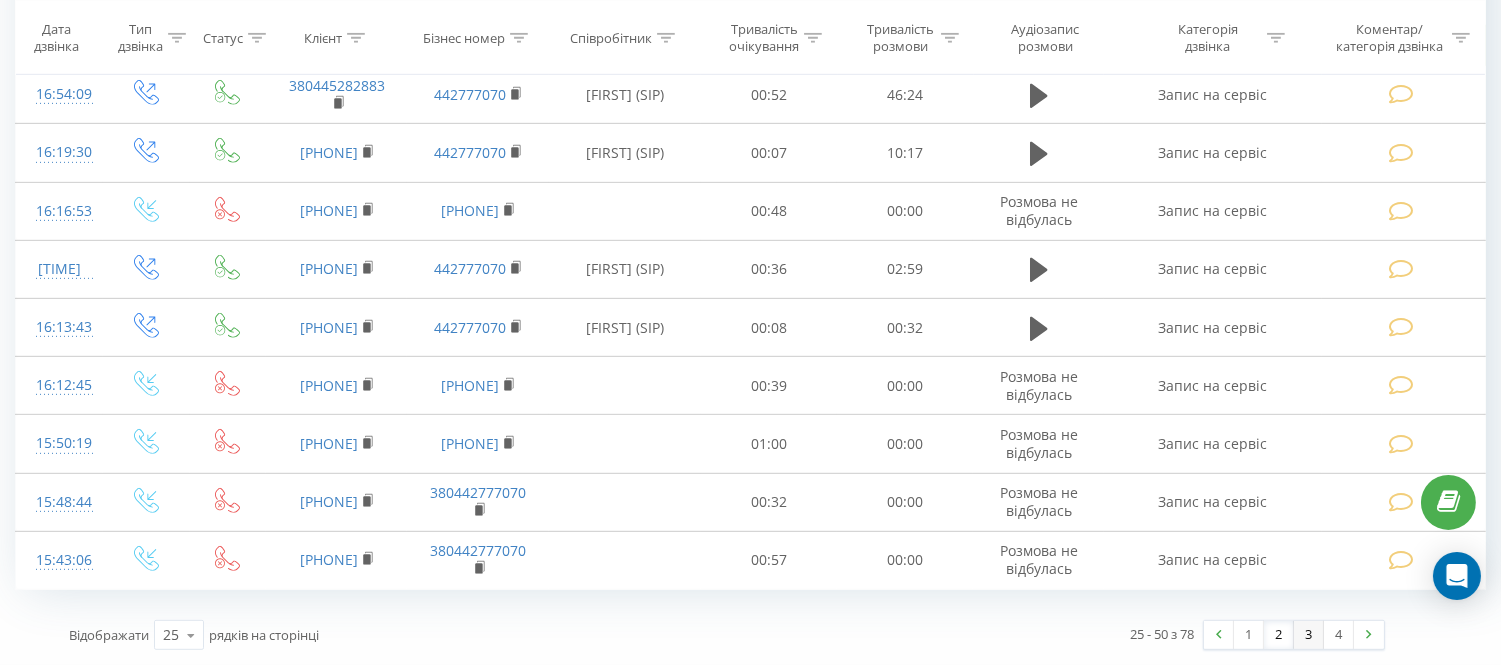 click on "3" at bounding box center [1309, 635] 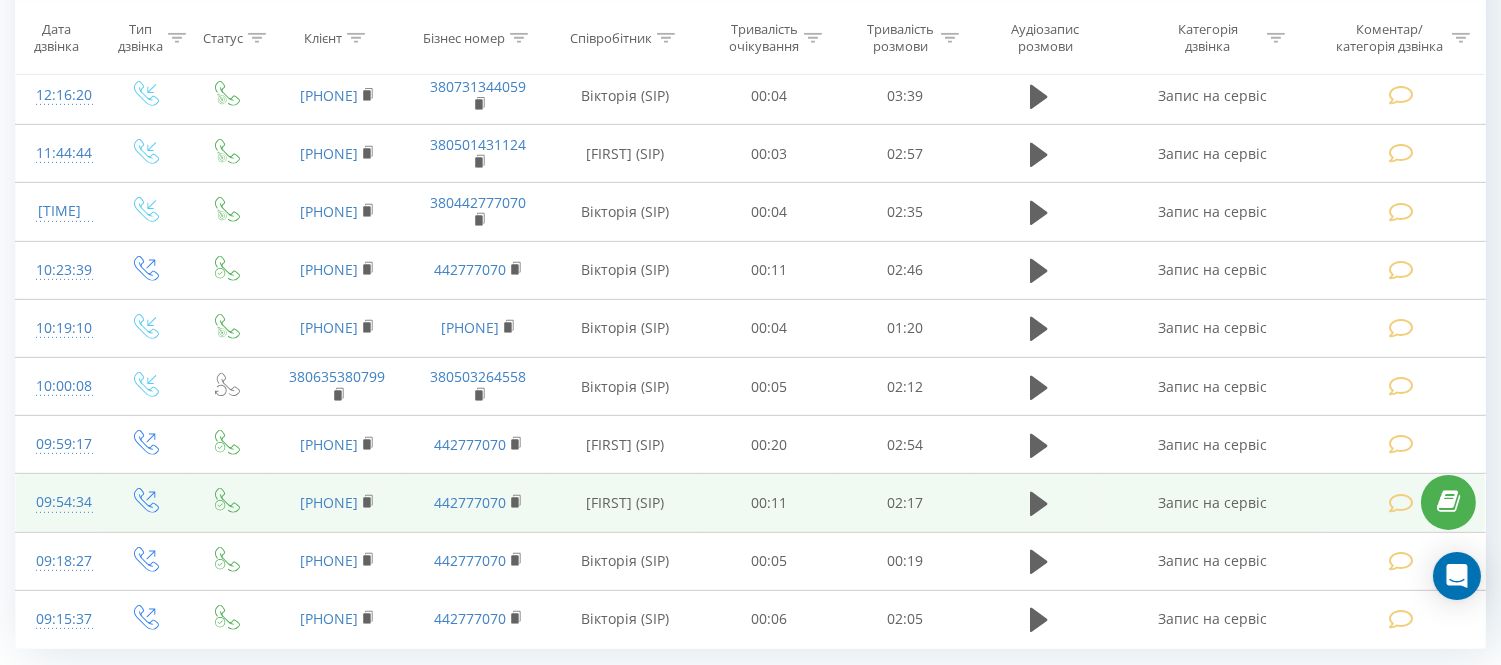 scroll, scrollTop: 1885, scrollLeft: 0, axis: vertical 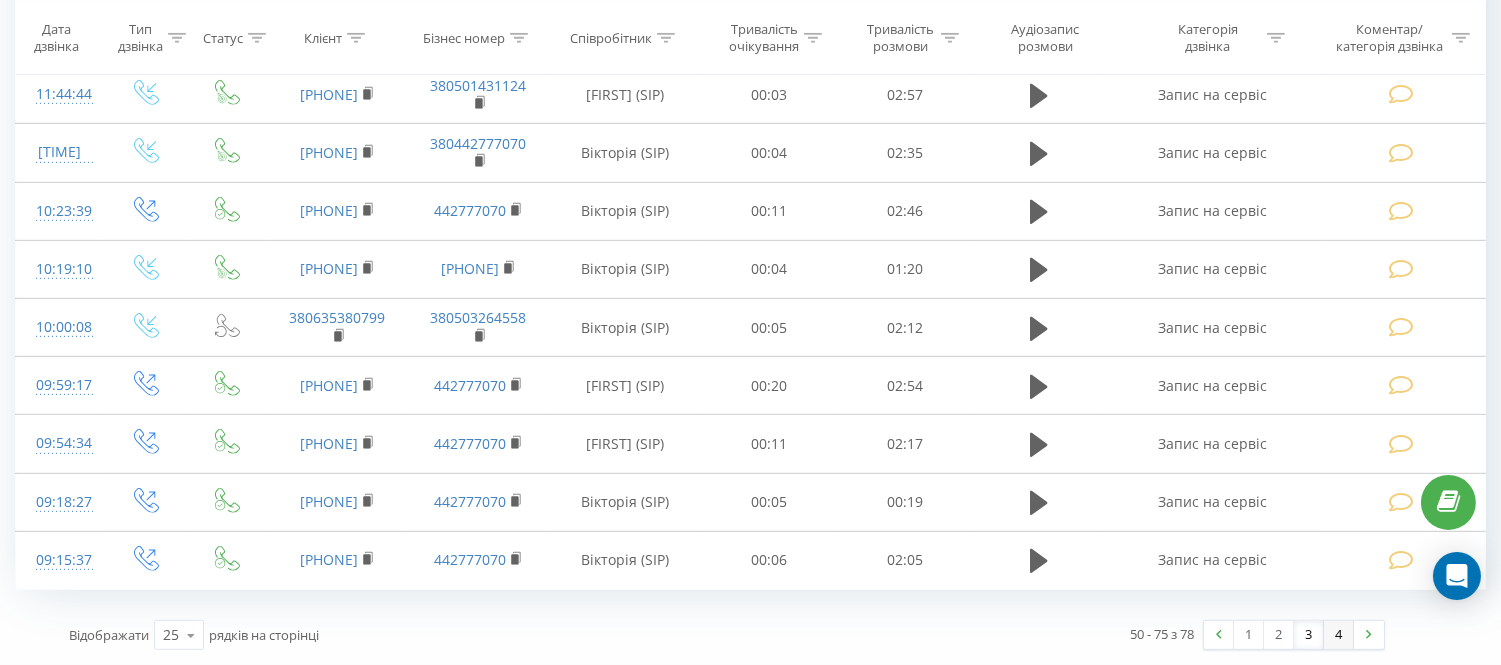 click on "4" at bounding box center [1339, 635] 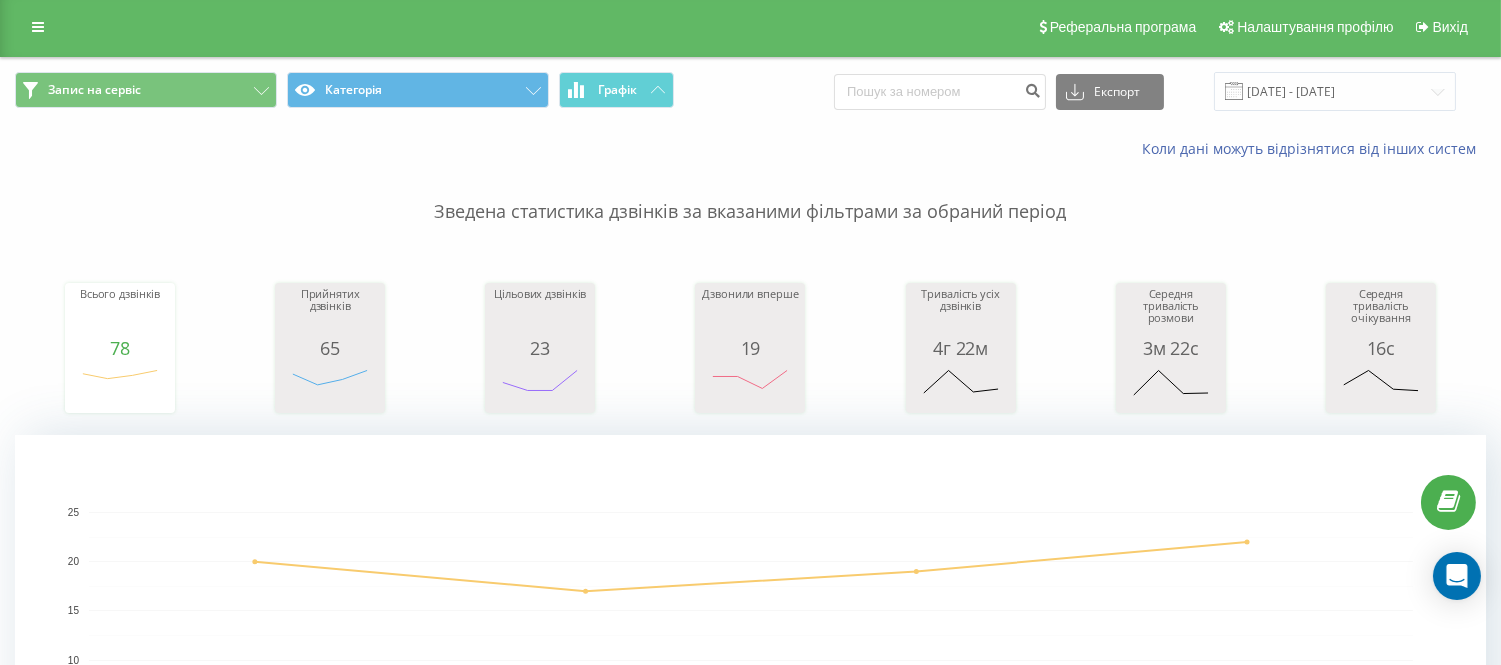 scroll, scrollTop: 0, scrollLeft: 0, axis: both 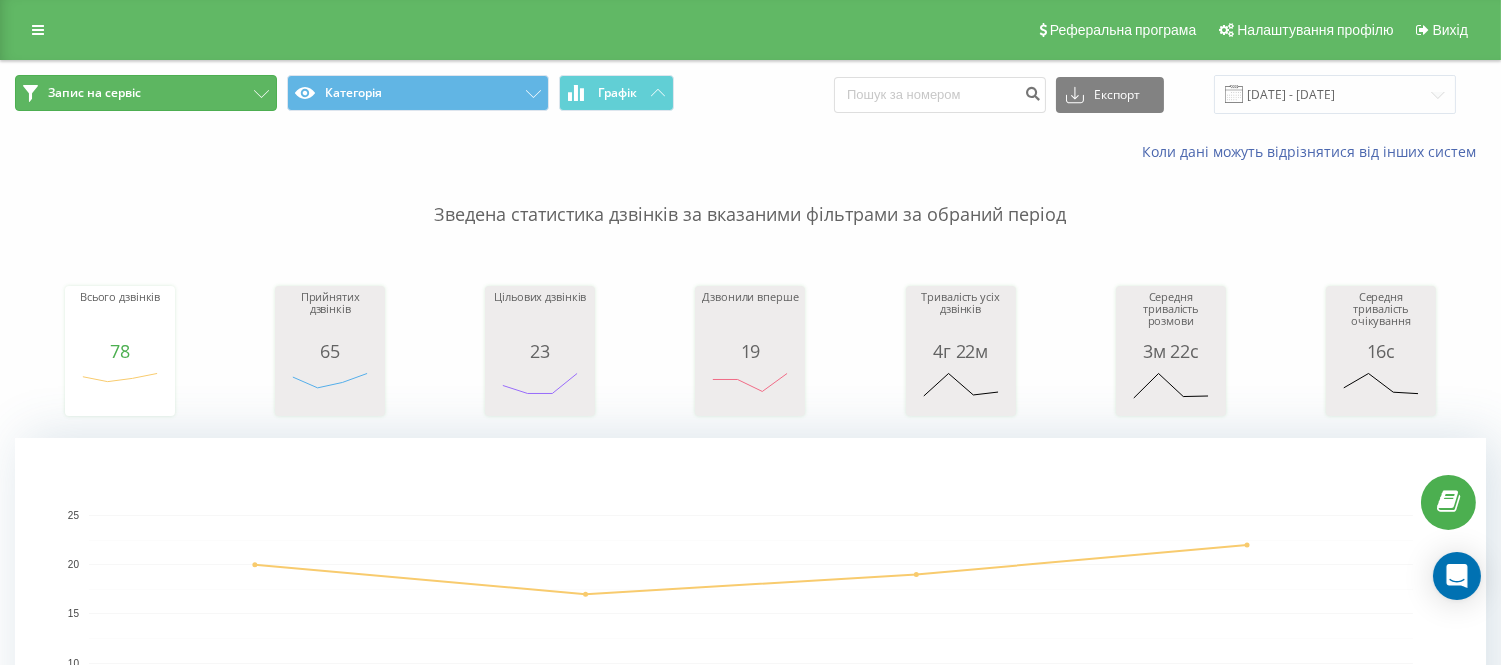 click on "Запис на сервіс" at bounding box center (94, 93) 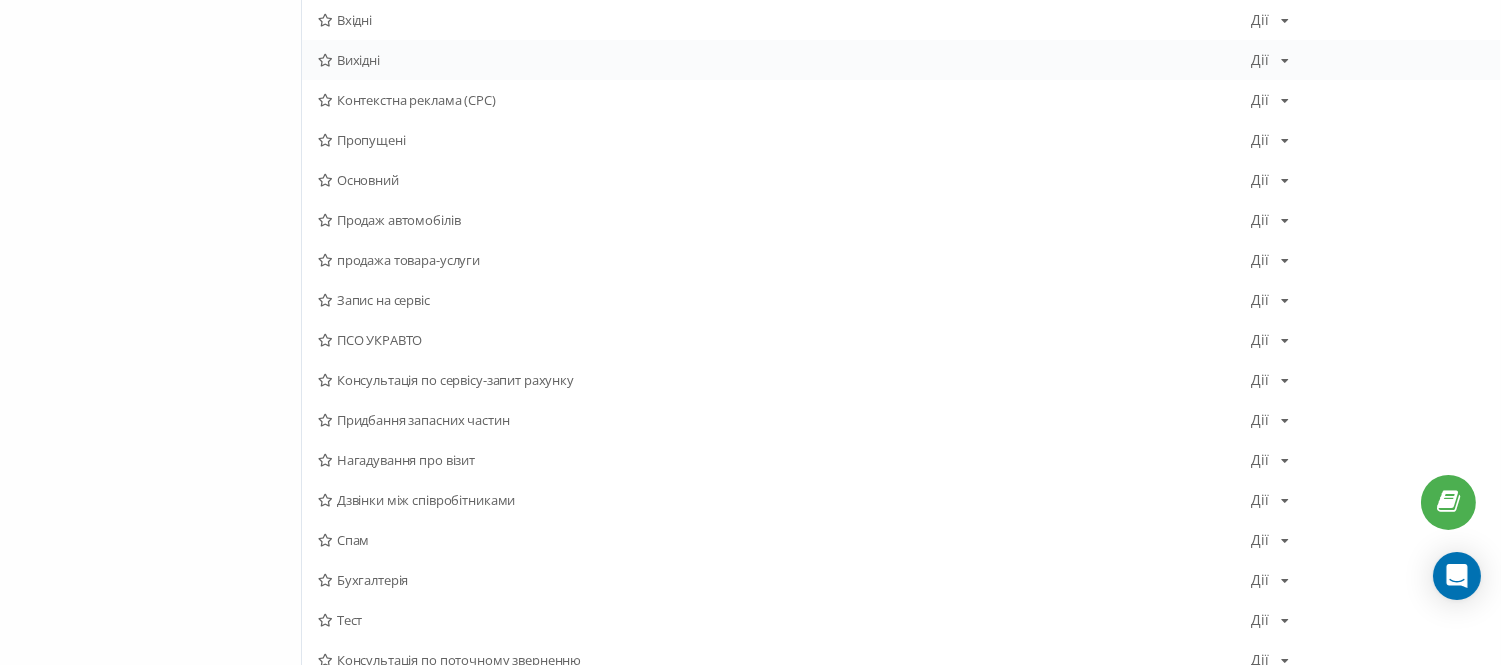 scroll, scrollTop: 444, scrollLeft: 0, axis: vertical 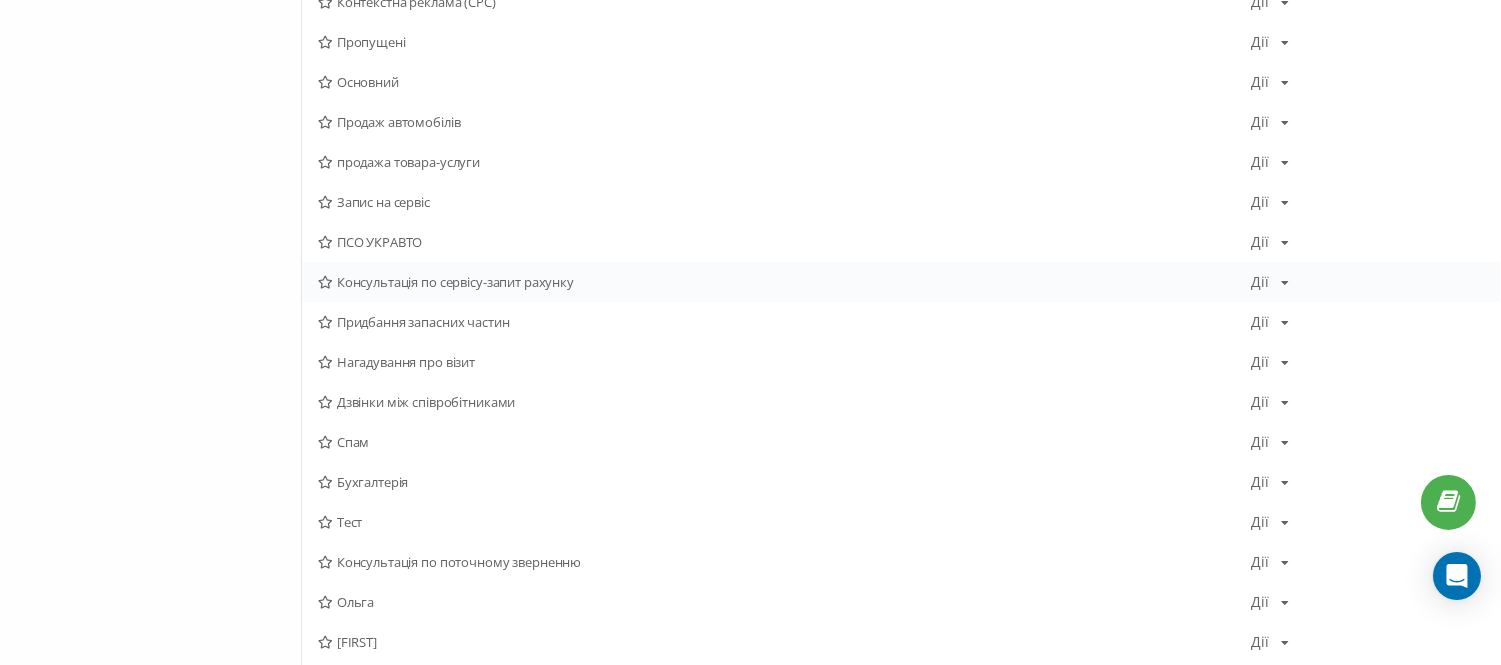 click on "Консультація по сервісу-запит рахунку" at bounding box center (784, 282) 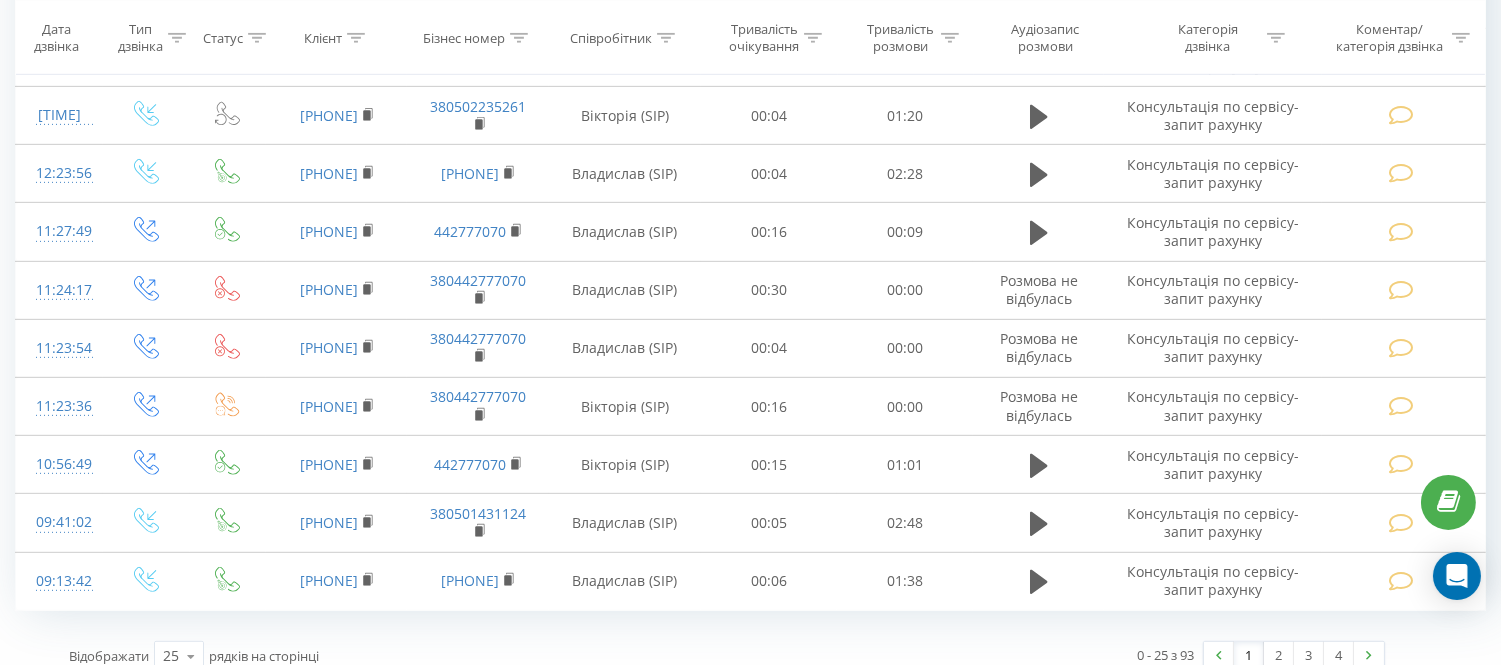 scroll, scrollTop: 1845, scrollLeft: 0, axis: vertical 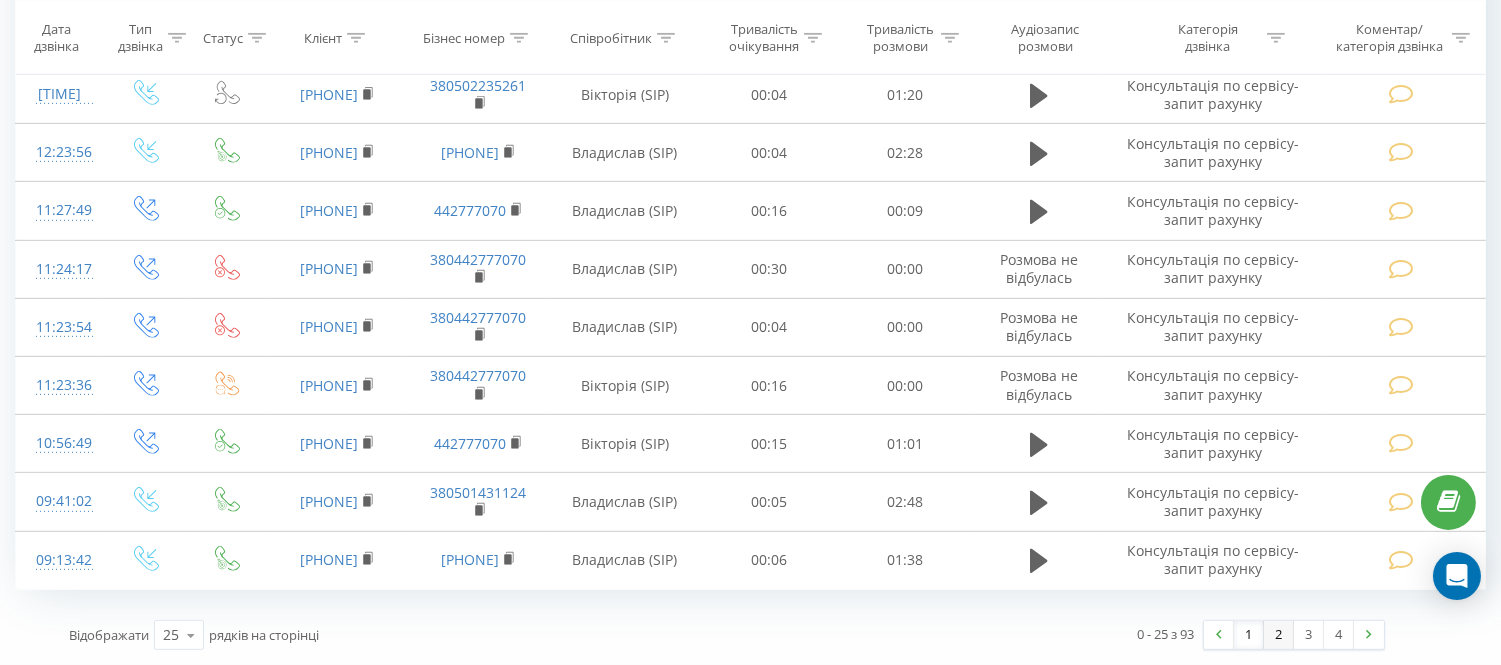 click on "2" at bounding box center [1279, 635] 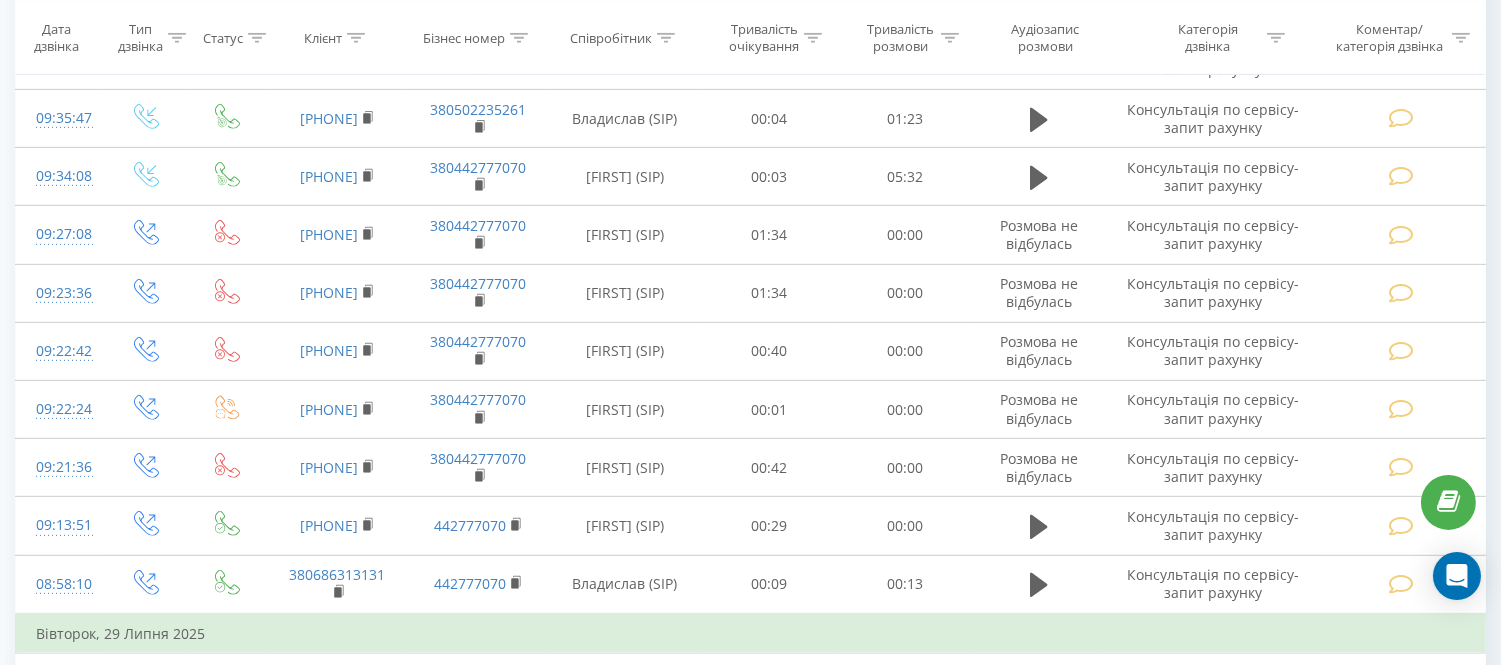 scroll, scrollTop: 1924, scrollLeft: 0, axis: vertical 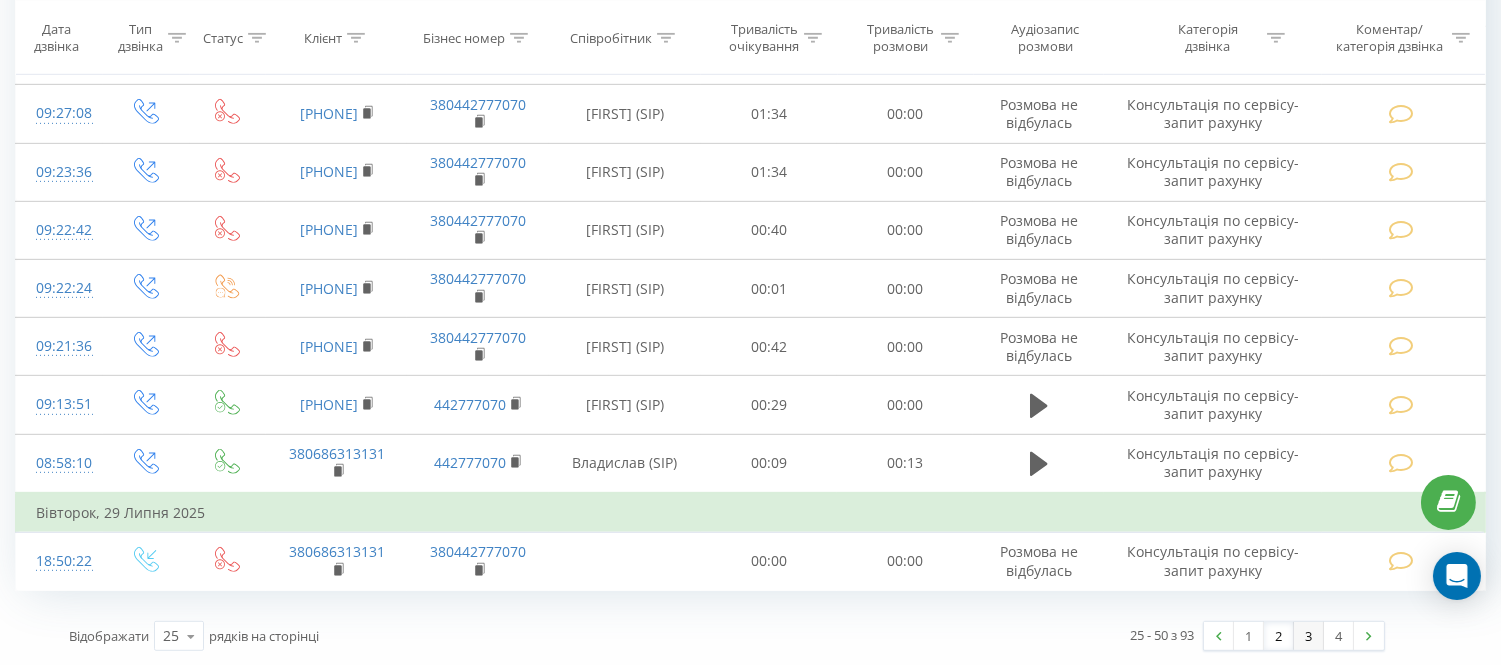click on "3" at bounding box center [1309, 636] 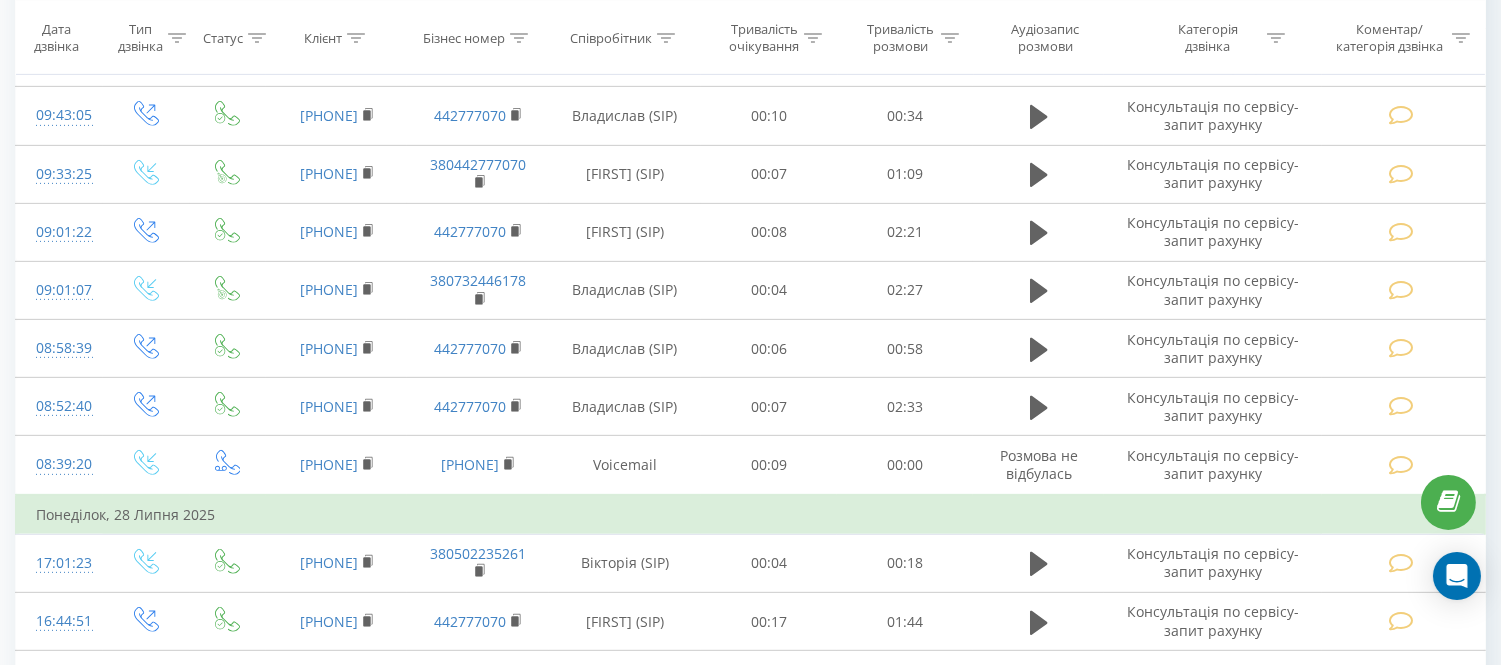 scroll, scrollTop: 1885, scrollLeft: 0, axis: vertical 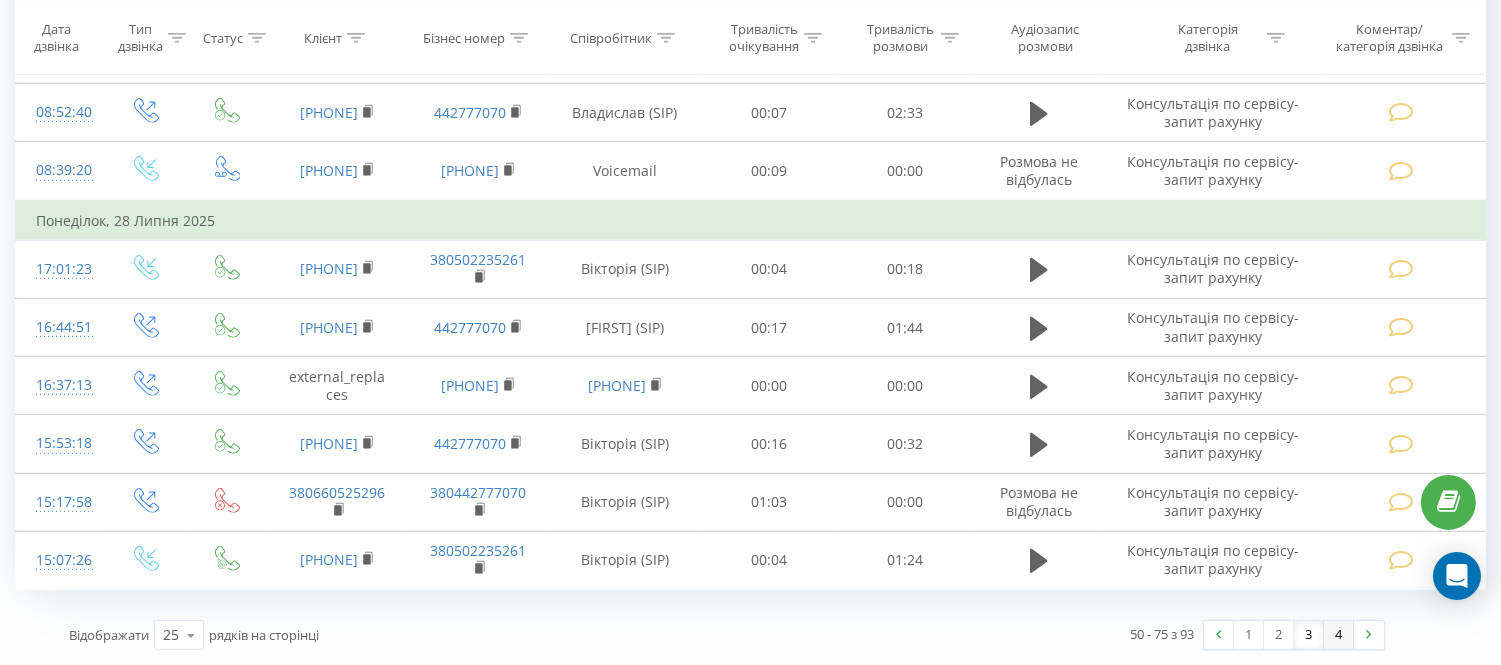 click on "4" at bounding box center (1339, 635) 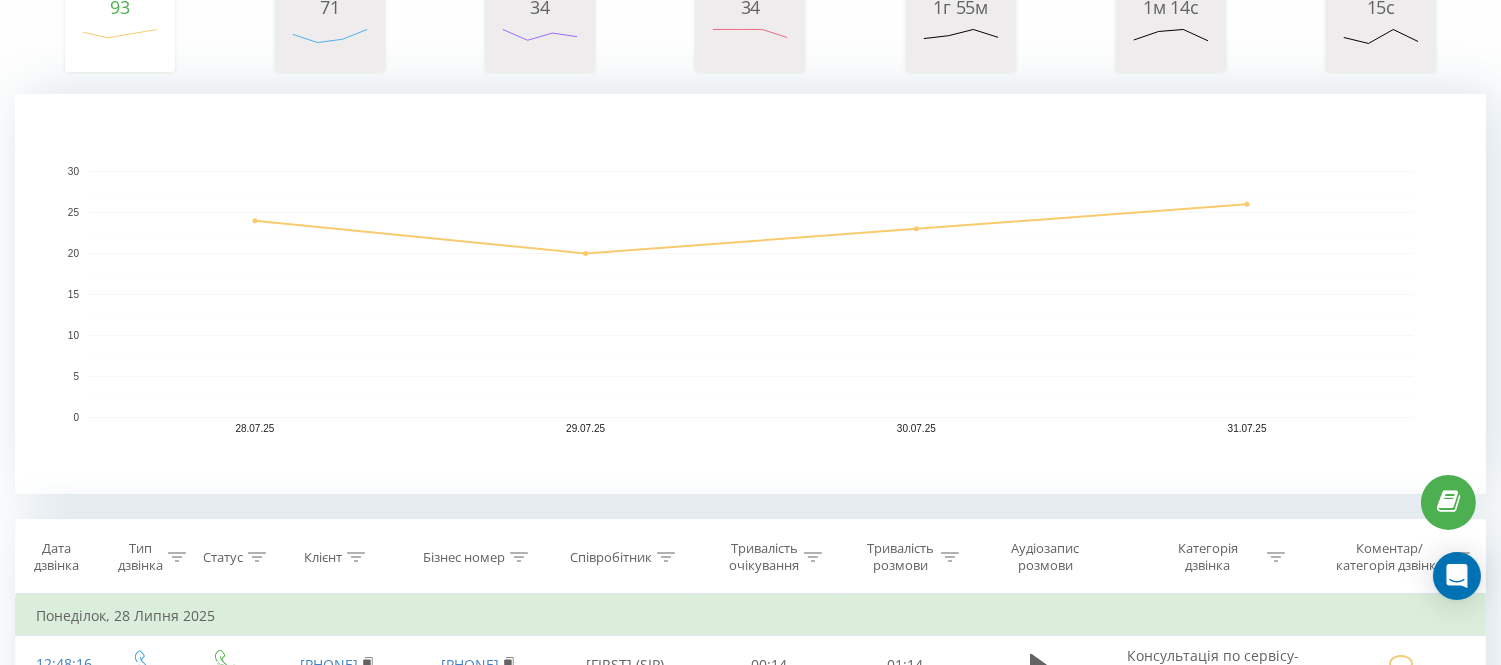 scroll, scrollTop: 0, scrollLeft: 0, axis: both 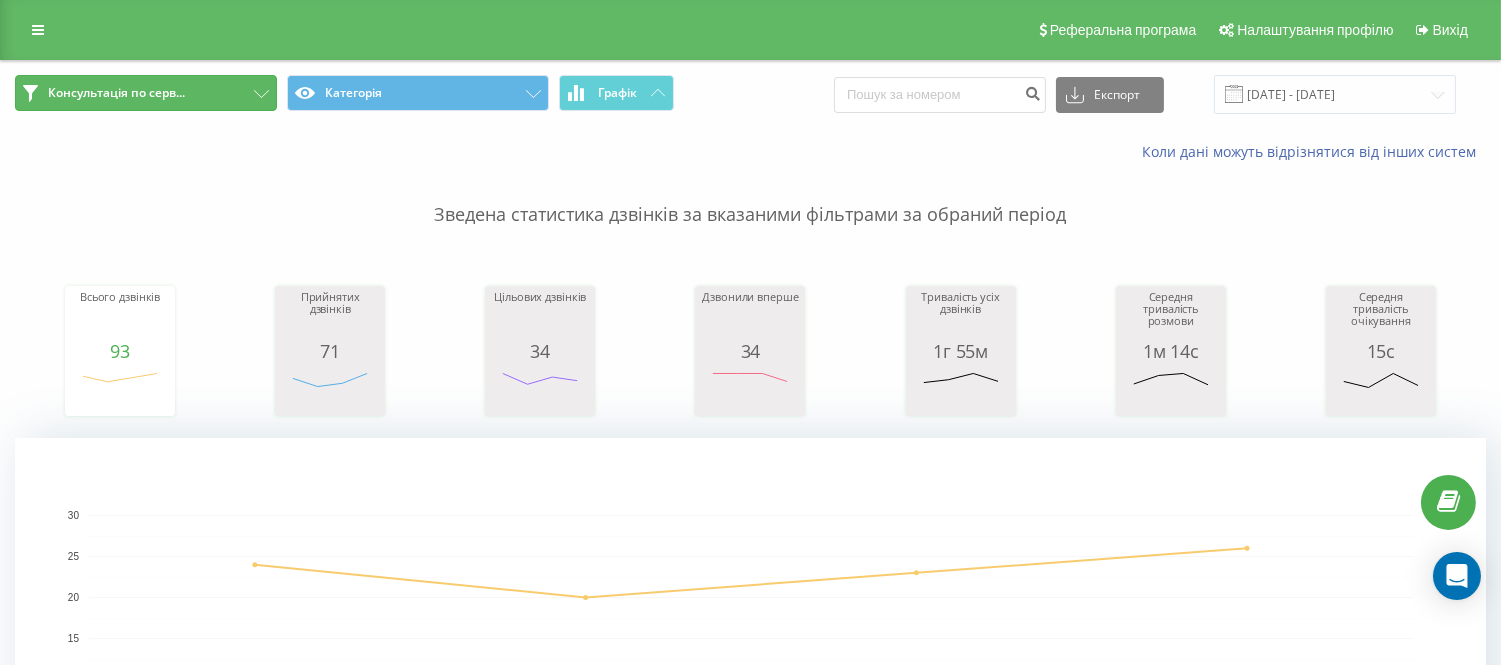 click on "Консультація по серв..." at bounding box center [116, 93] 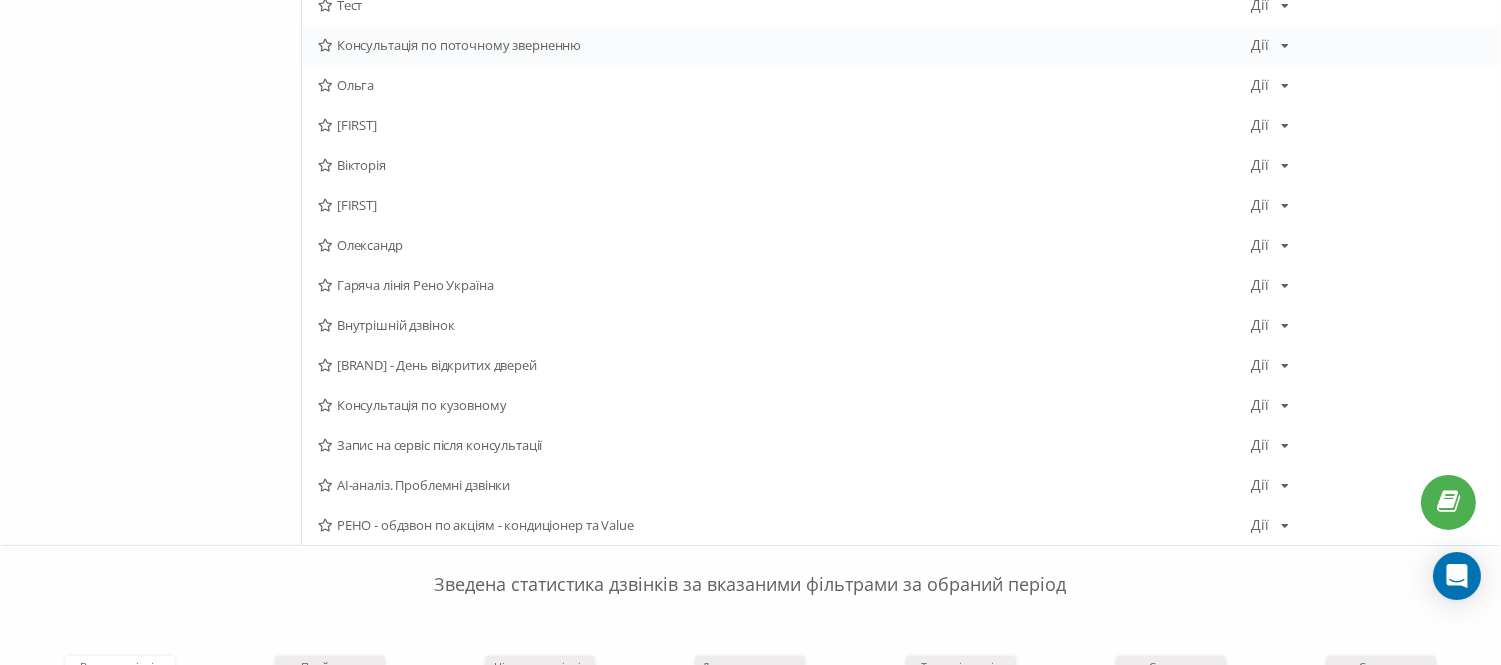 scroll, scrollTop: 1000, scrollLeft: 0, axis: vertical 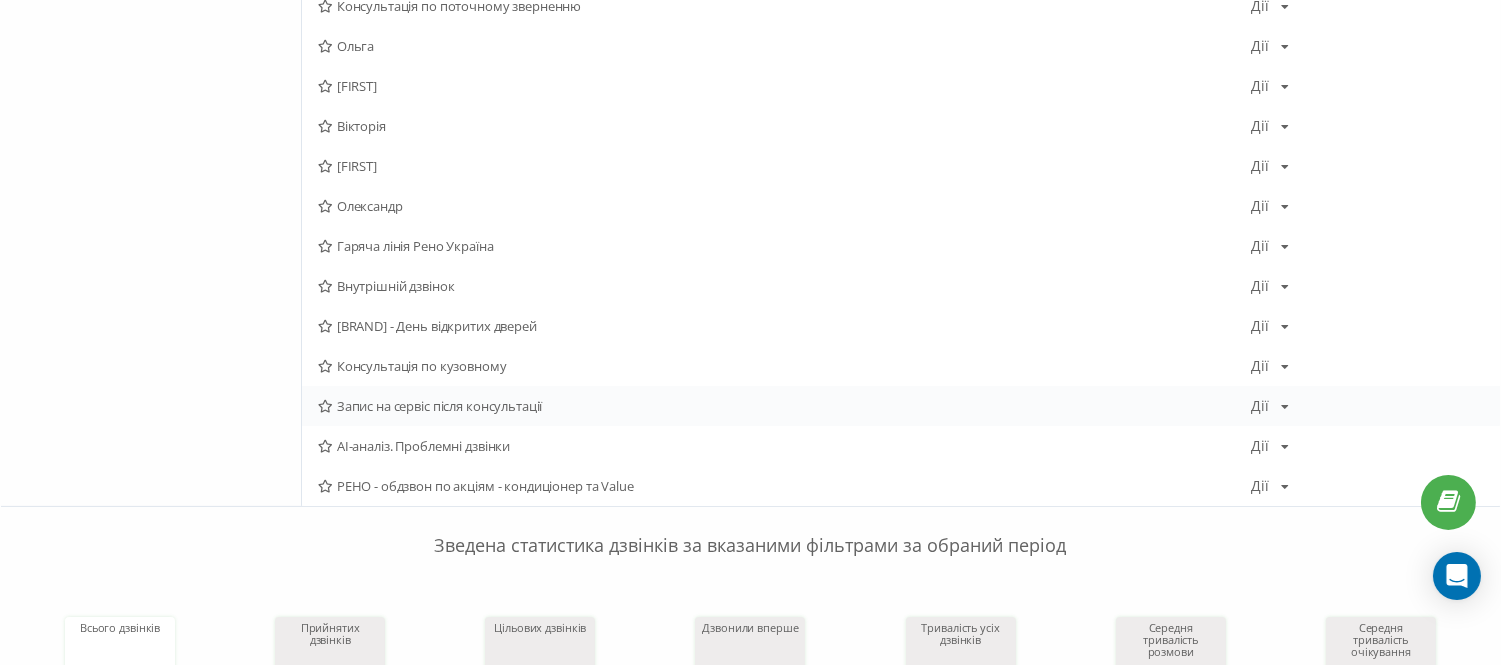 click on "Запис на сервіс після консультації" at bounding box center (784, 406) 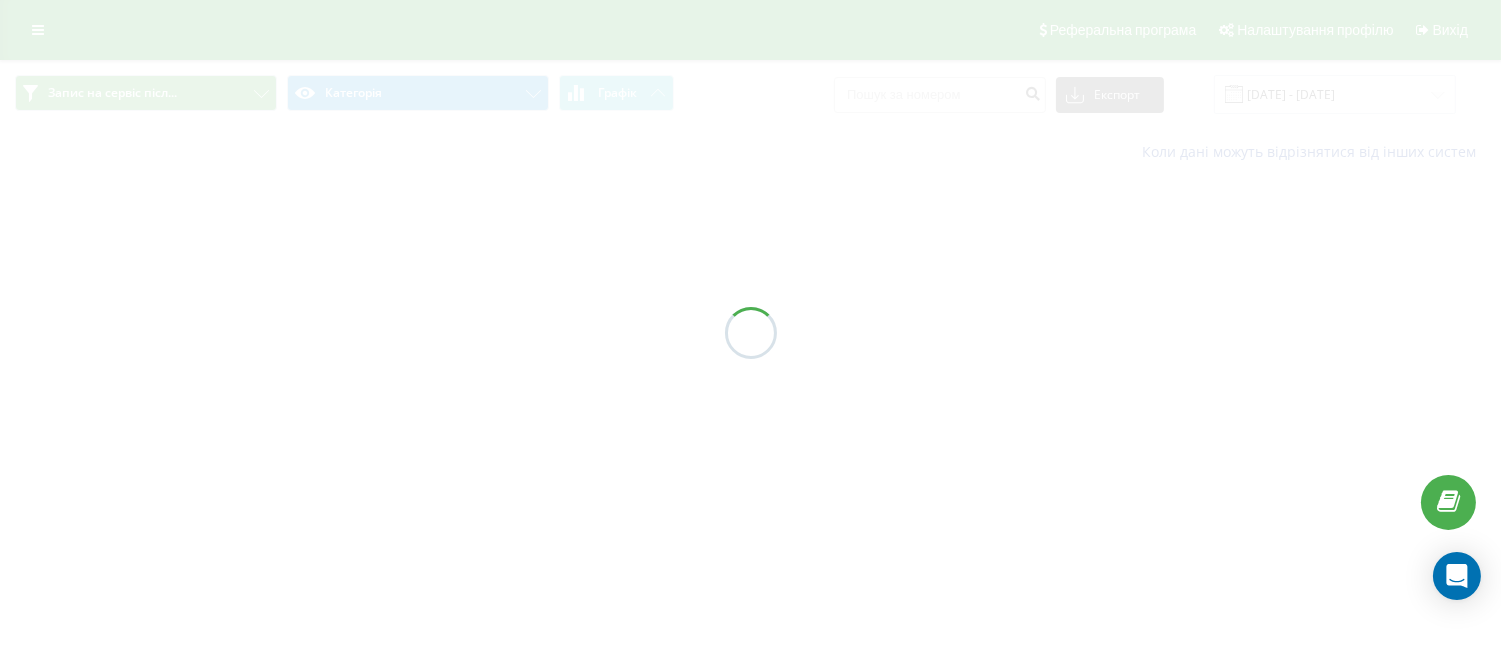 scroll, scrollTop: 0, scrollLeft: 0, axis: both 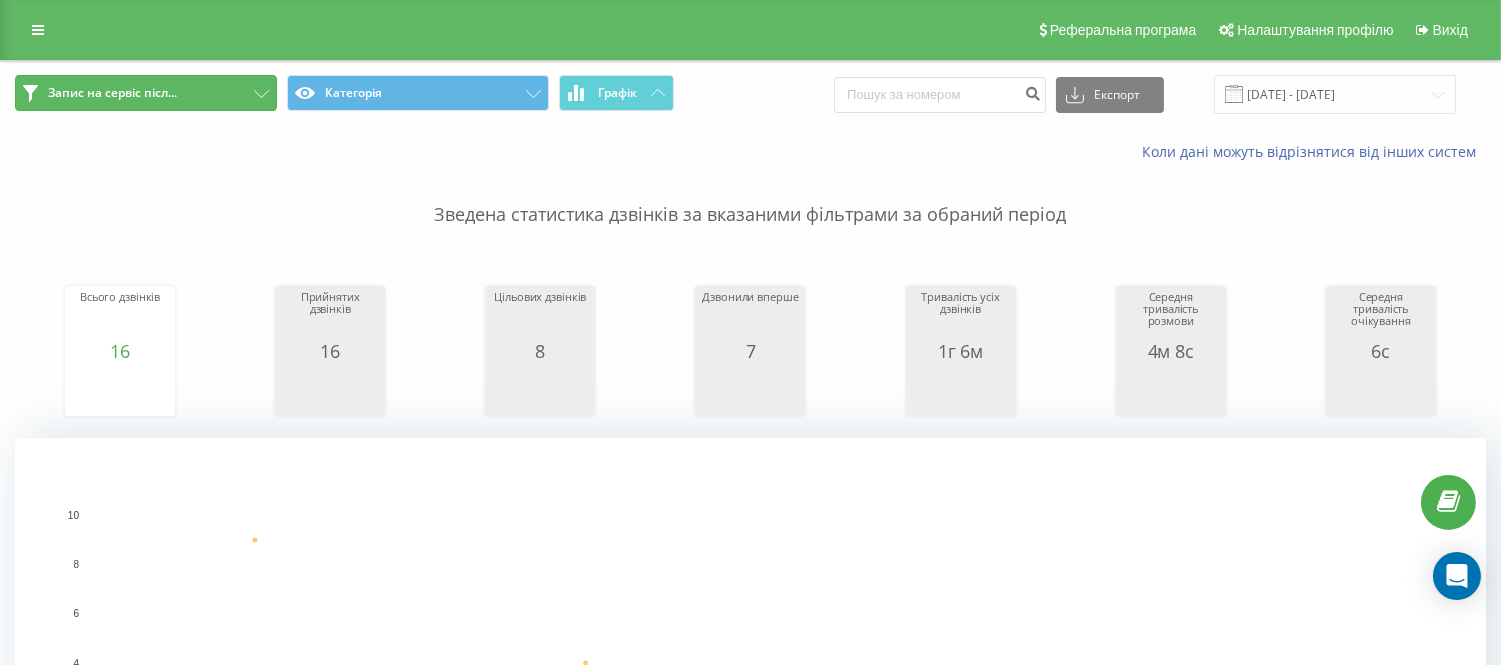 click on "Запис на сервіс післ..." at bounding box center [112, 93] 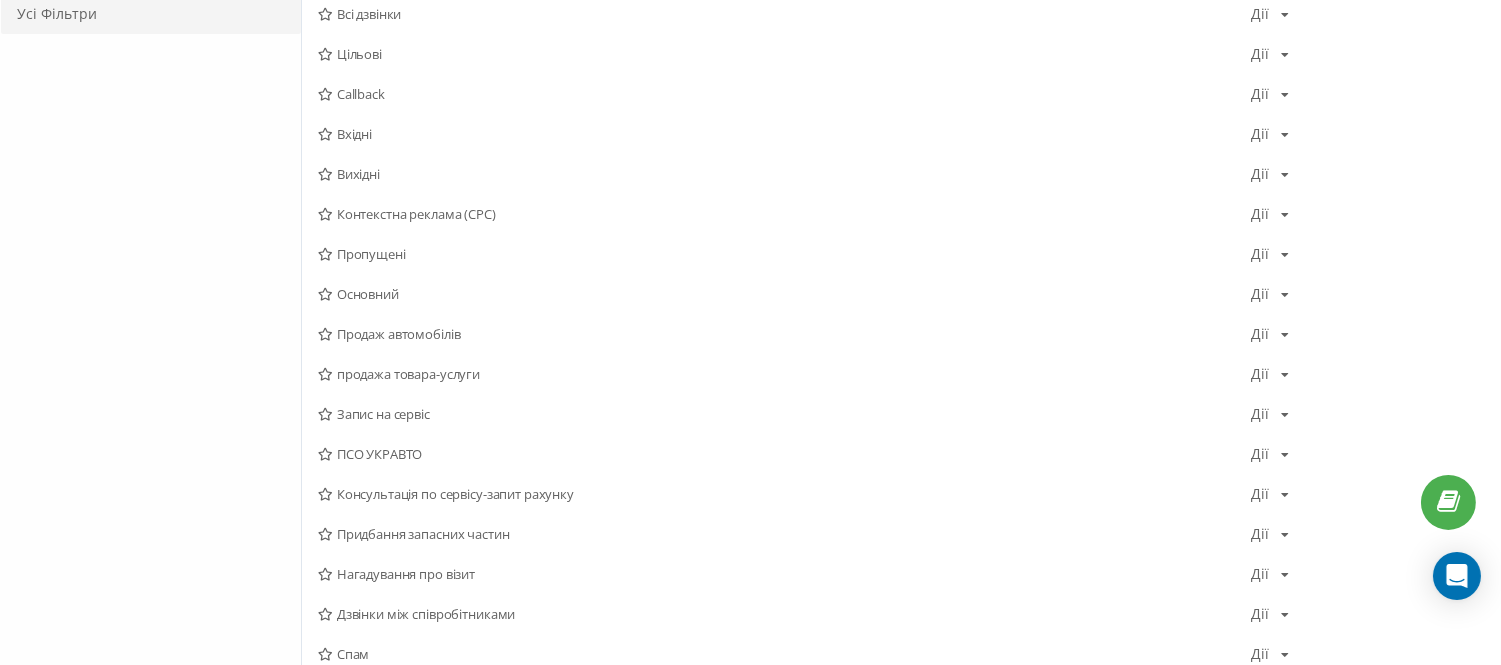 scroll, scrollTop: 666, scrollLeft: 0, axis: vertical 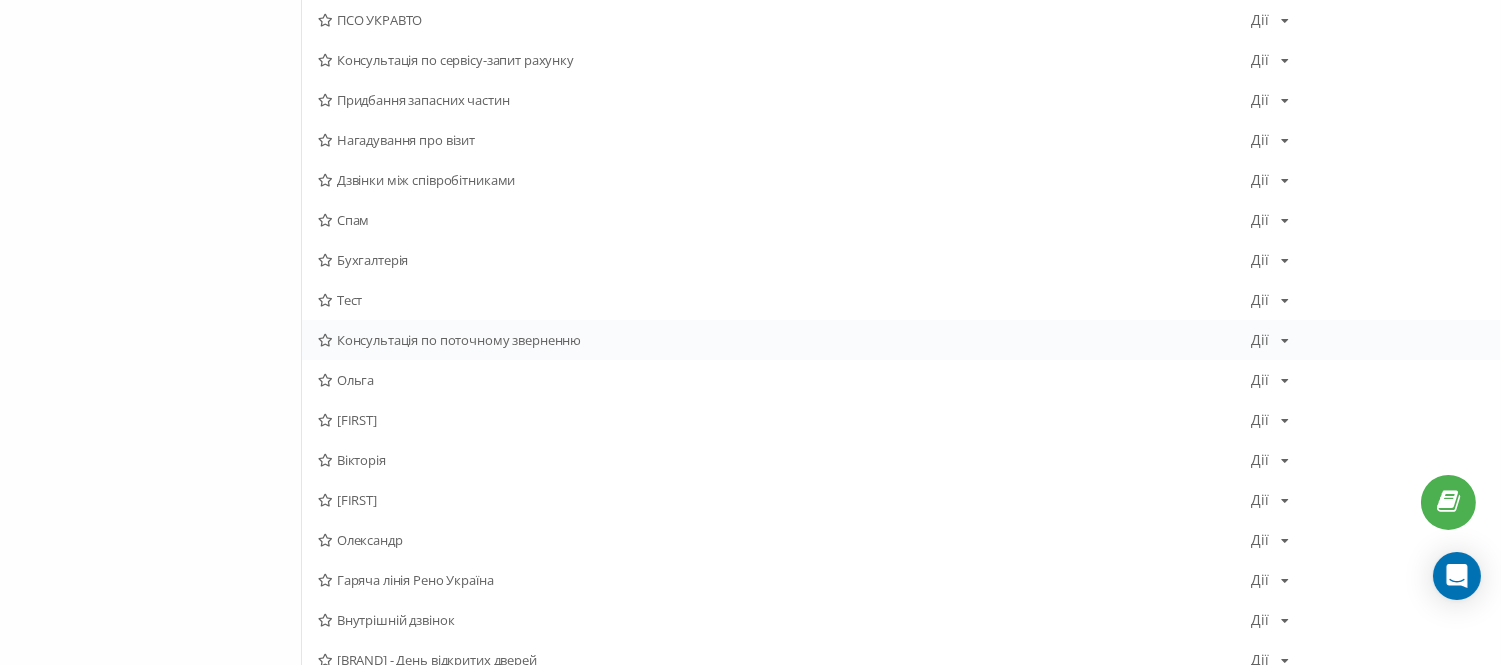 click on "Консультація по поточному зверненню" at bounding box center [784, 340] 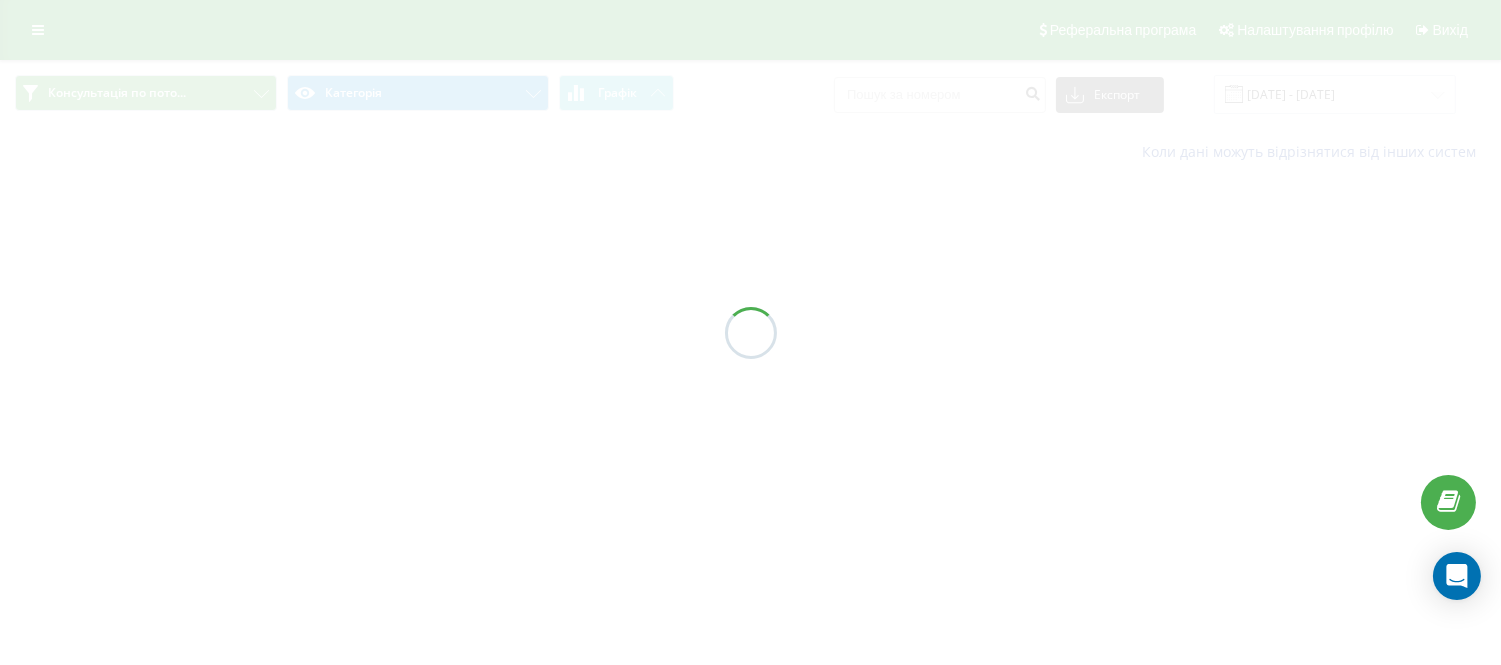 scroll, scrollTop: 0, scrollLeft: 0, axis: both 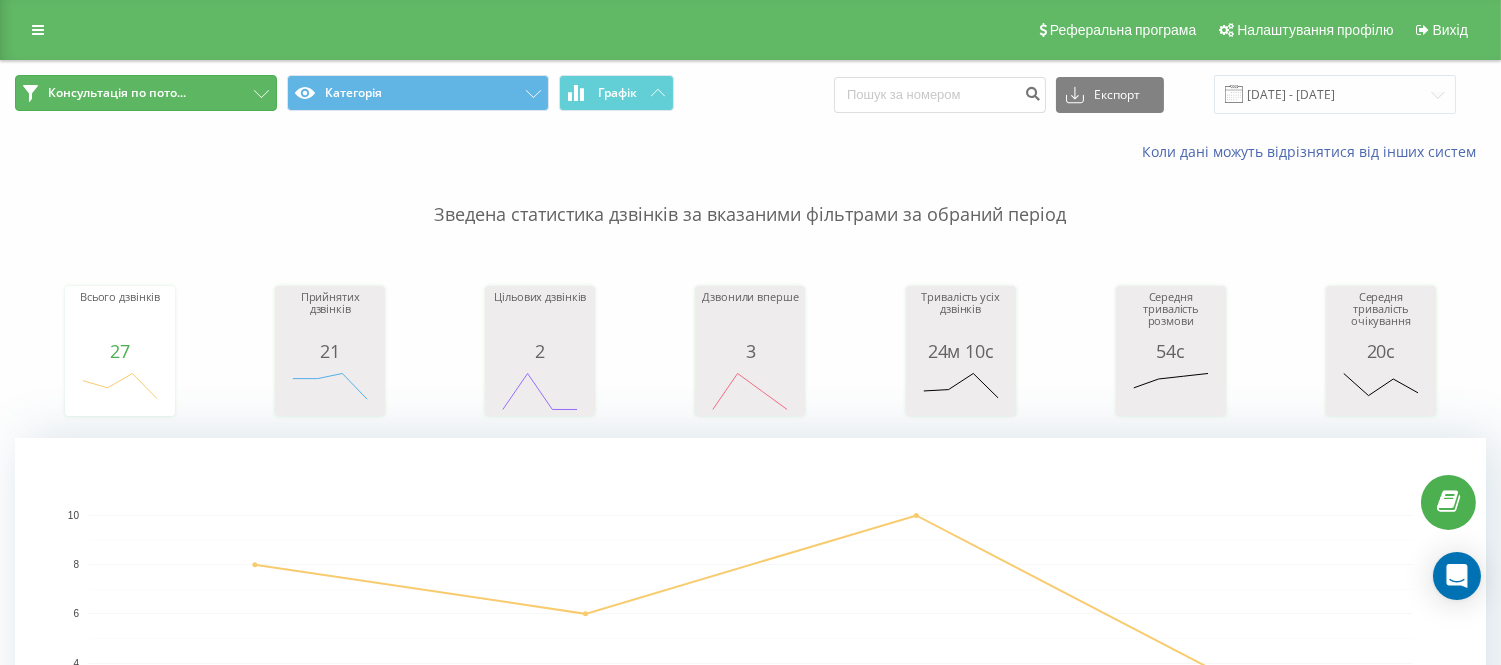 click on "Консультація по пото..." at bounding box center [146, 93] 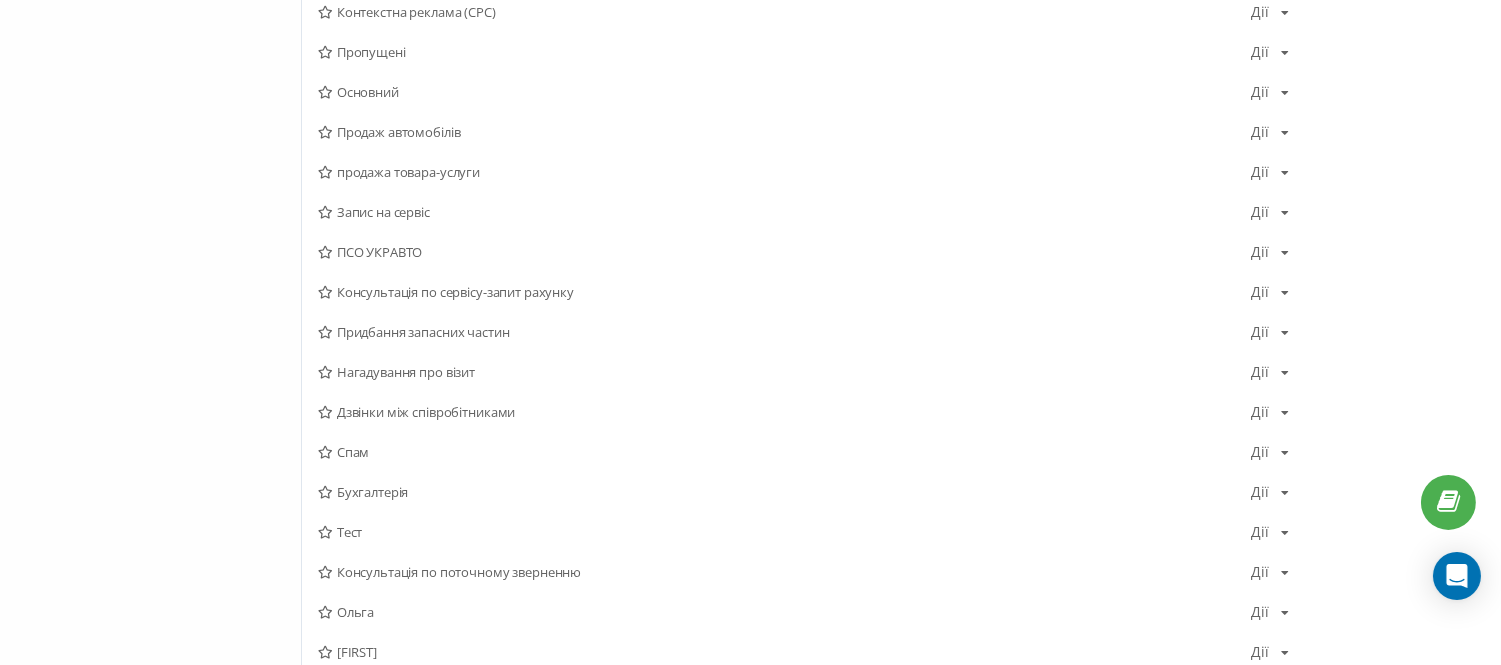 scroll, scrollTop: 444, scrollLeft: 0, axis: vertical 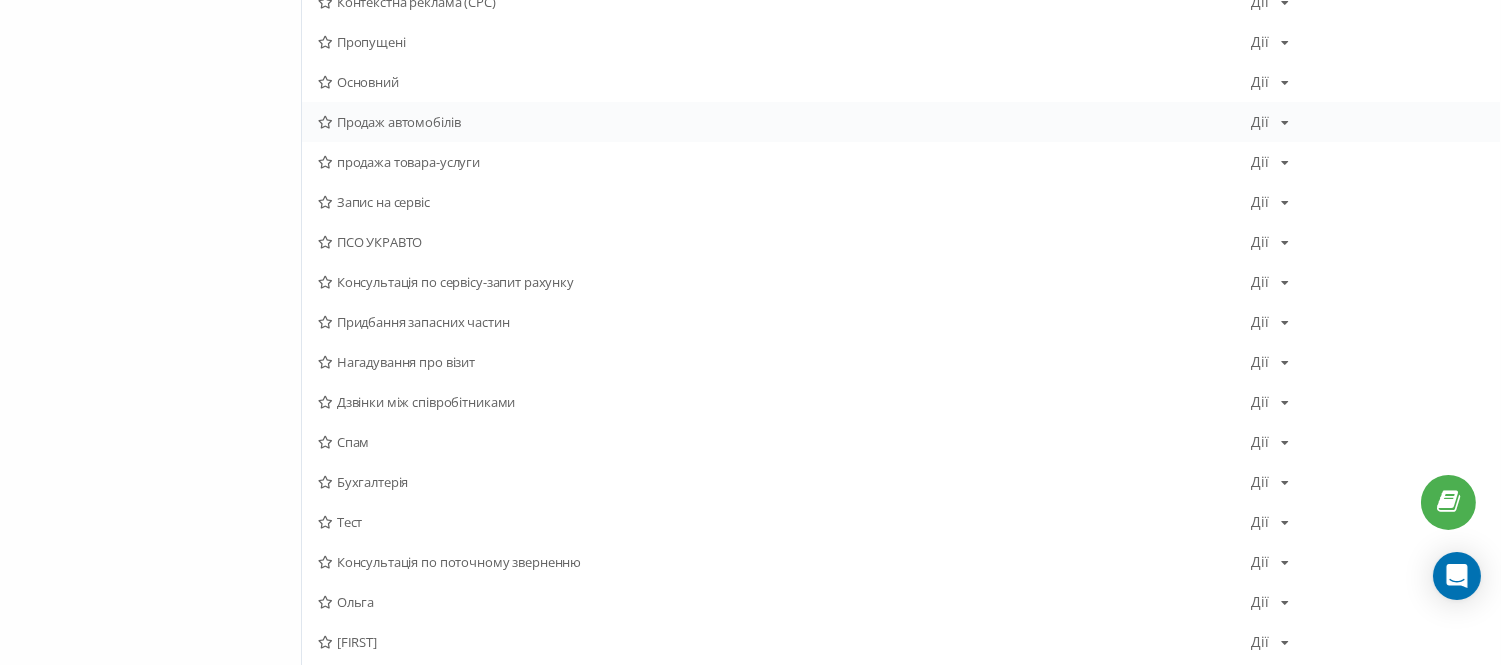 click on "Продаж автомобілів" at bounding box center [784, 122] 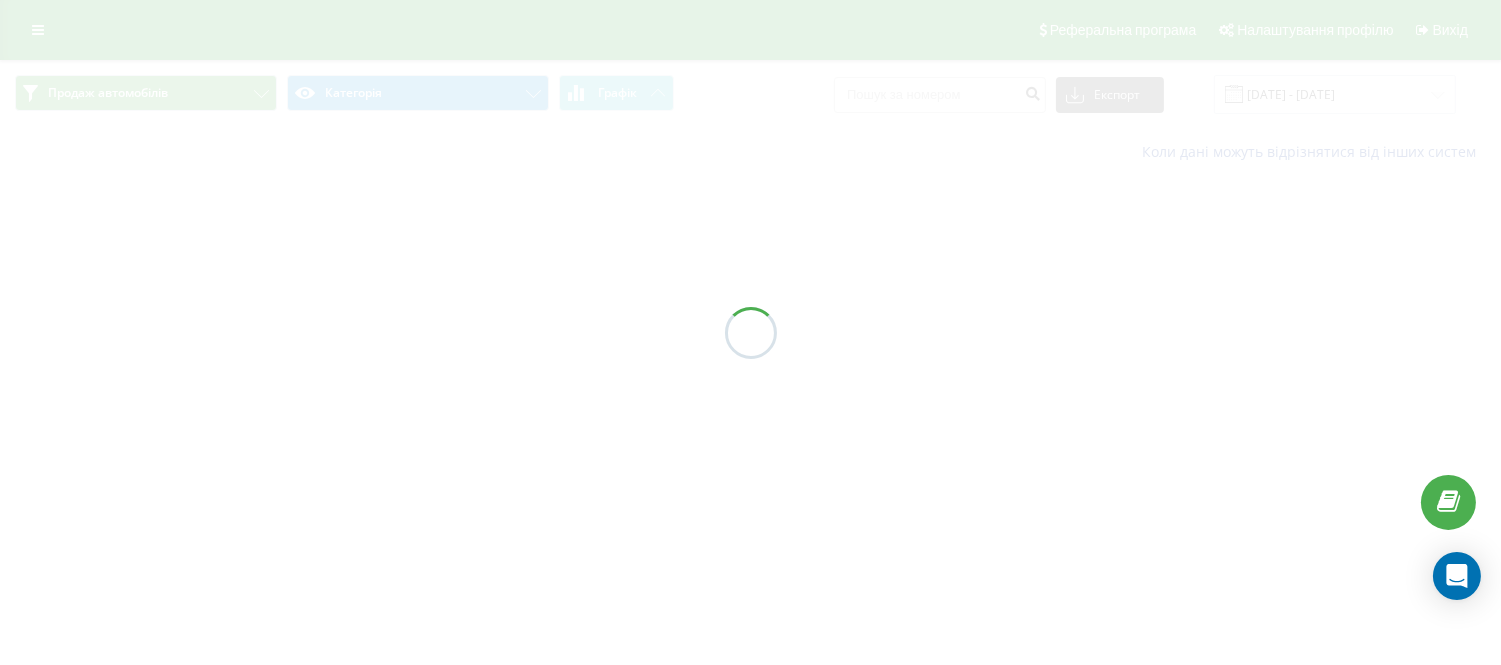 scroll, scrollTop: 0, scrollLeft: 0, axis: both 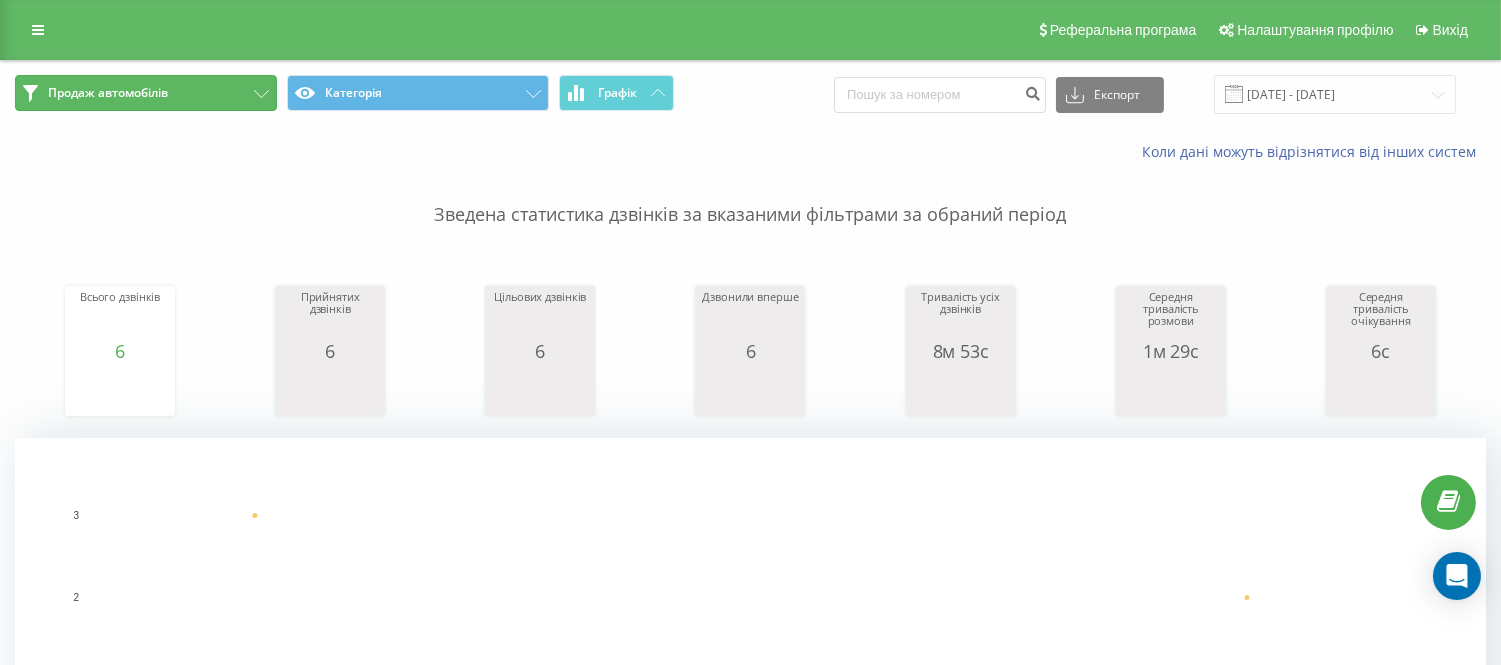 click on "Продаж автомобілів" at bounding box center (108, 93) 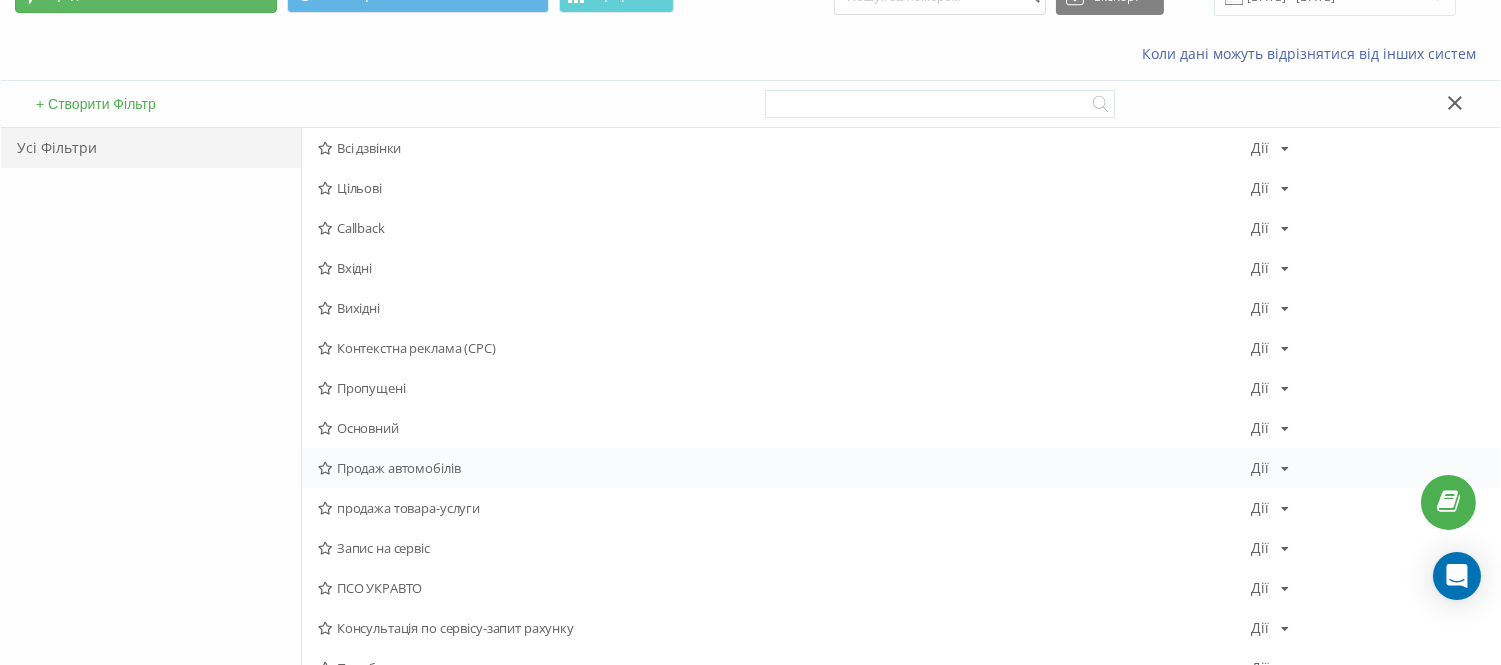 scroll, scrollTop: 222, scrollLeft: 0, axis: vertical 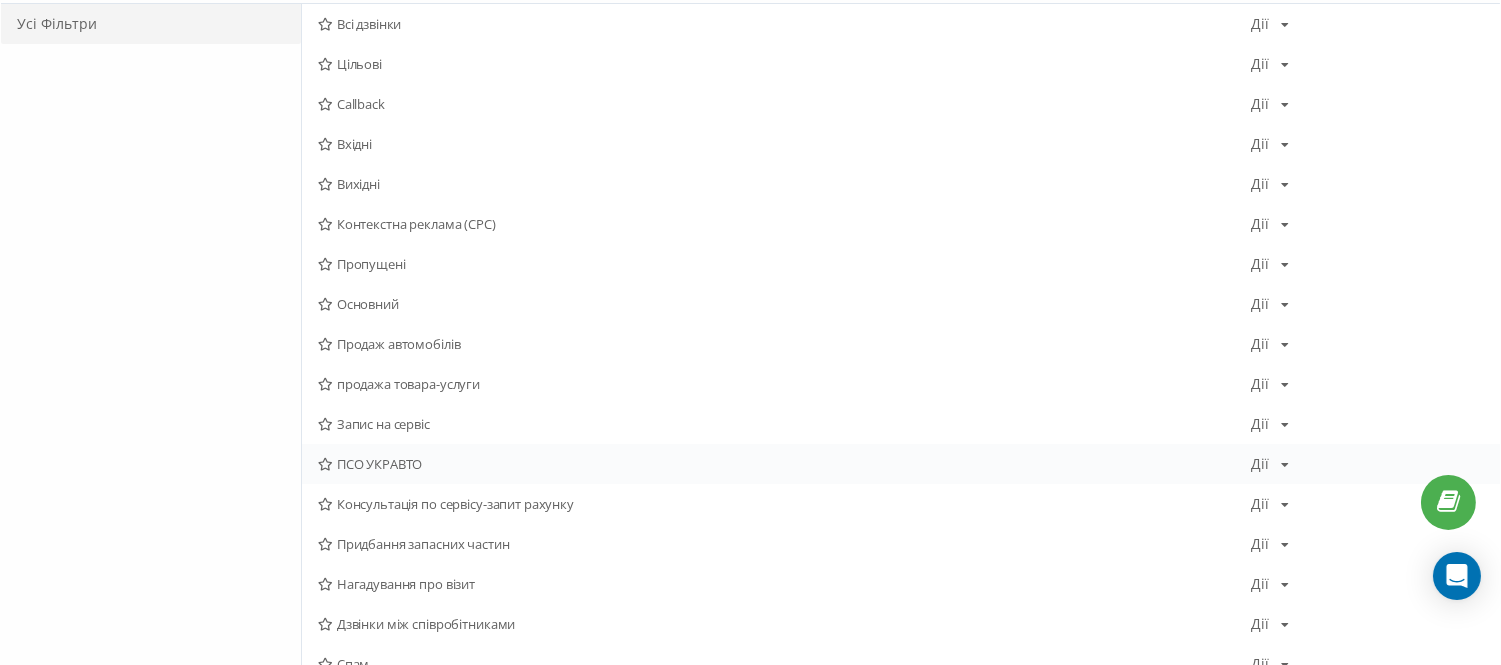 click on "ПСО УКРАВТО" at bounding box center [784, 464] 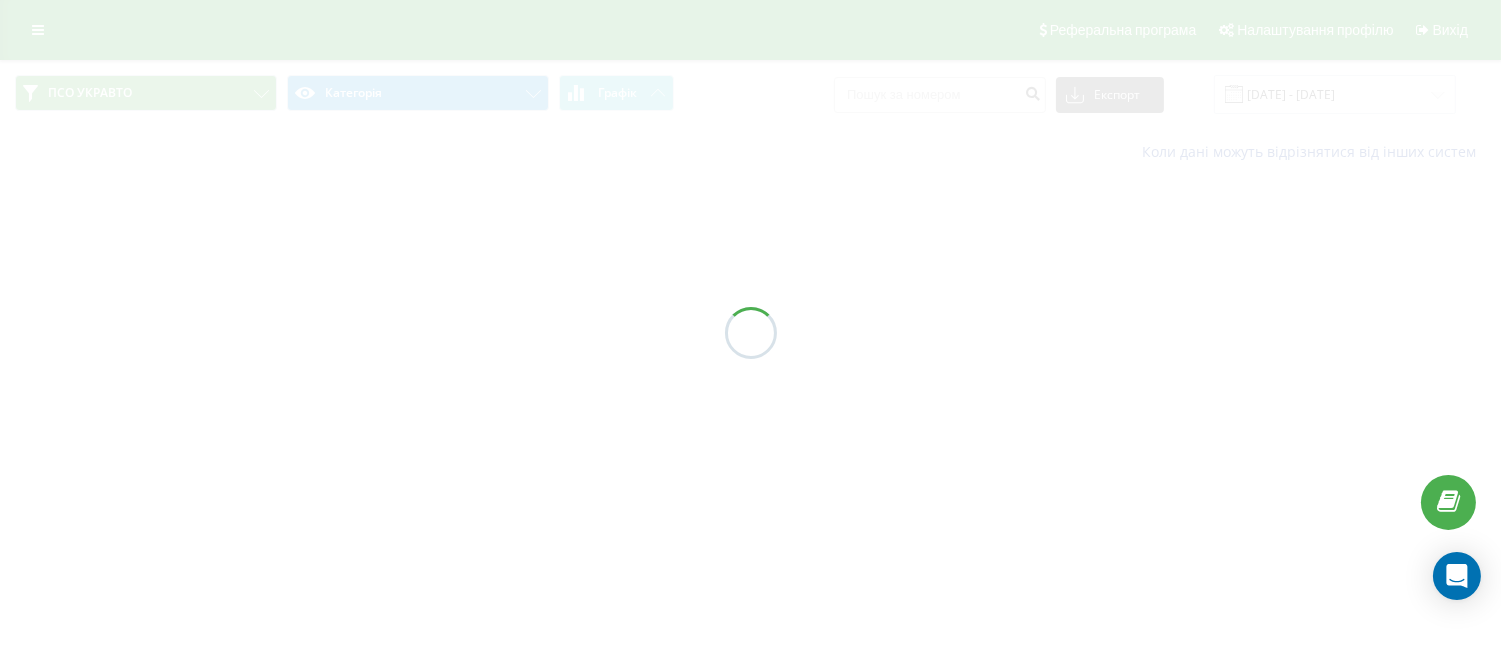 scroll, scrollTop: 0, scrollLeft: 0, axis: both 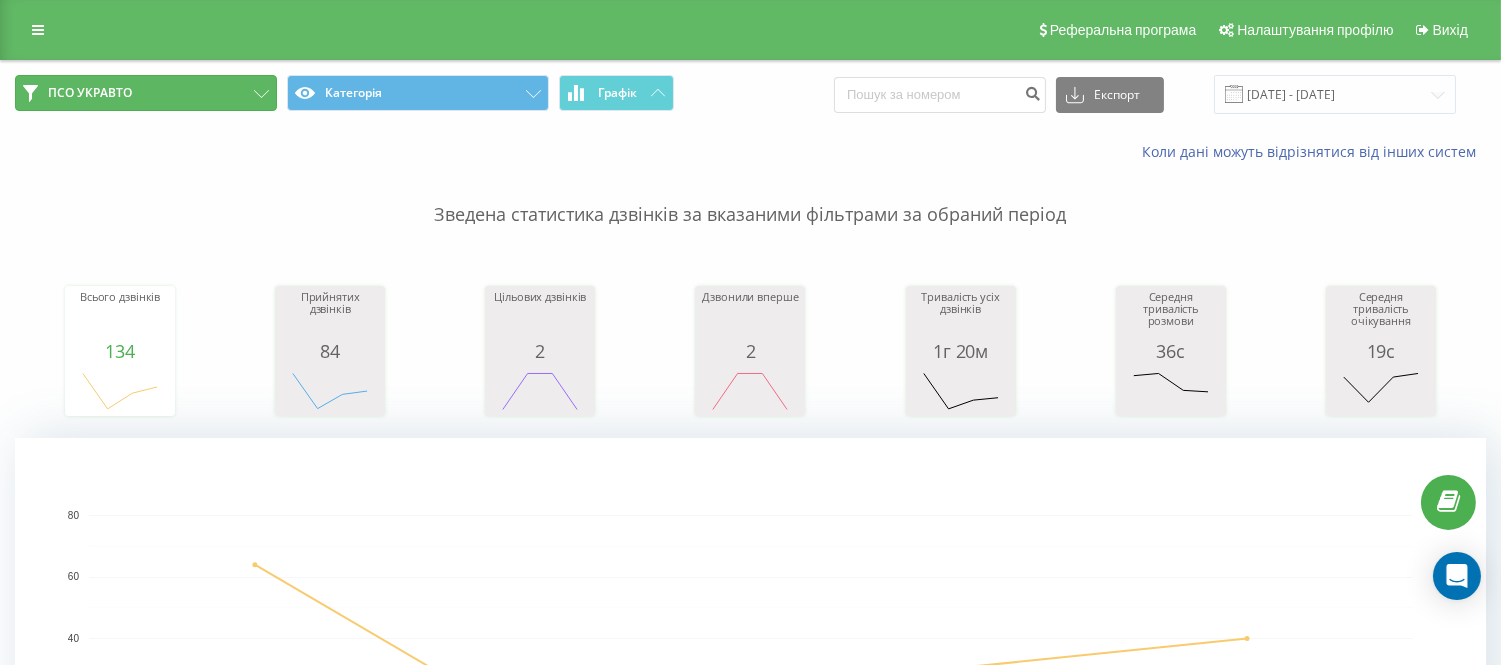 click on "ПСО УКРАВТО" at bounding box center [146, 93] 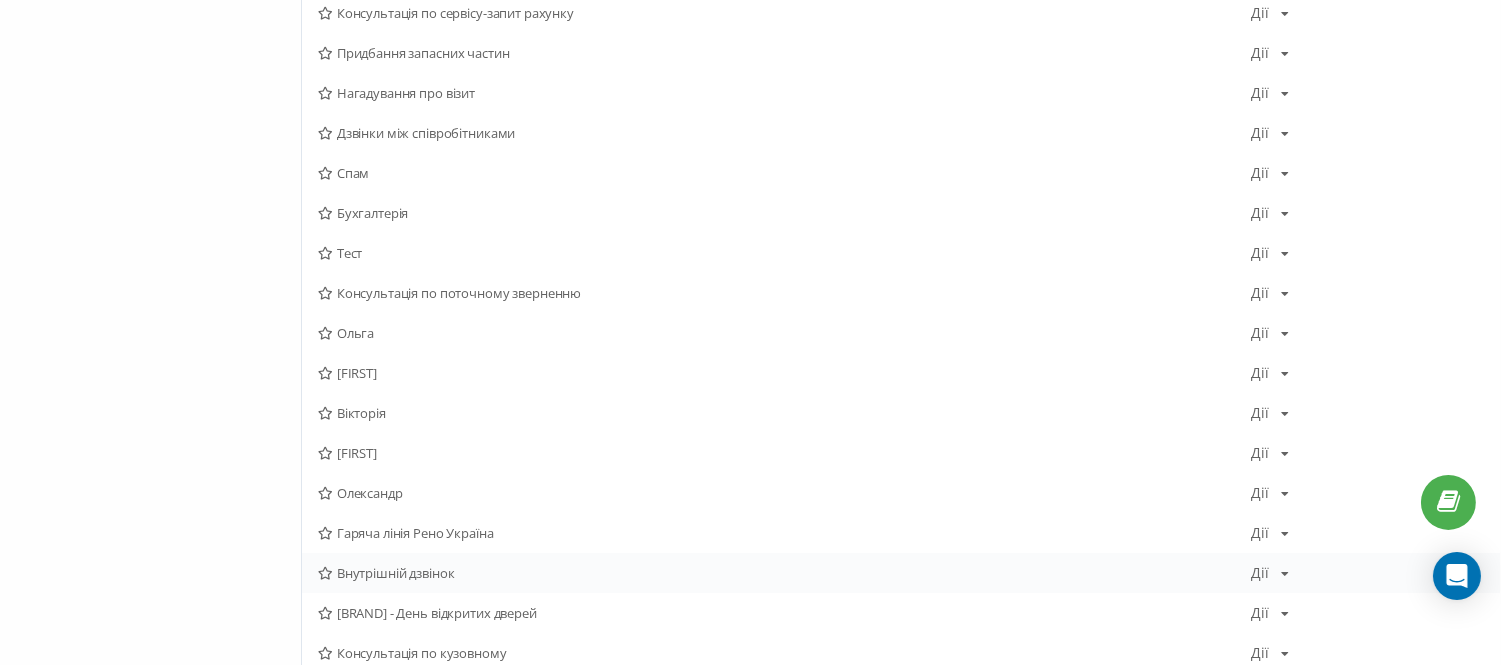 scroll, scrollTop: 666, scrollLeft: 0, axis: vertical 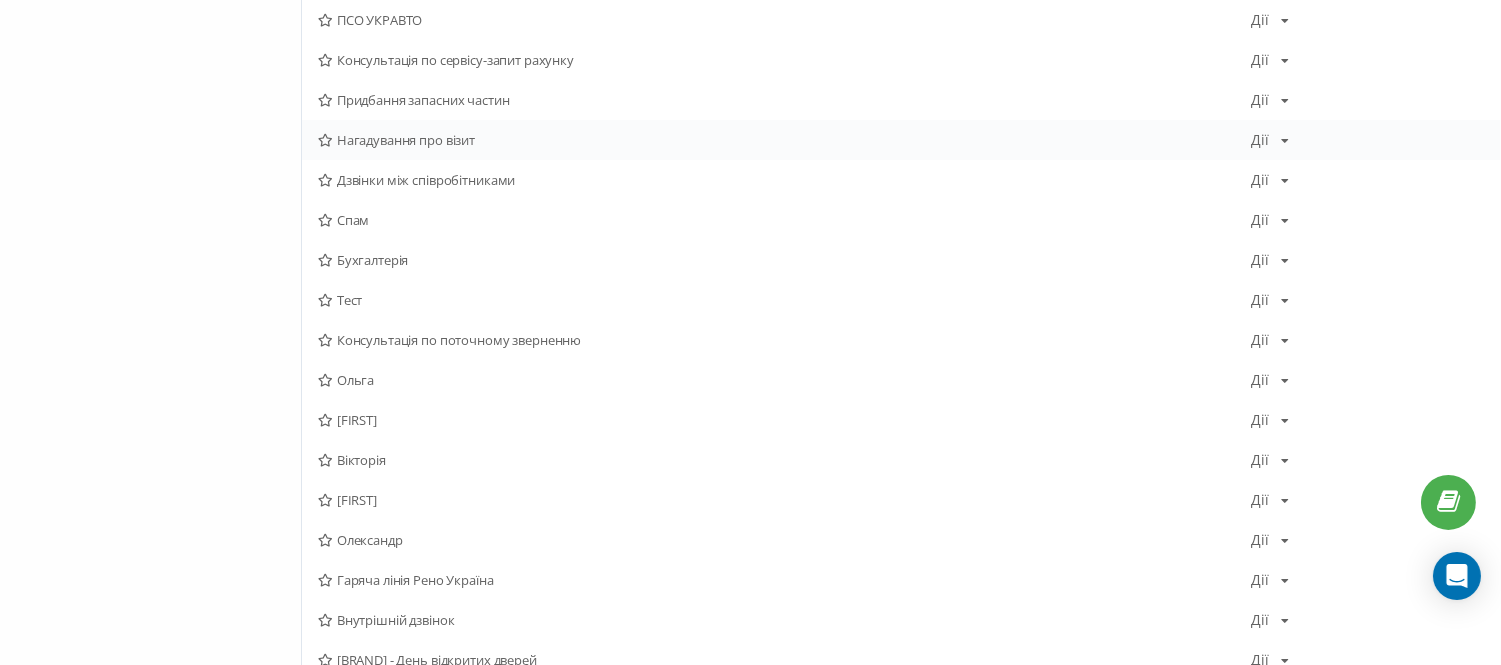 click on "Нагадування про візит" at bounding box center [784, 140] 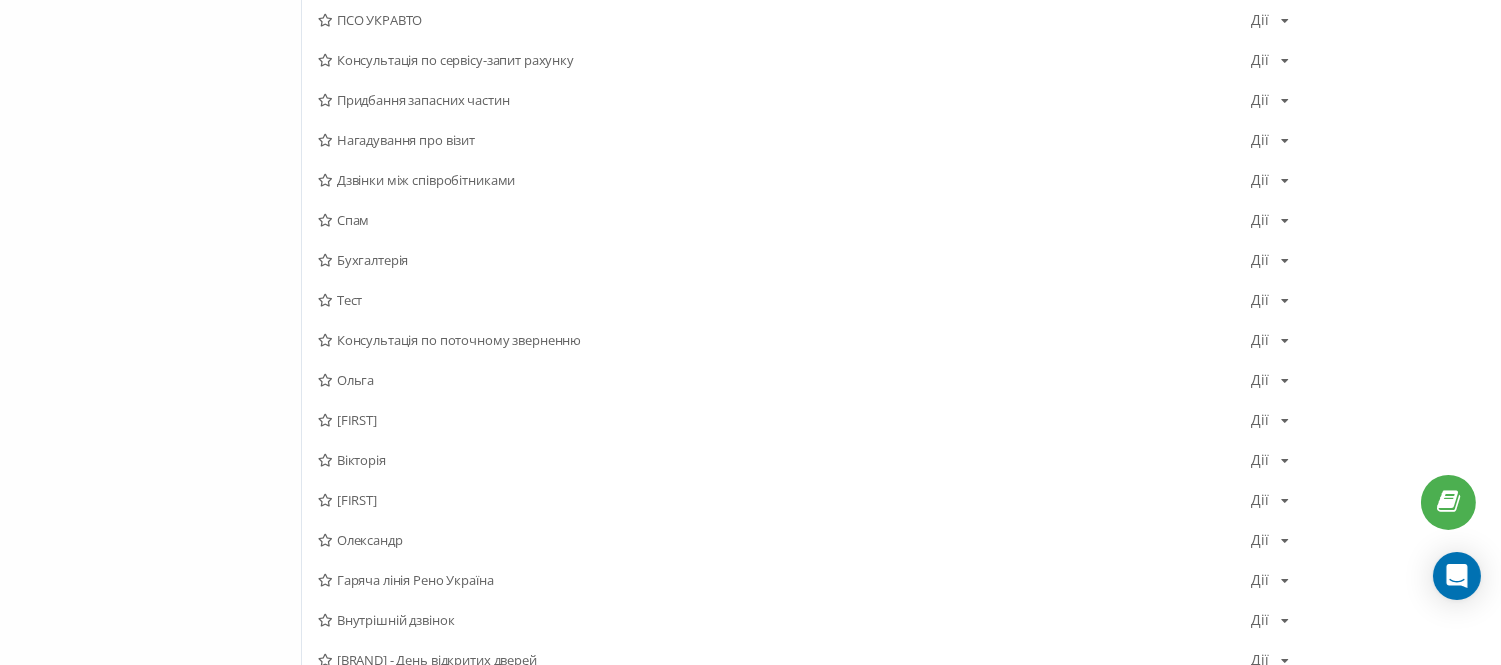 scroll, scrollTop: 0, scrollLeft: 0, axis: both 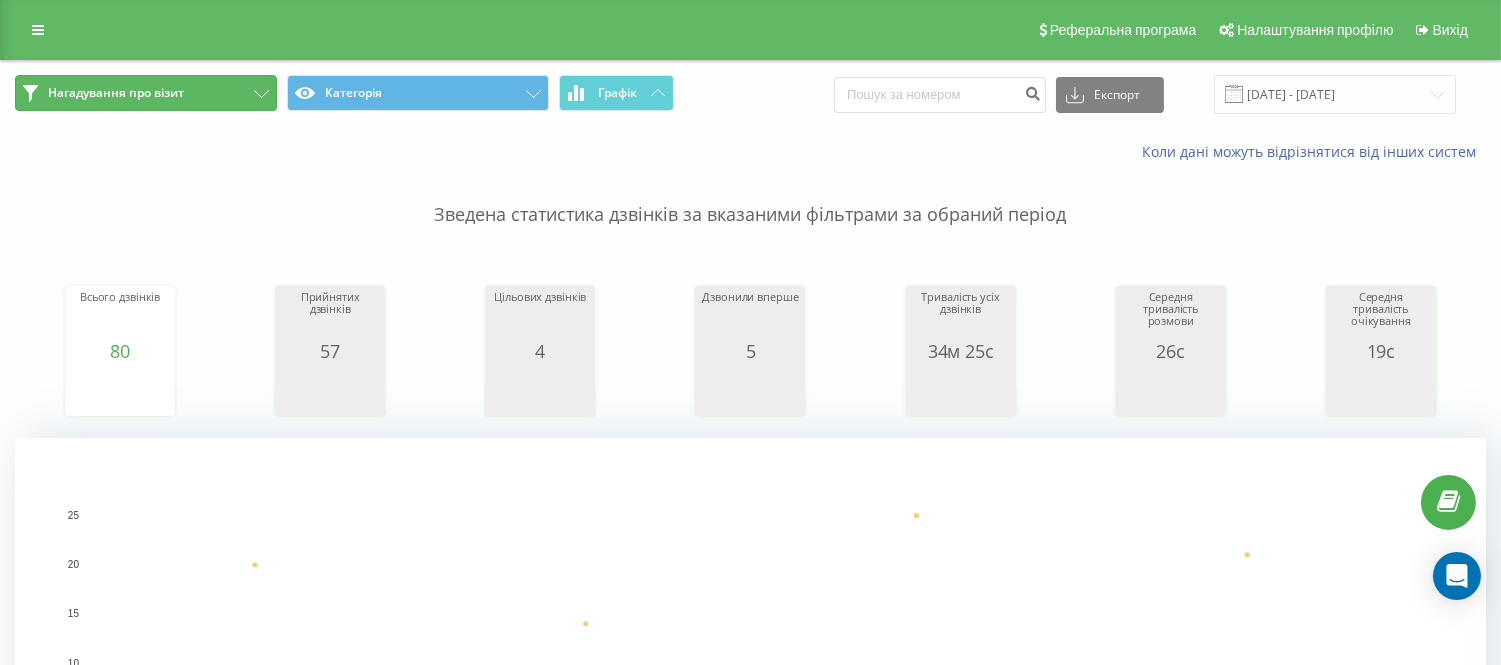 click on "Нагадування про візит" at bounding box center (116, 93) 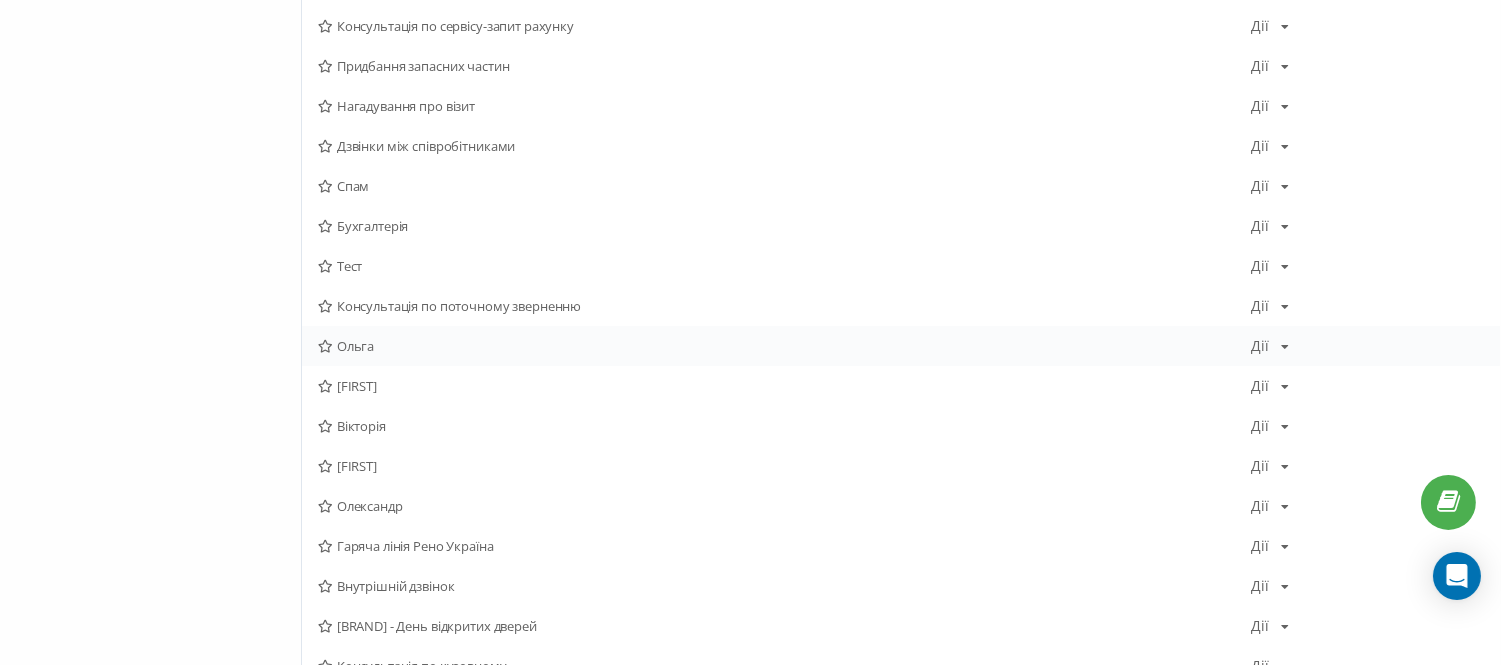scroll, scrollTop: 666, scrollLeft: 0, axis: vertical 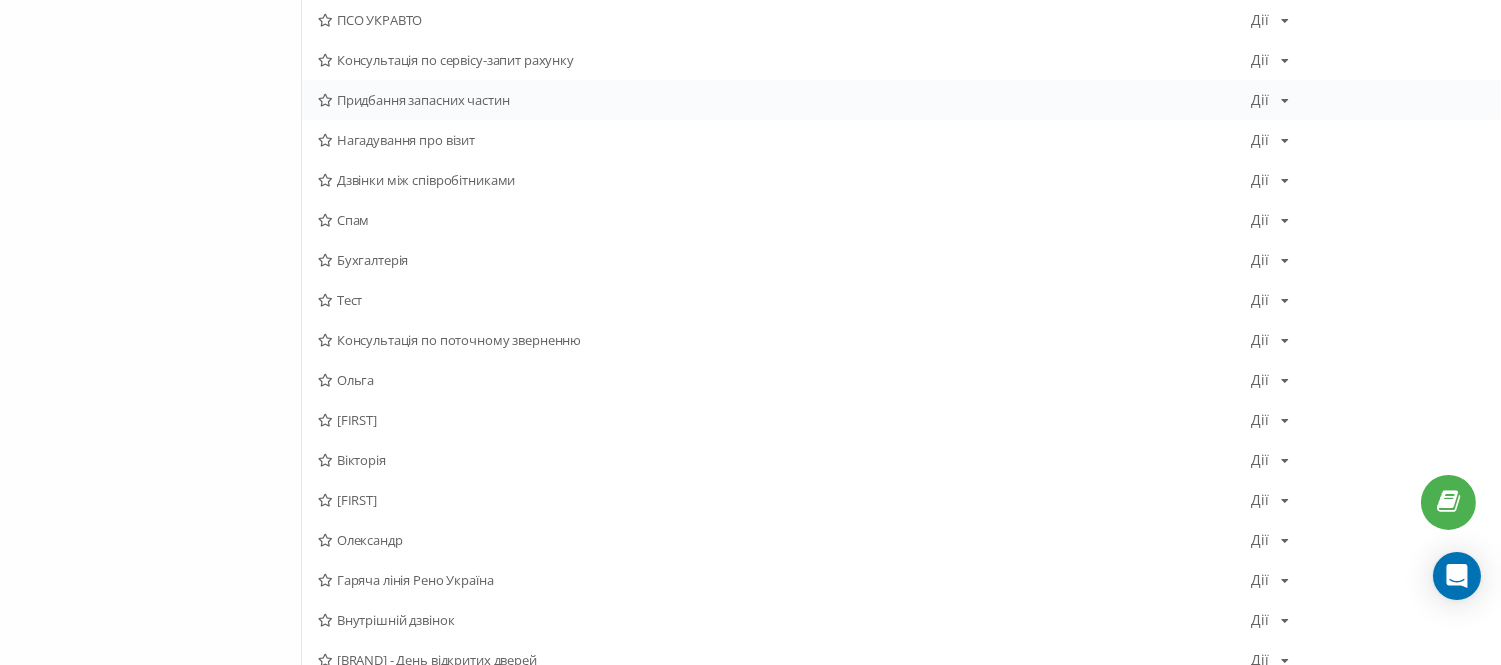 click on "Придбання запасних частин" at bounding box center (784, 100) 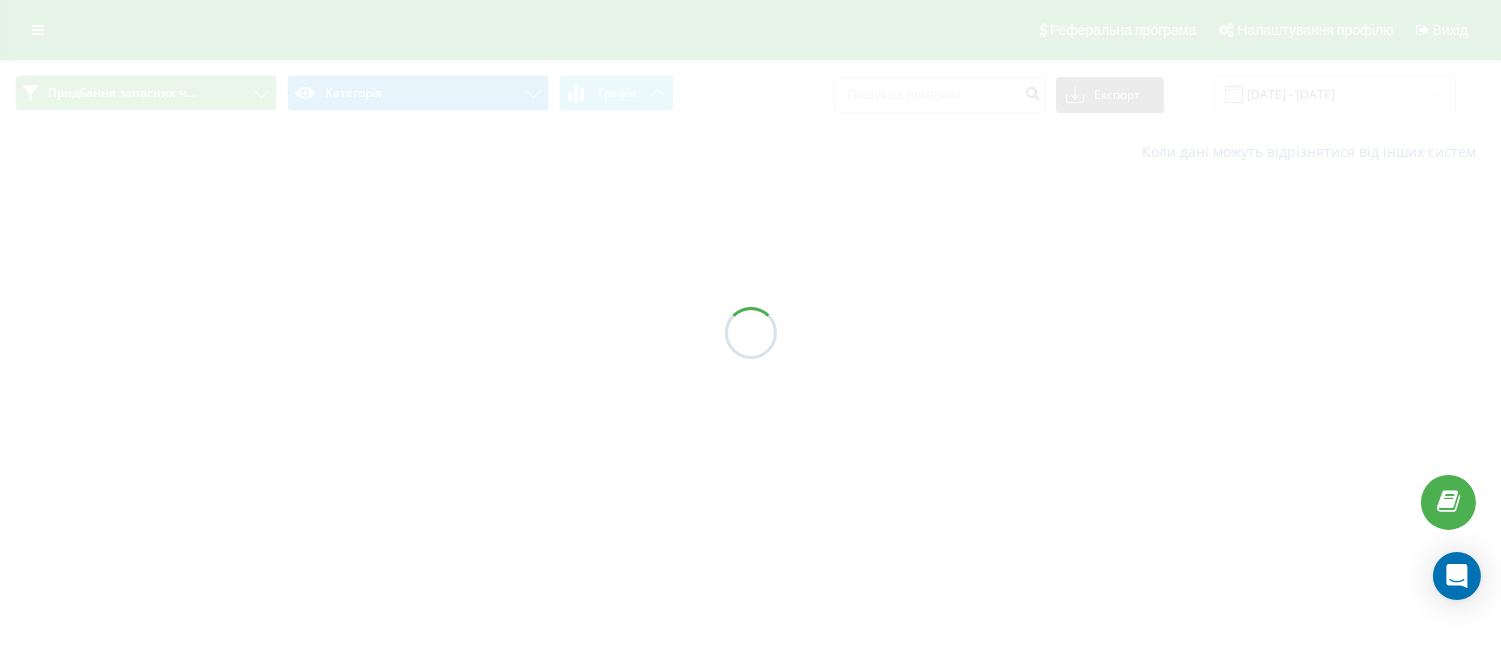 scroll, scrollTop: 0, scrollLeft: 0, axis: both 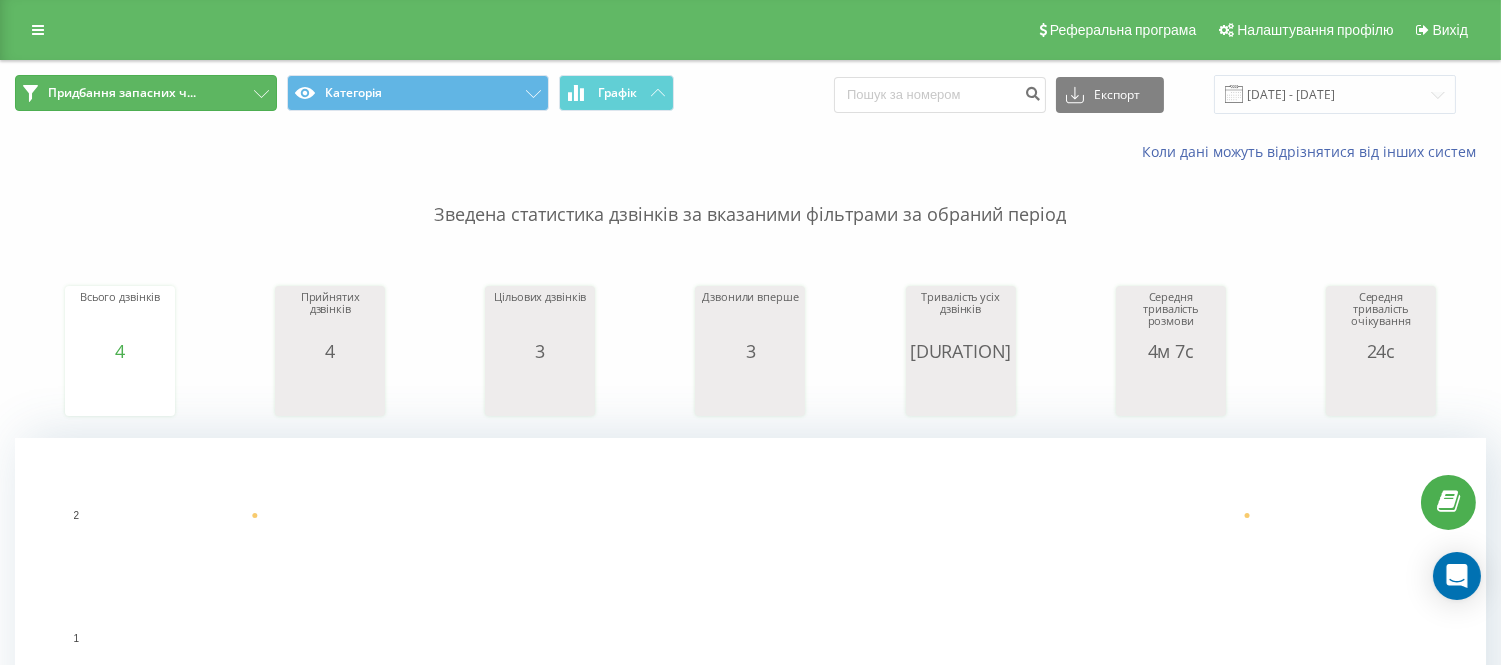 click on "Придбання запасних ч..." at bounding box center [122, 93] 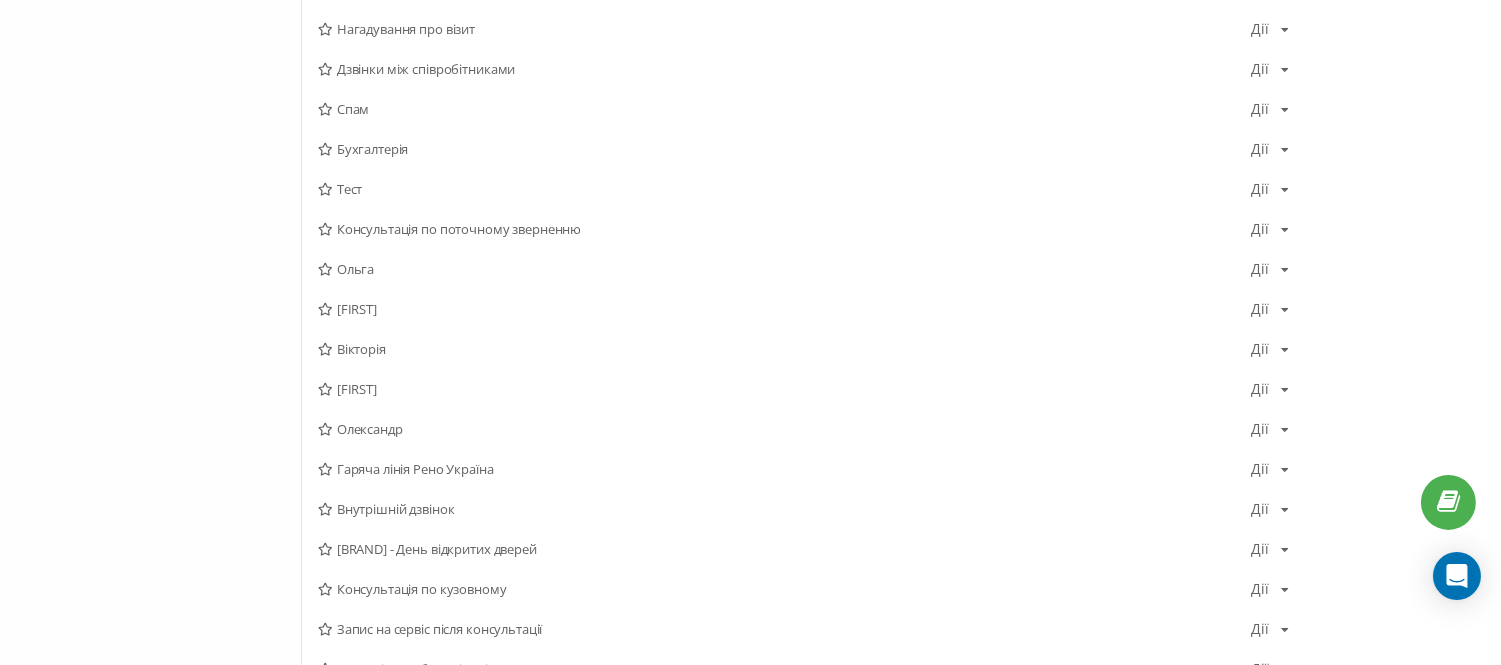 scroll, scrollTop: 888, scrollLeft: 0, axis: vertical 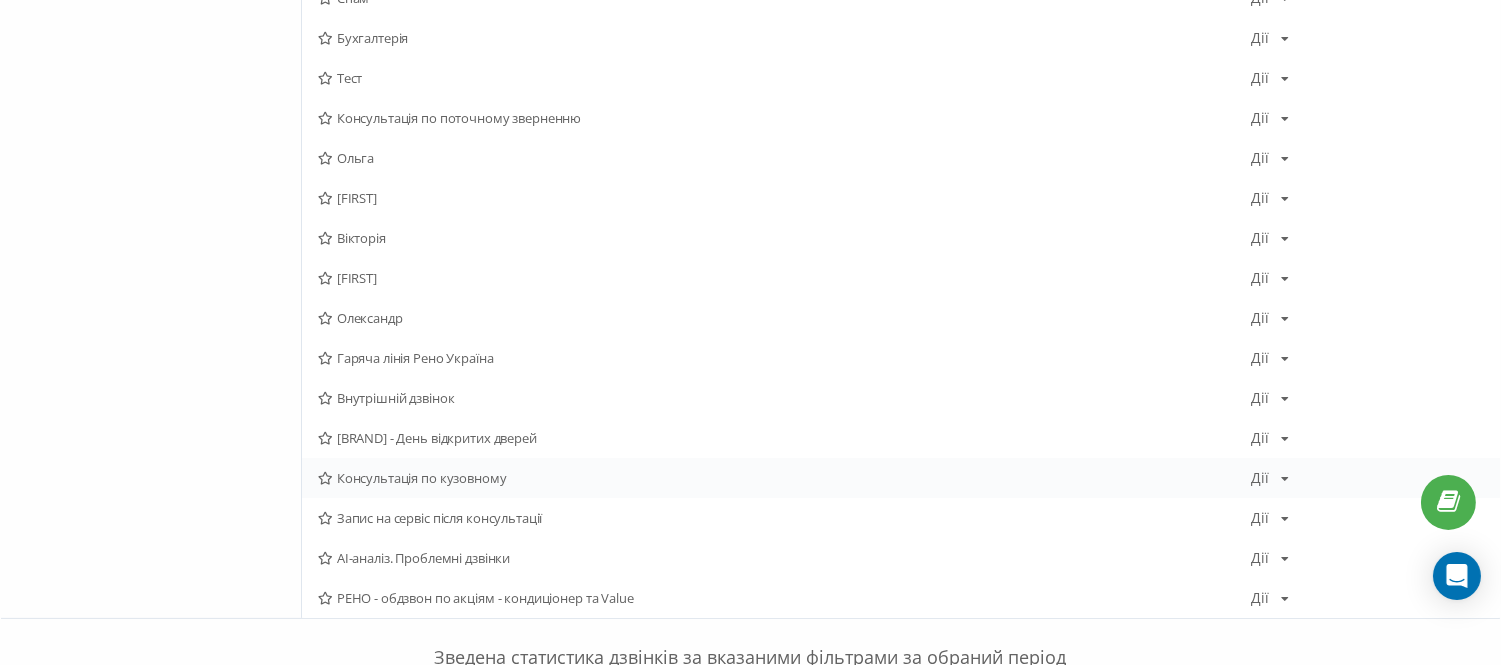 click on "Консультація по кузовному" at bounding box center [784, 478] 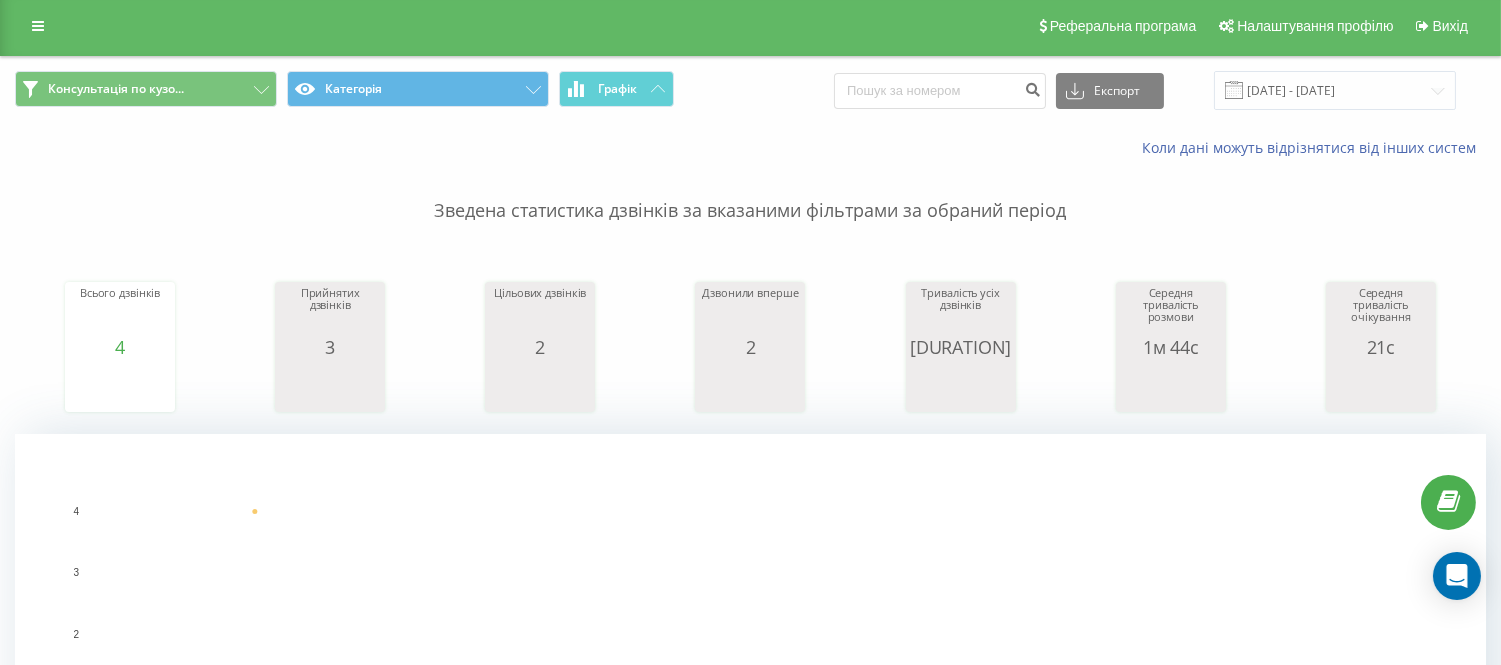 scroll, scrollTop: 0, scrollLeft: 0, axis: both 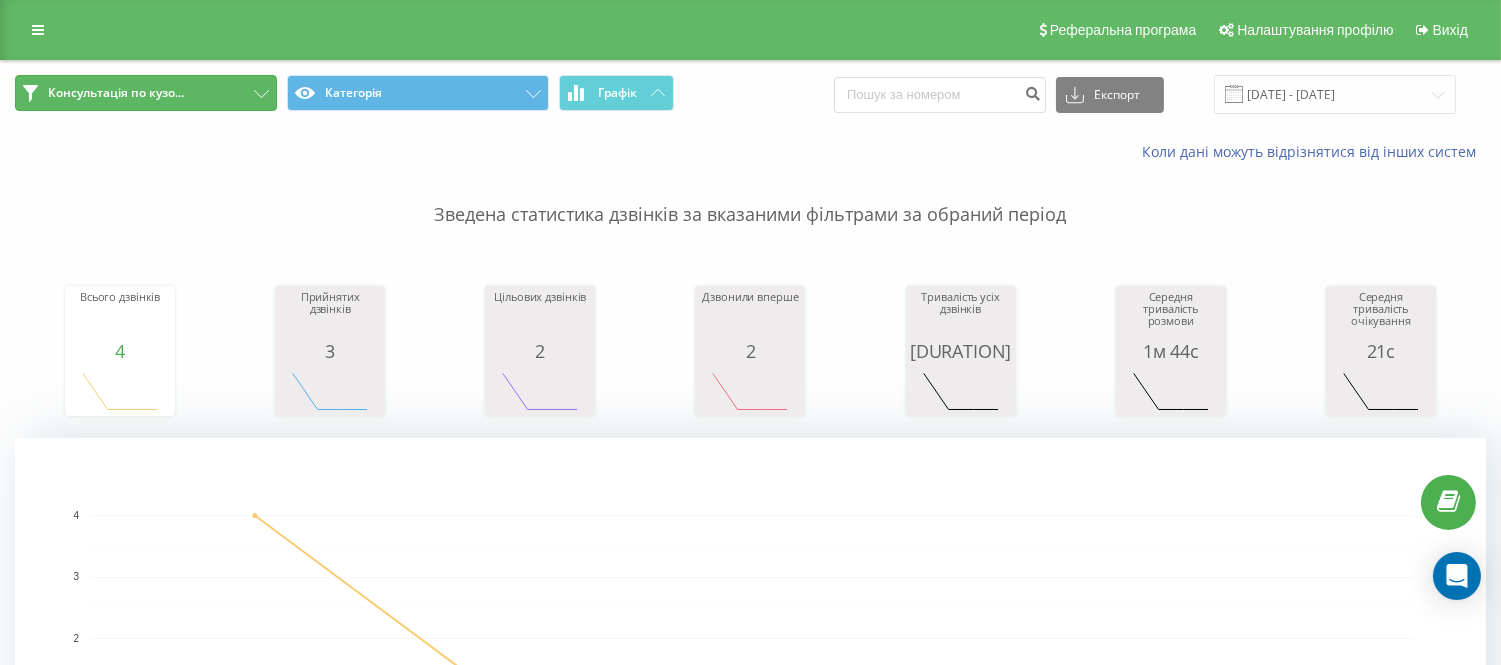 click on "Консультація по кузо..." at bounding box center [116, 93] 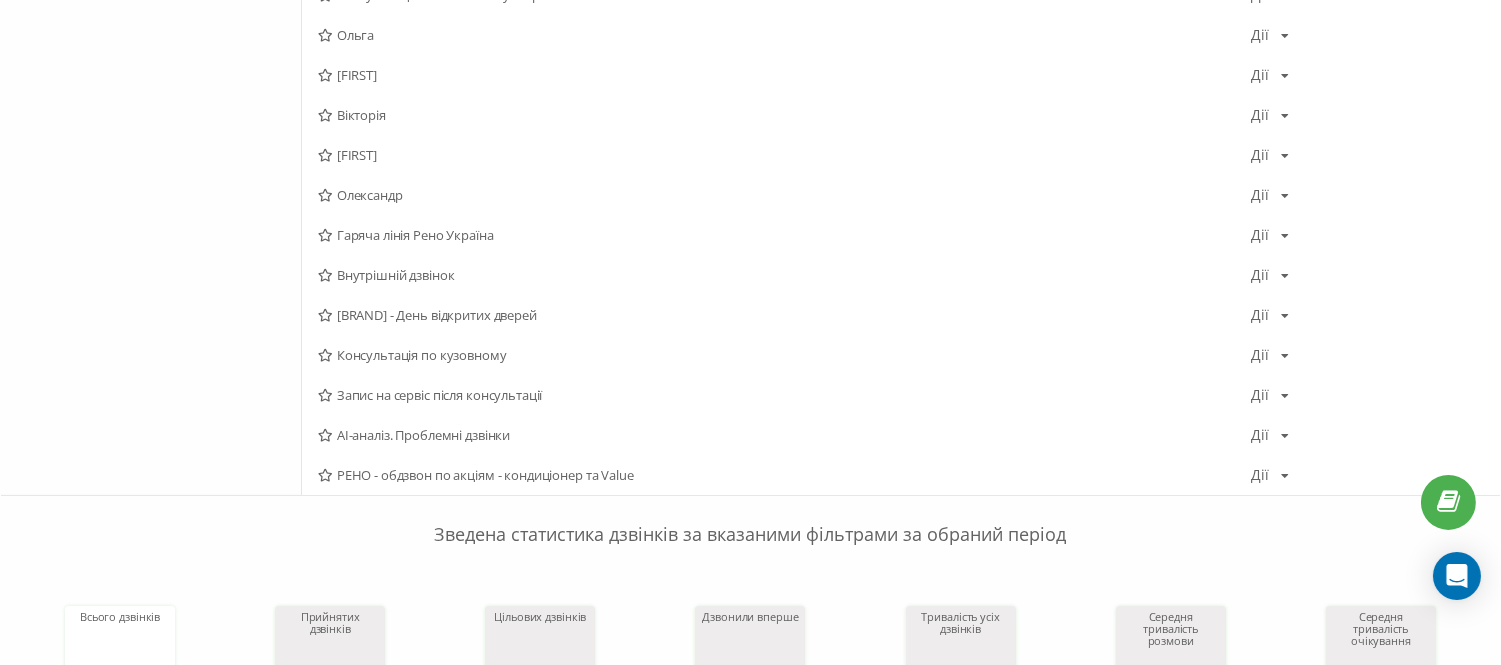 scroll, scrollTop: 1000, scrollLeft: 0, axis: vertical 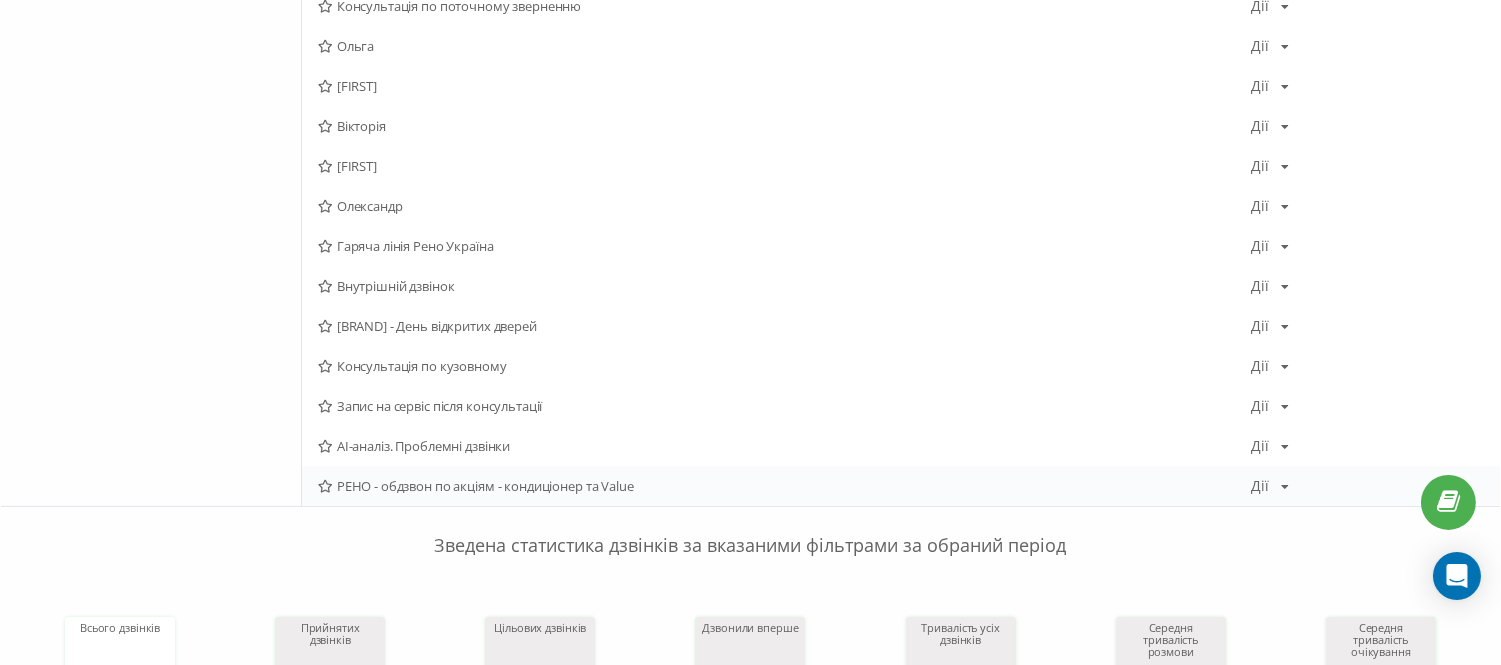 click on "РЕНО - обдзвон по акціям - кондиціонер та Value" at bounding box center (784, 486) 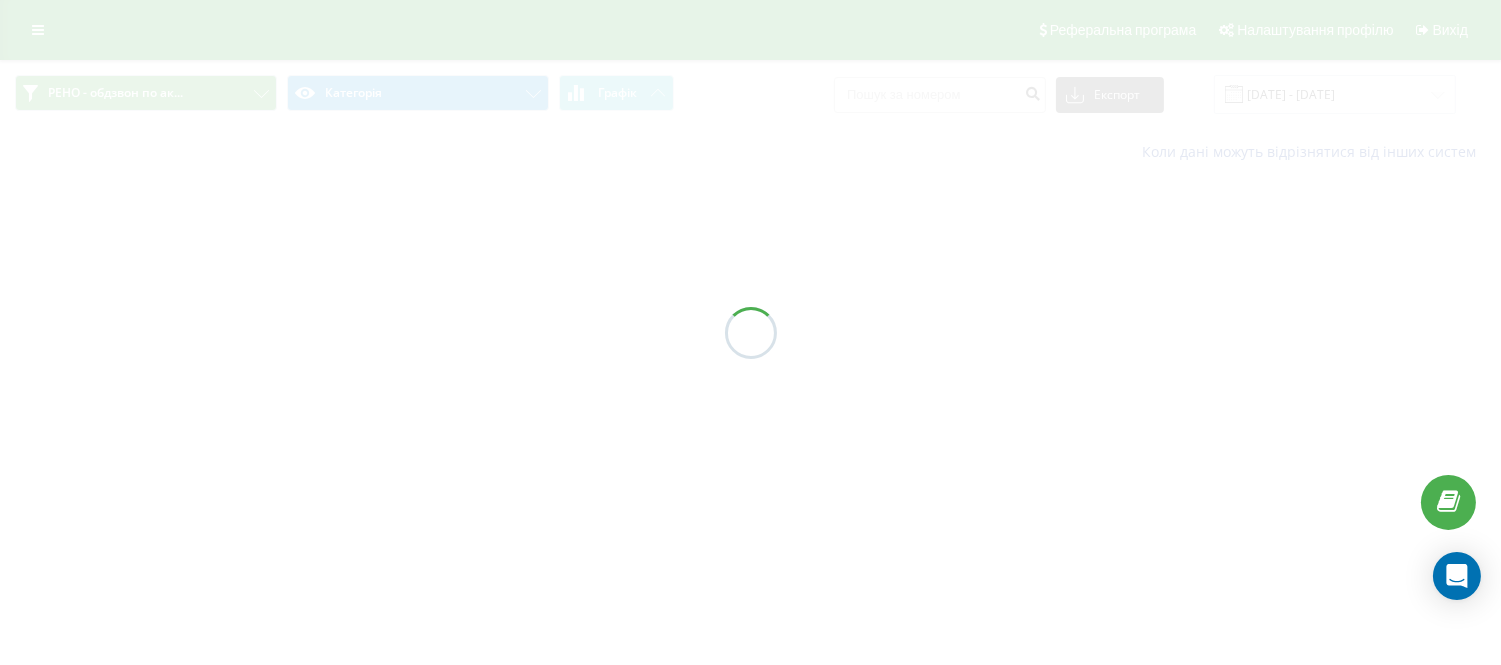 scroll, scrollTop: 0, scrollLeft: 0, axis: both 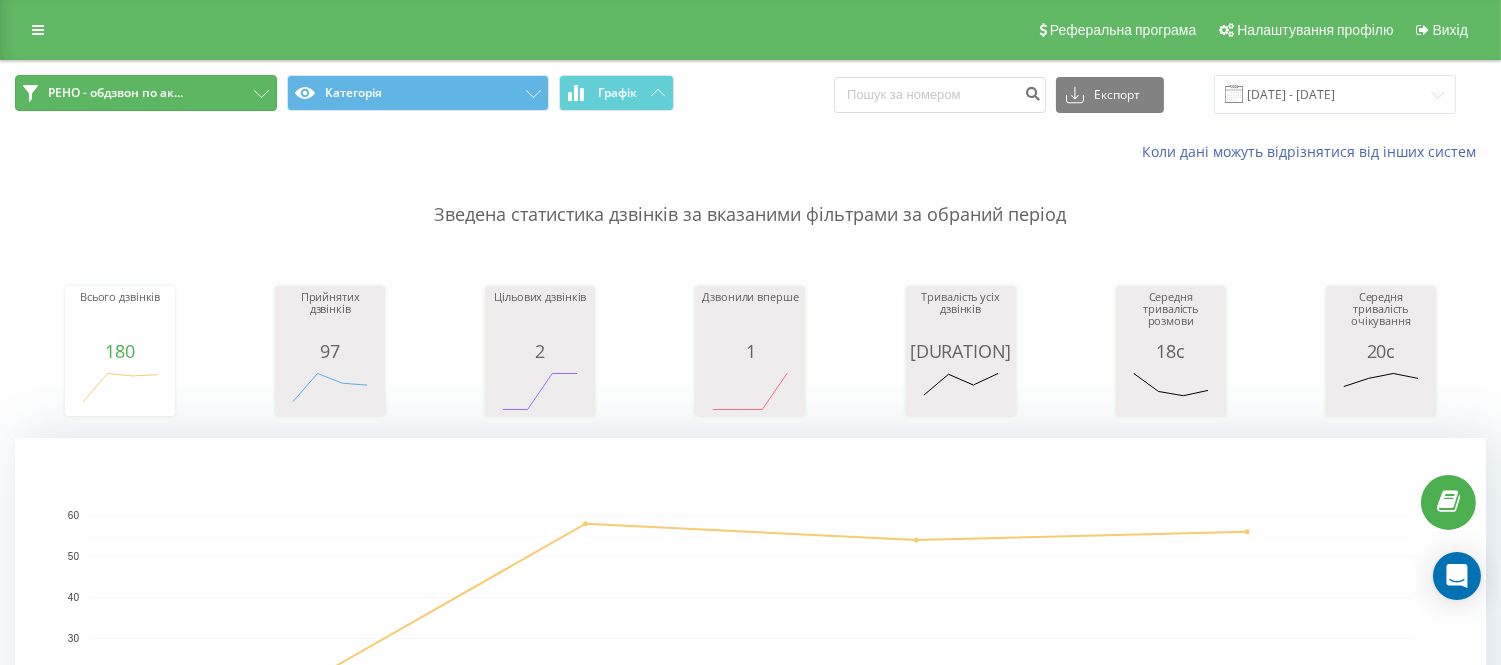 click on "РЕНО - обдзвон по ак..." at bounding box center [115, 93] 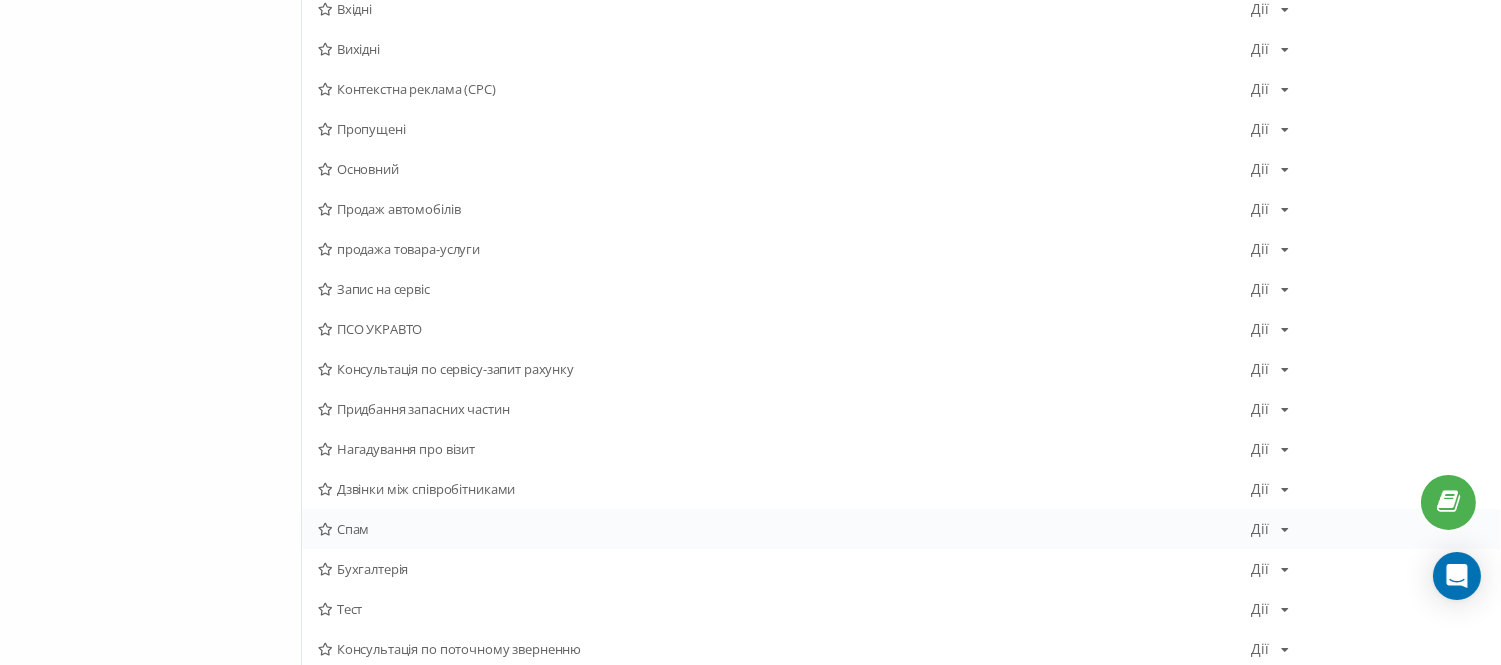scroll, scrollTop: 444, scrollLeft: 0, axis: vertical 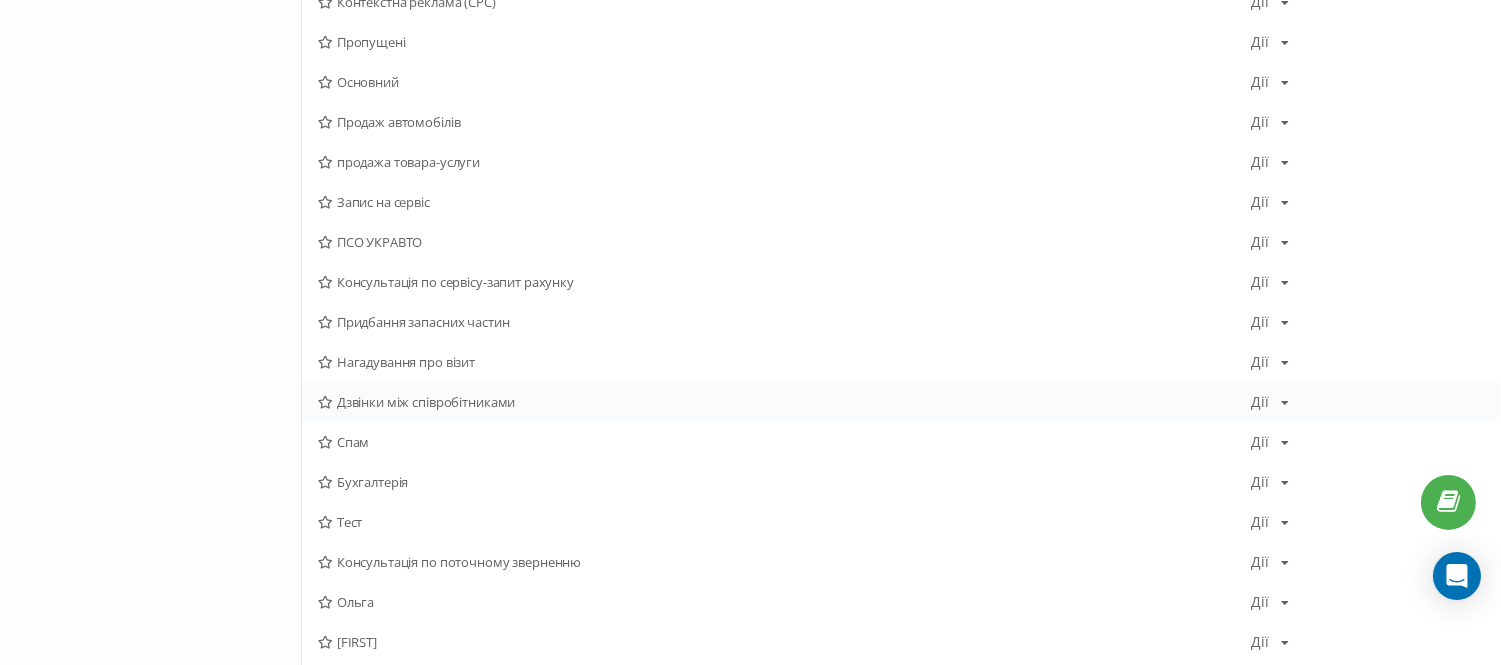 click on "Дзвінки між співробітниками" at bounding box center (784, 402) 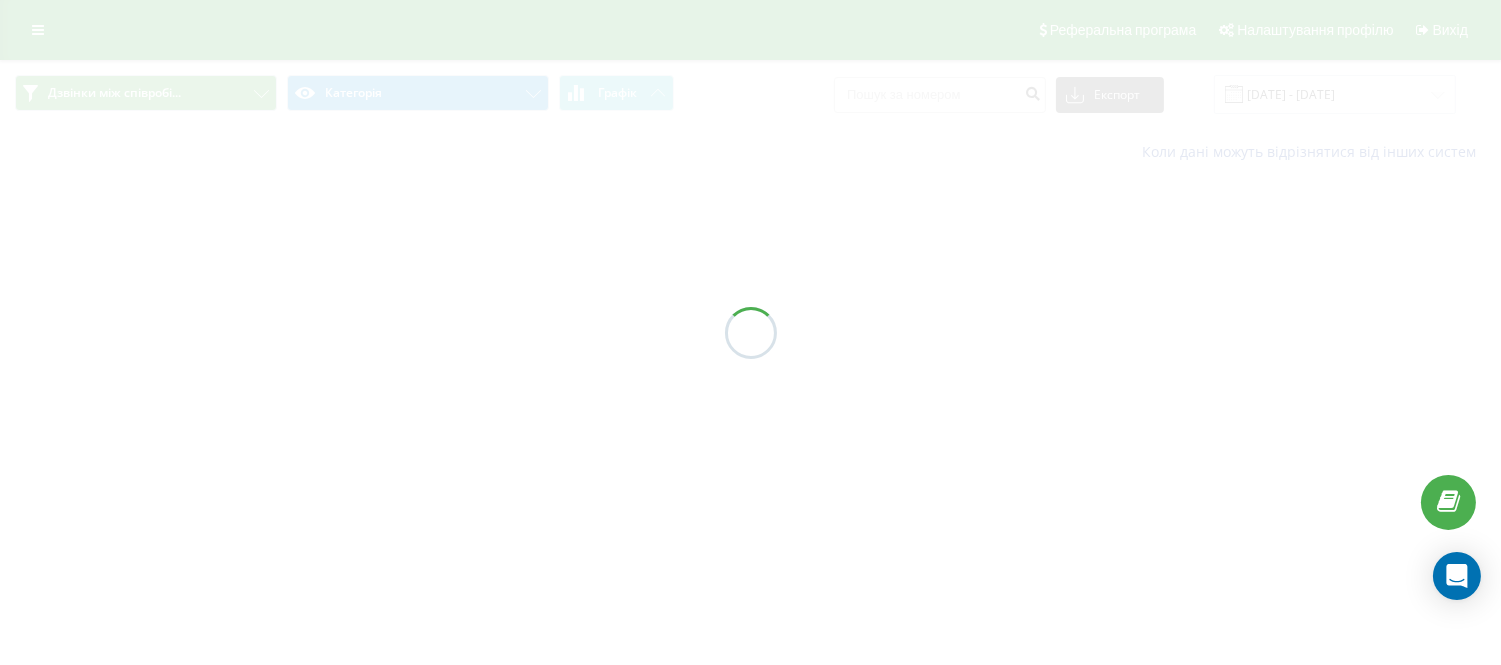 scroll, scrollTop: 0, scrollLeft: 0, axis: both 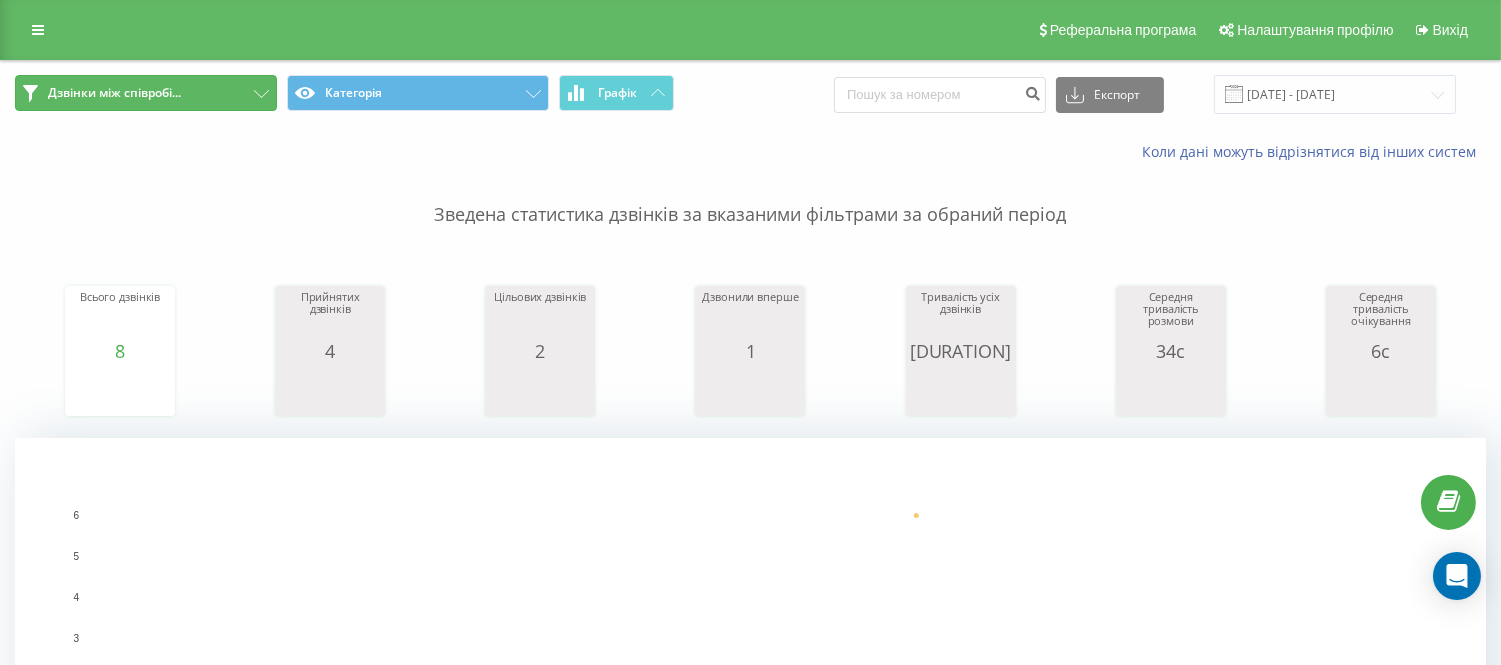click on "Дзвінки між співробі..." at bounding box center [146, 93] 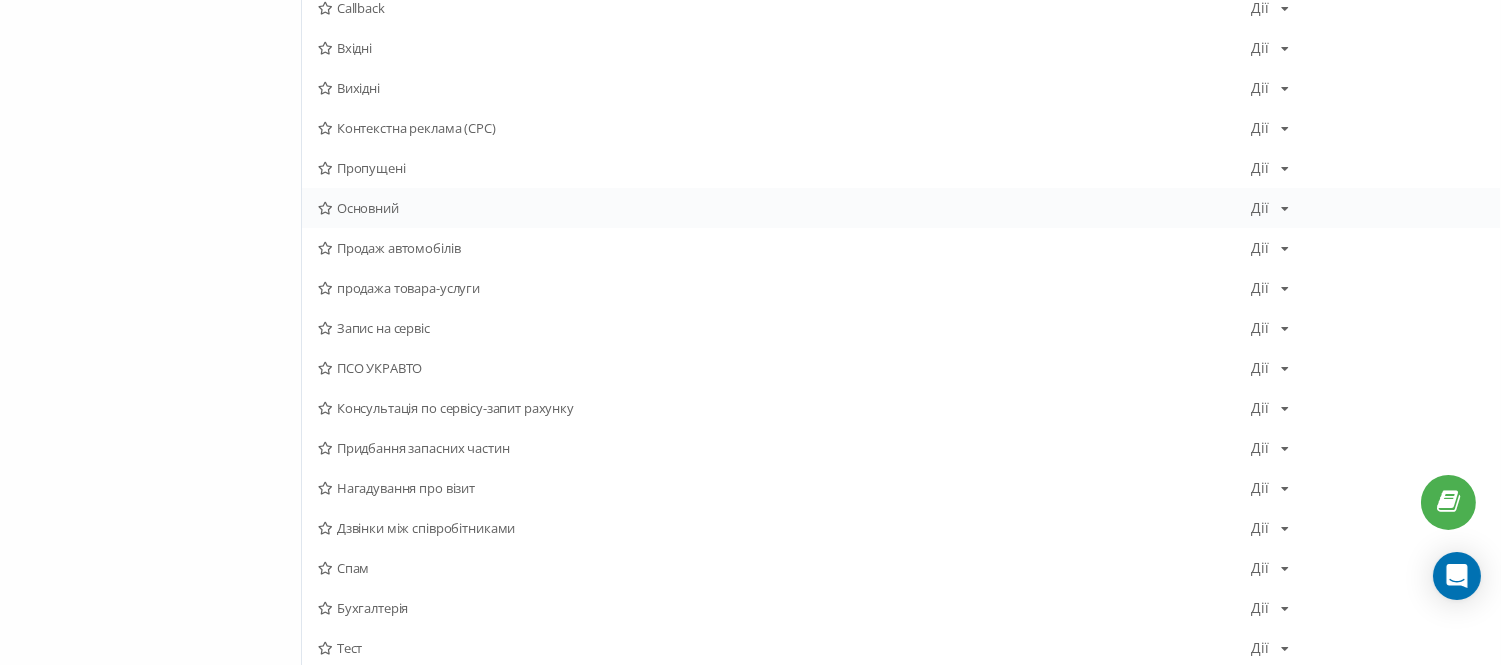scroll, scrollTop: 333, scrollLeft: 0, axis: vertical 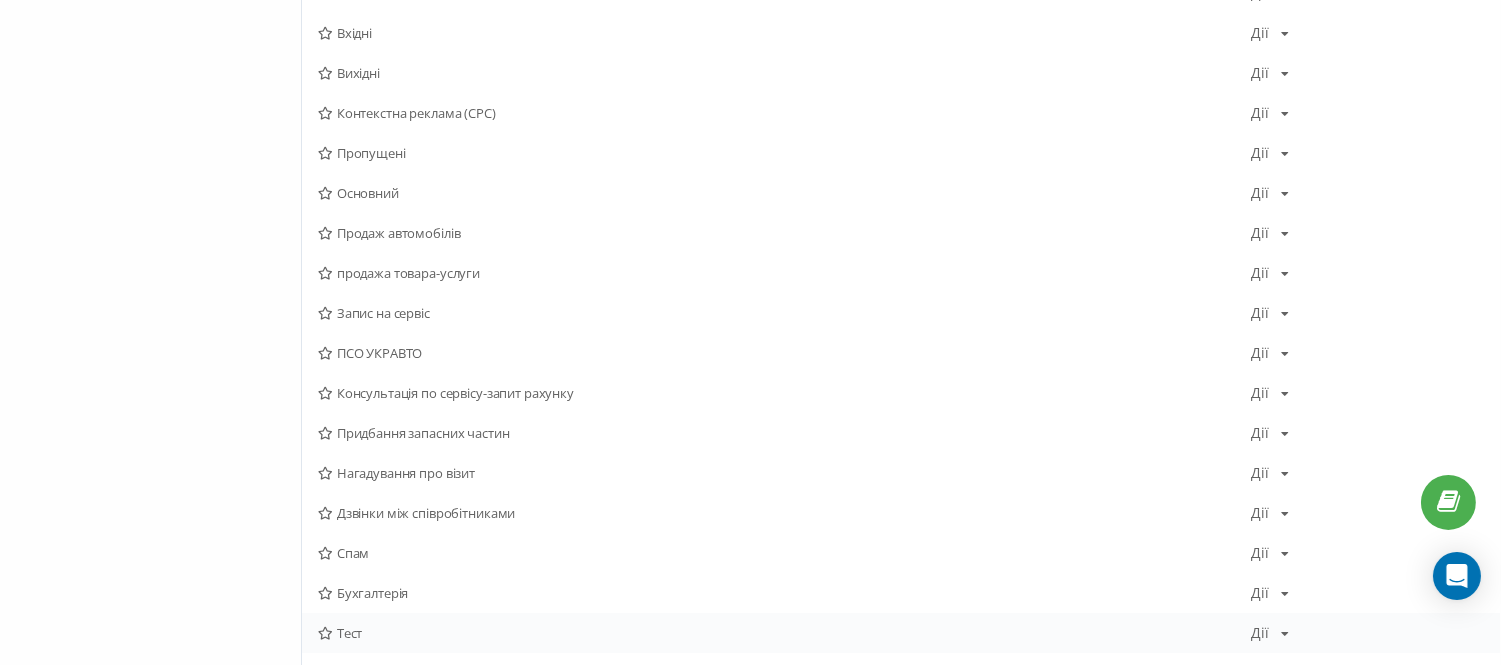 click on "Тест" at bounding box center [784, 633] 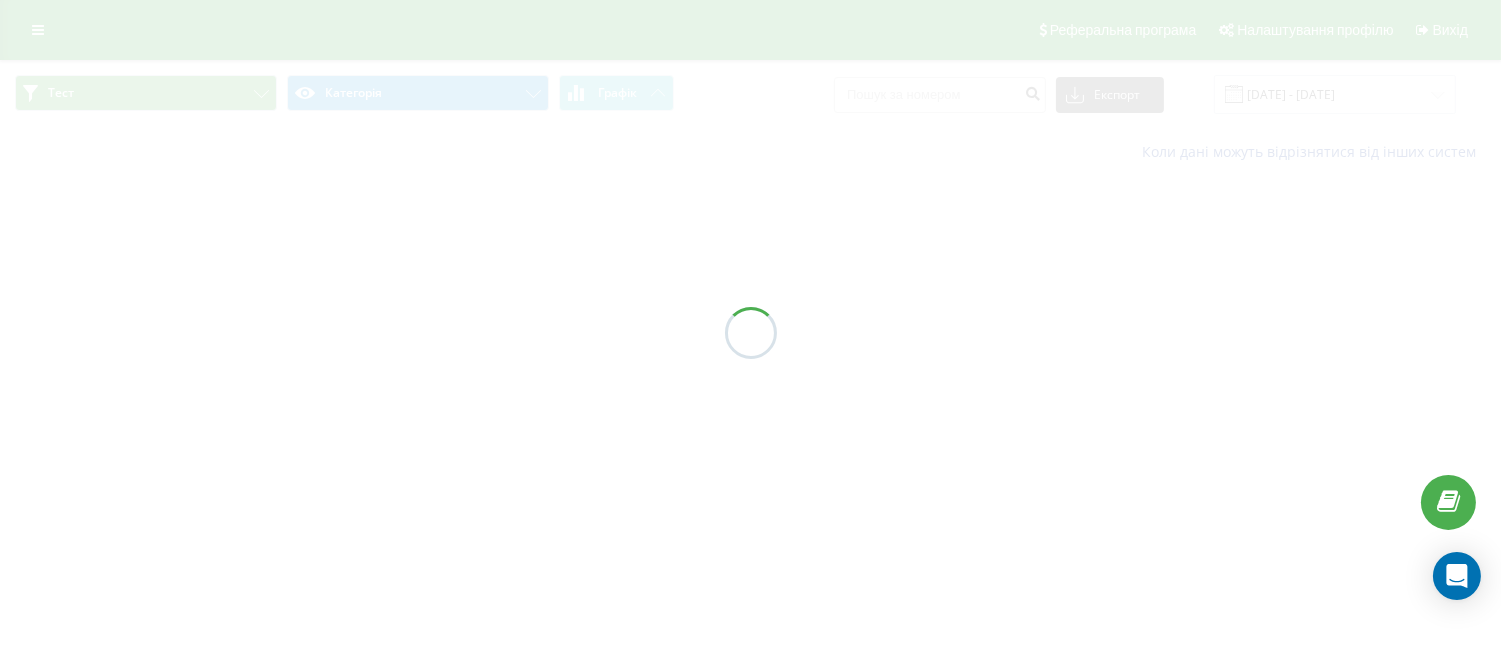 scroll, scrollTop: 0, scrollLeft: 0, axis: both 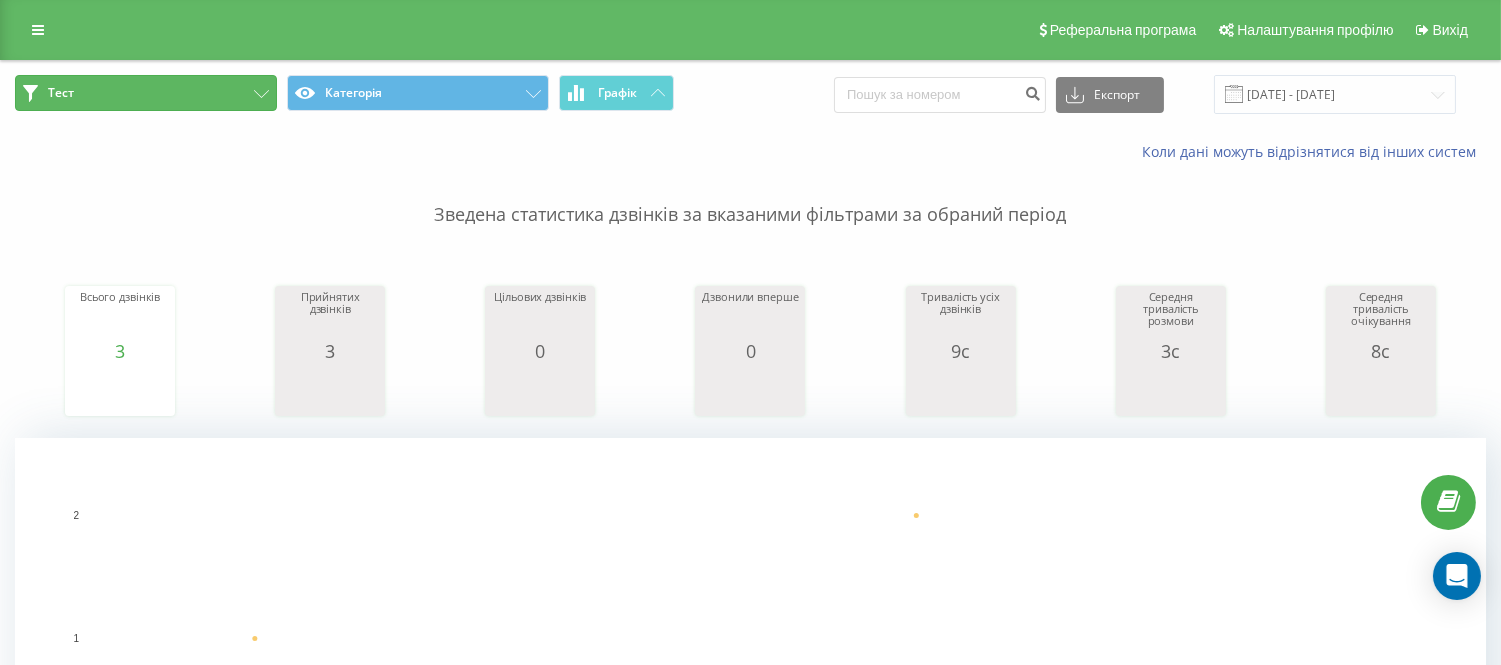 click on "Тест" at bounding box center (146, 93) 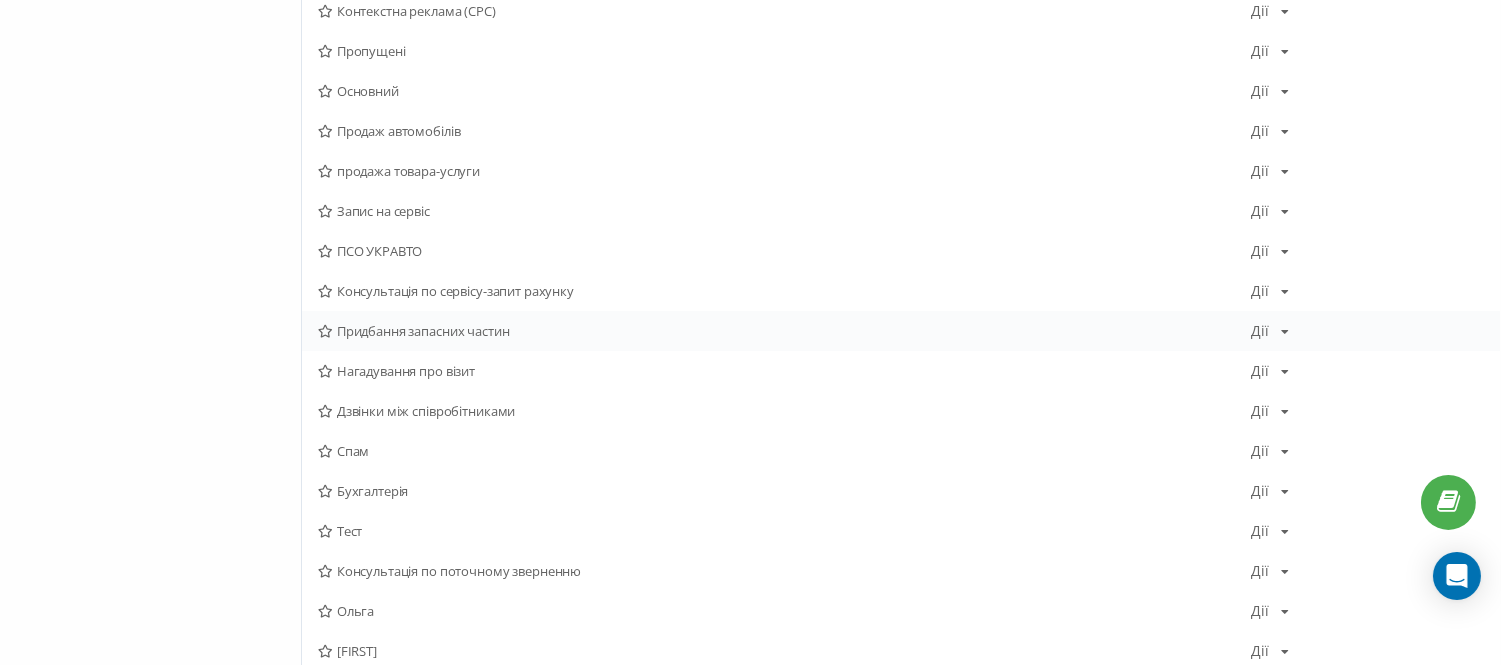 scroll, scrollTop: 444, scrollLeft: 0, axis: vertical 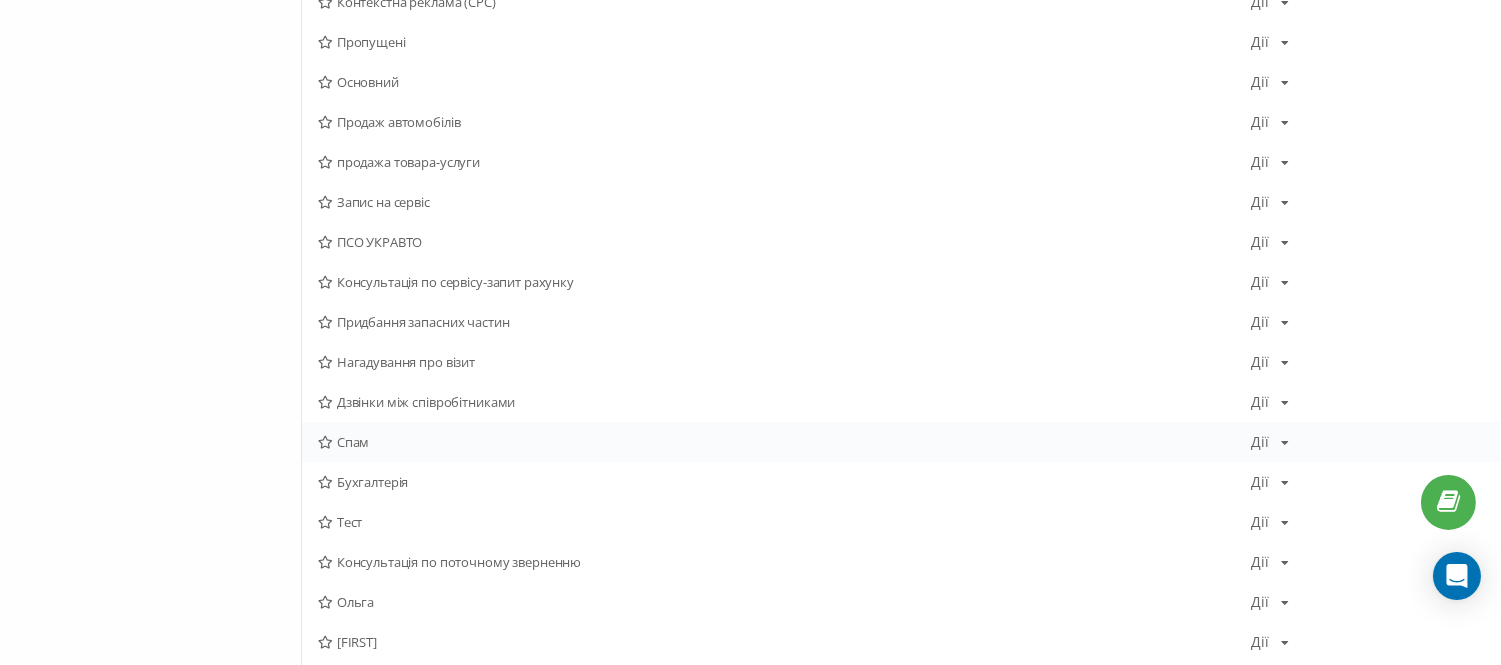click on "Спам" at bounding box center (784, 442) 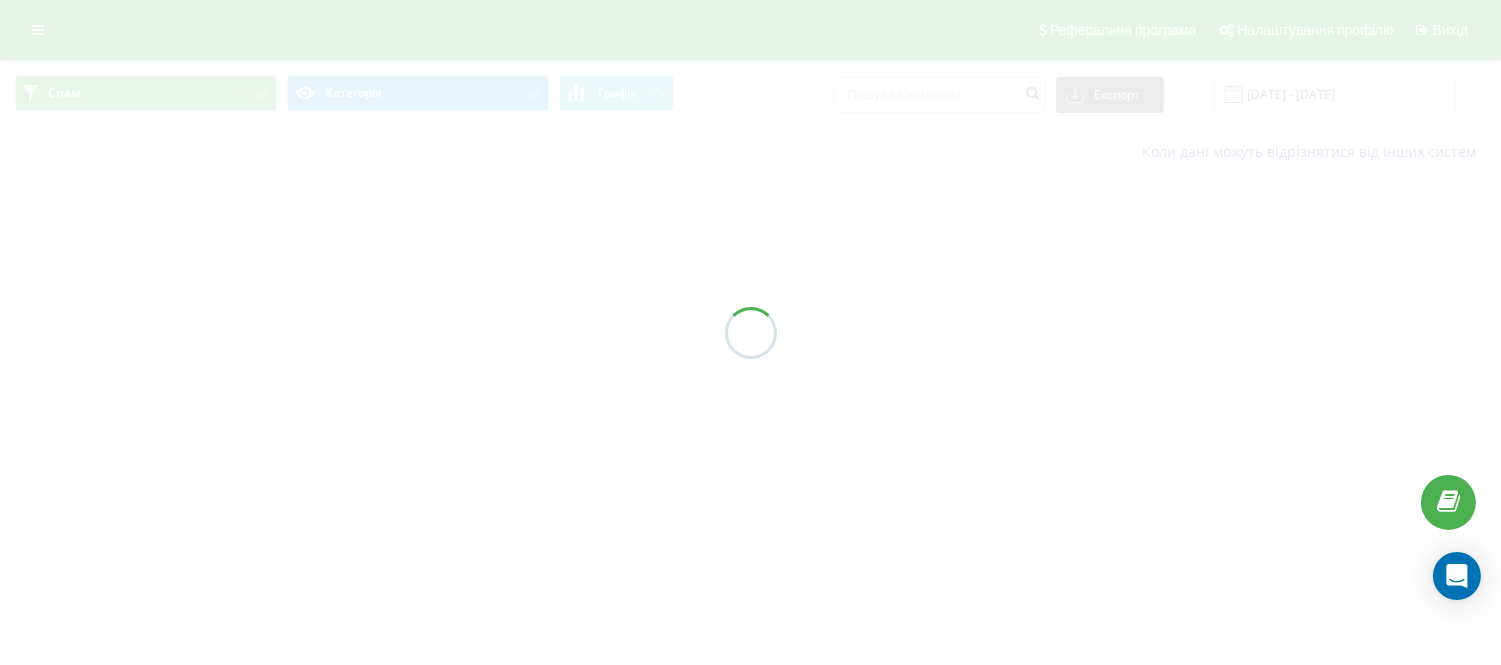 scroll, scrollTop: 0, scrollLeft: 0, axis: both 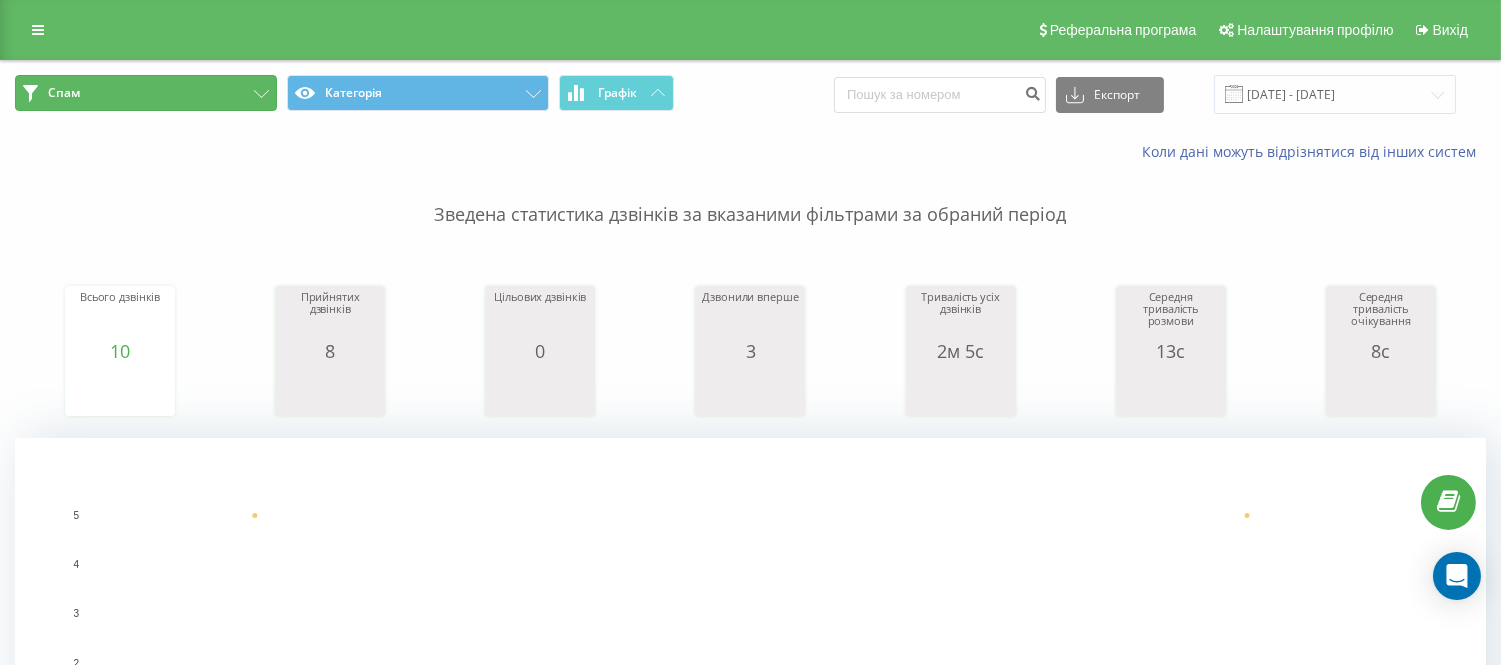 click on "Спам" at bounding box center [146, 93] 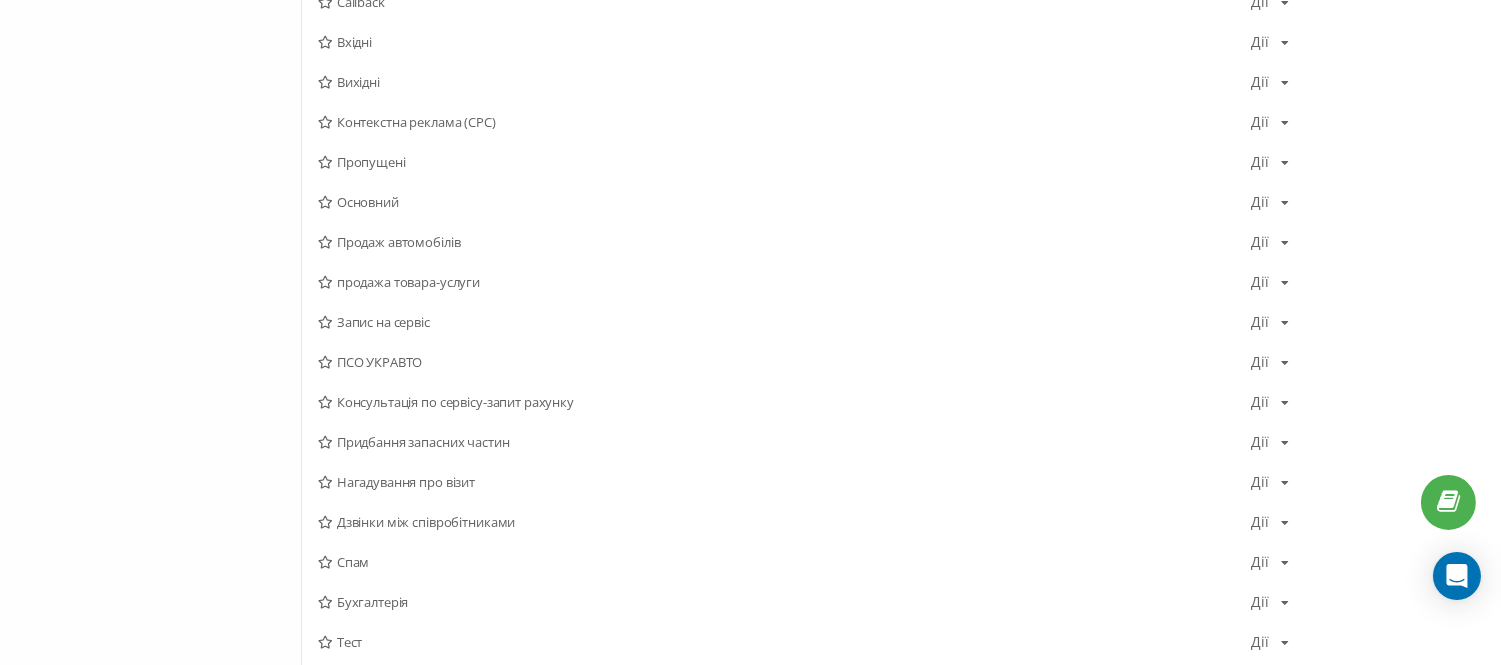 scroll, scrollTop: 333, scrollLeft: 0, axis: vertical 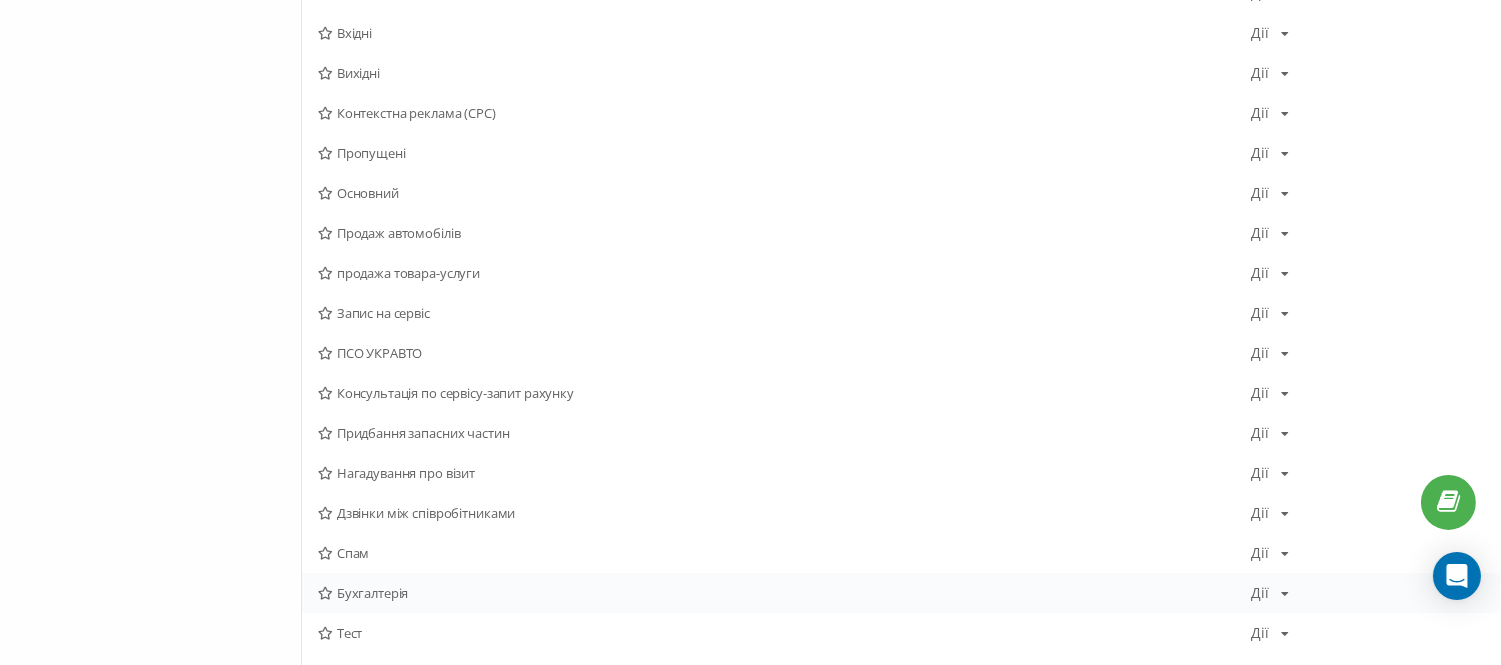 click on "Бухгалтерія" at bounding box center [784, 593] 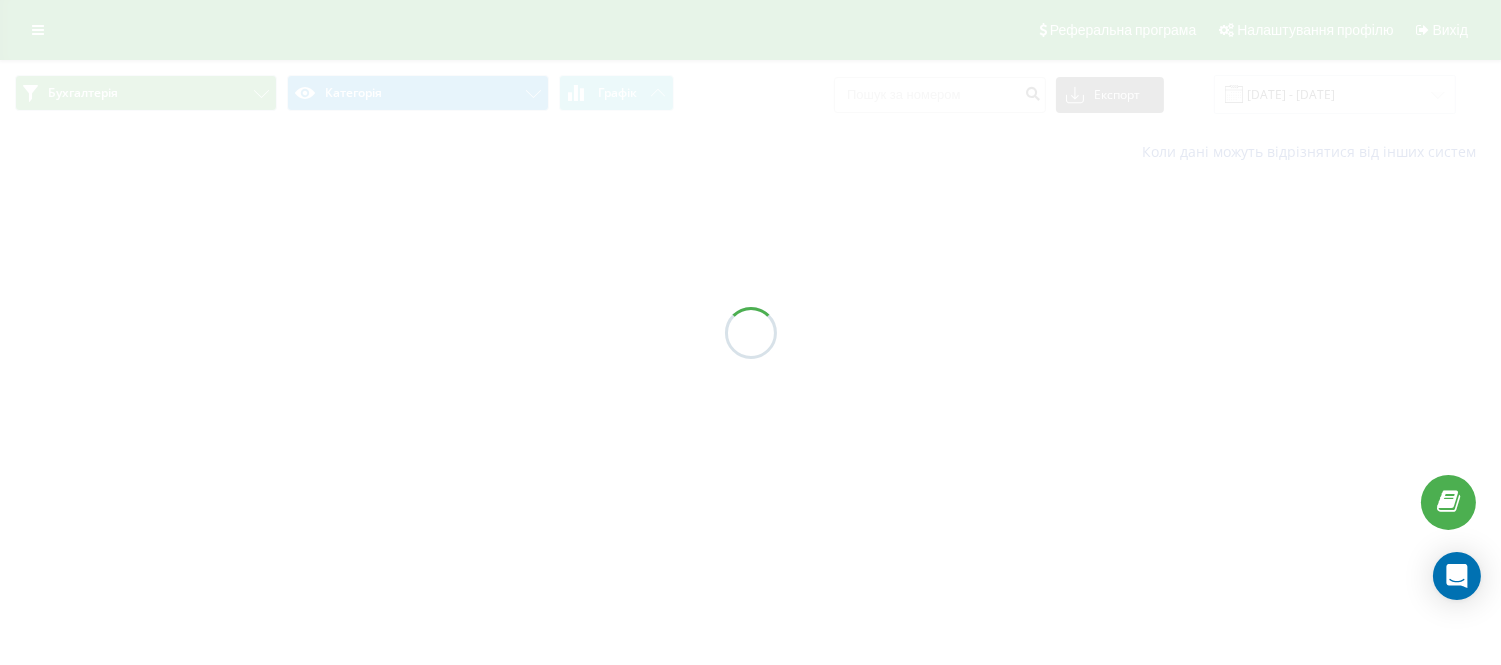 scroll, scrollTop: 0, scrollLeft: 0, axis: both 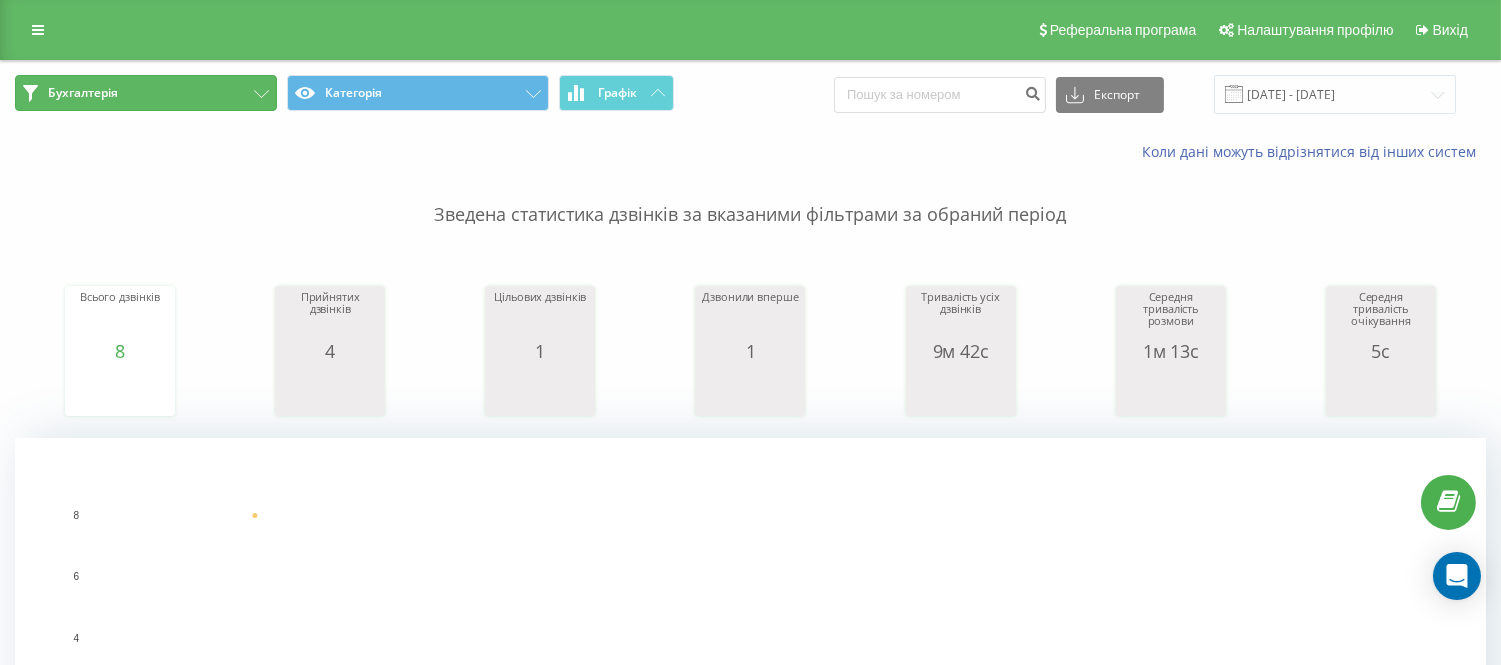 click on "Бухгалтерія" at bounding box center [146, 93] 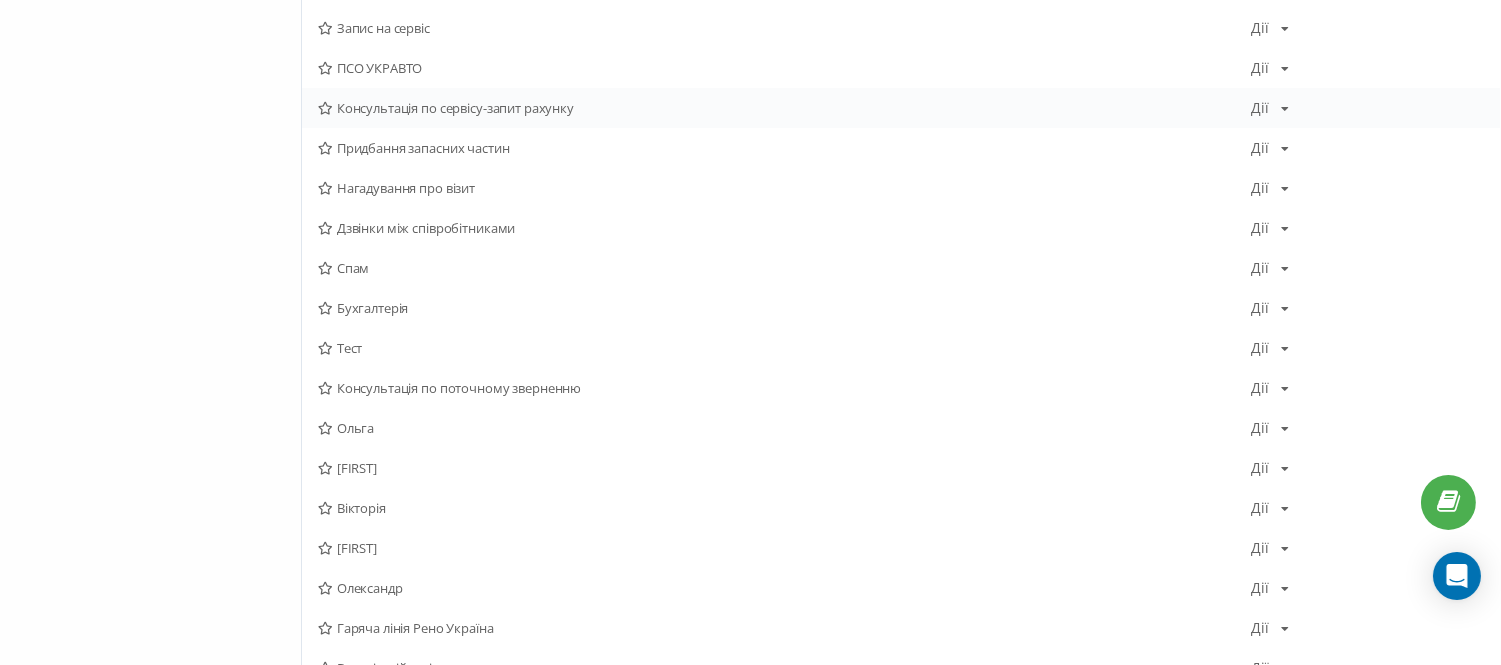 scroll, scrollTop: 666, scrollLeft: 0, axis: vertical 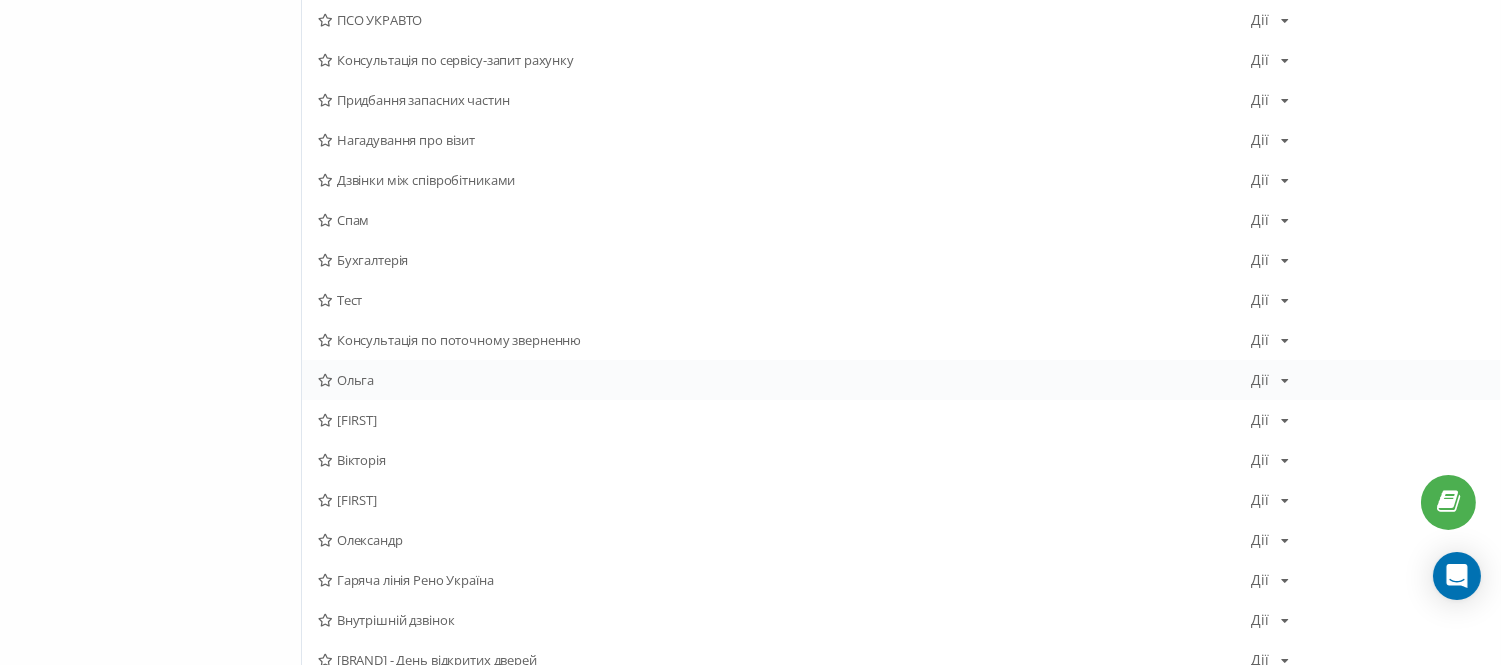 click on "Ольга" at bounding box center [784, 380] 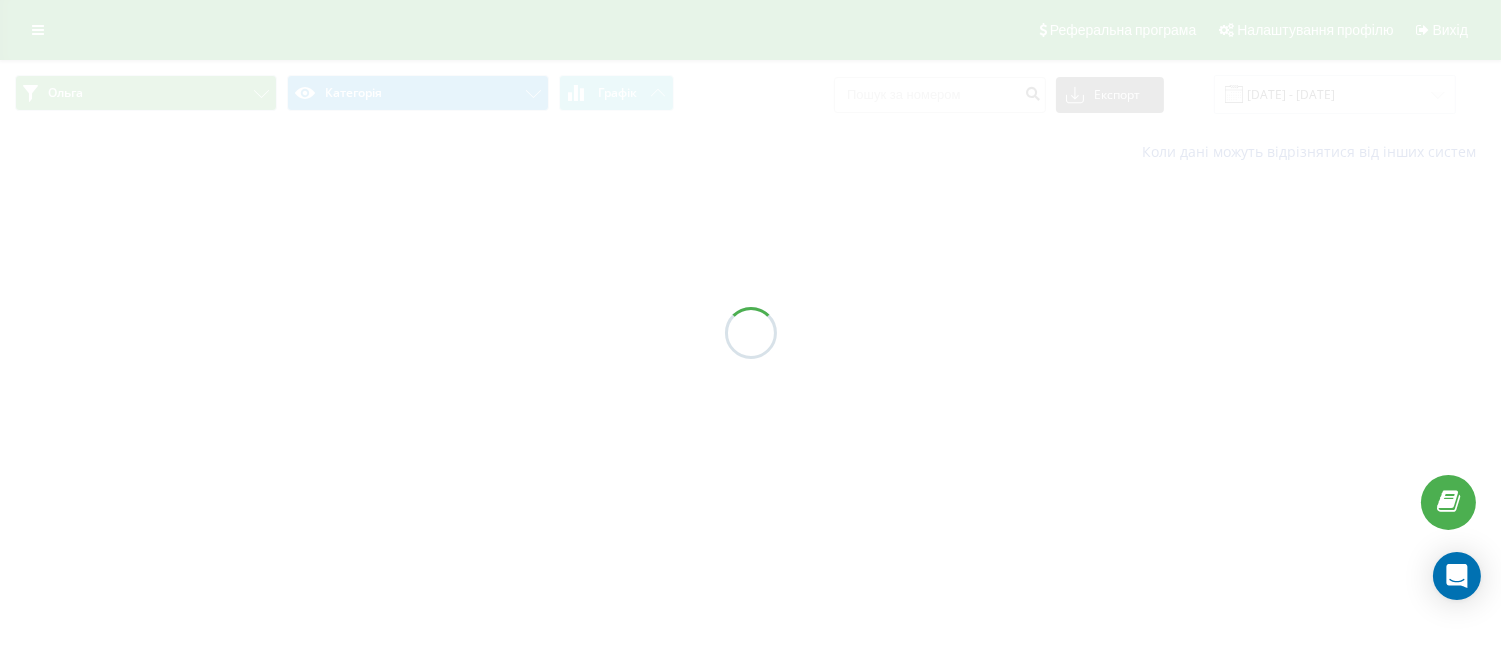 scroll, scrollTop: 0, scrollLeft: 0, axis: both 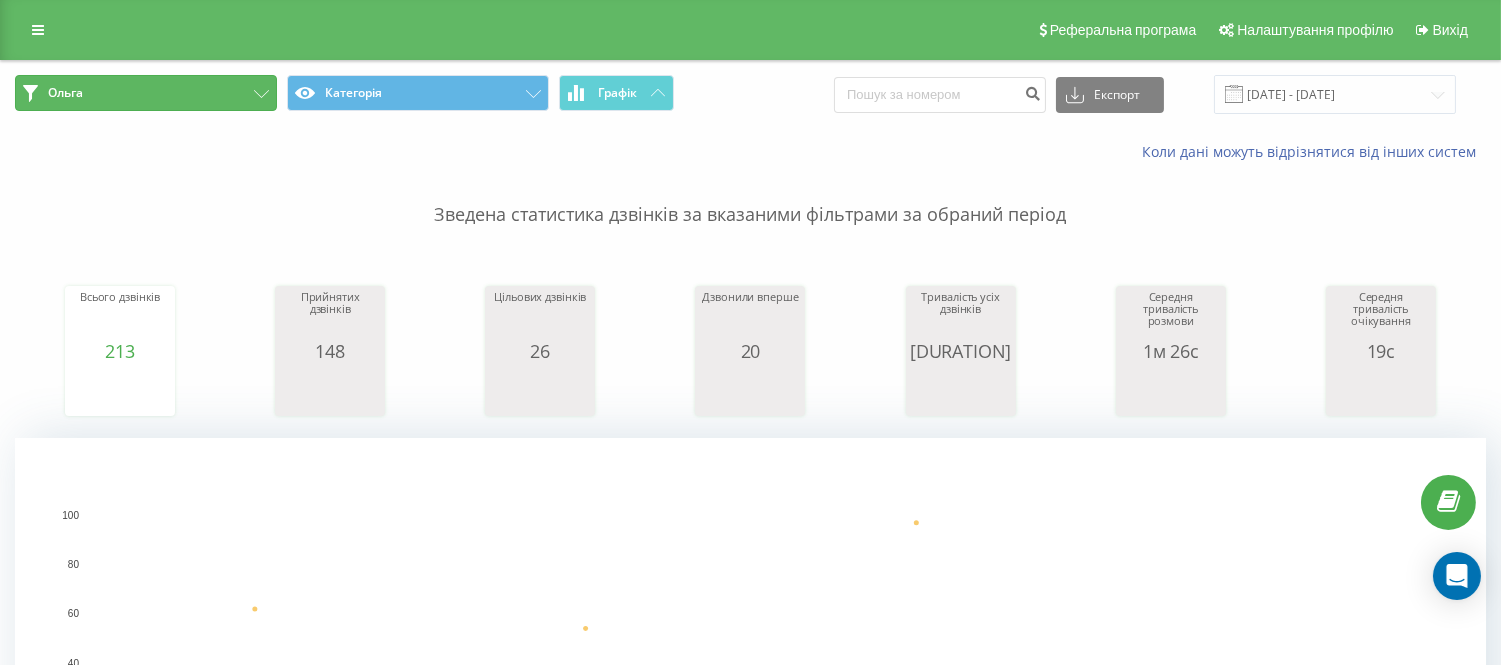 click on "Ольга" at bounding box center (146, 93) 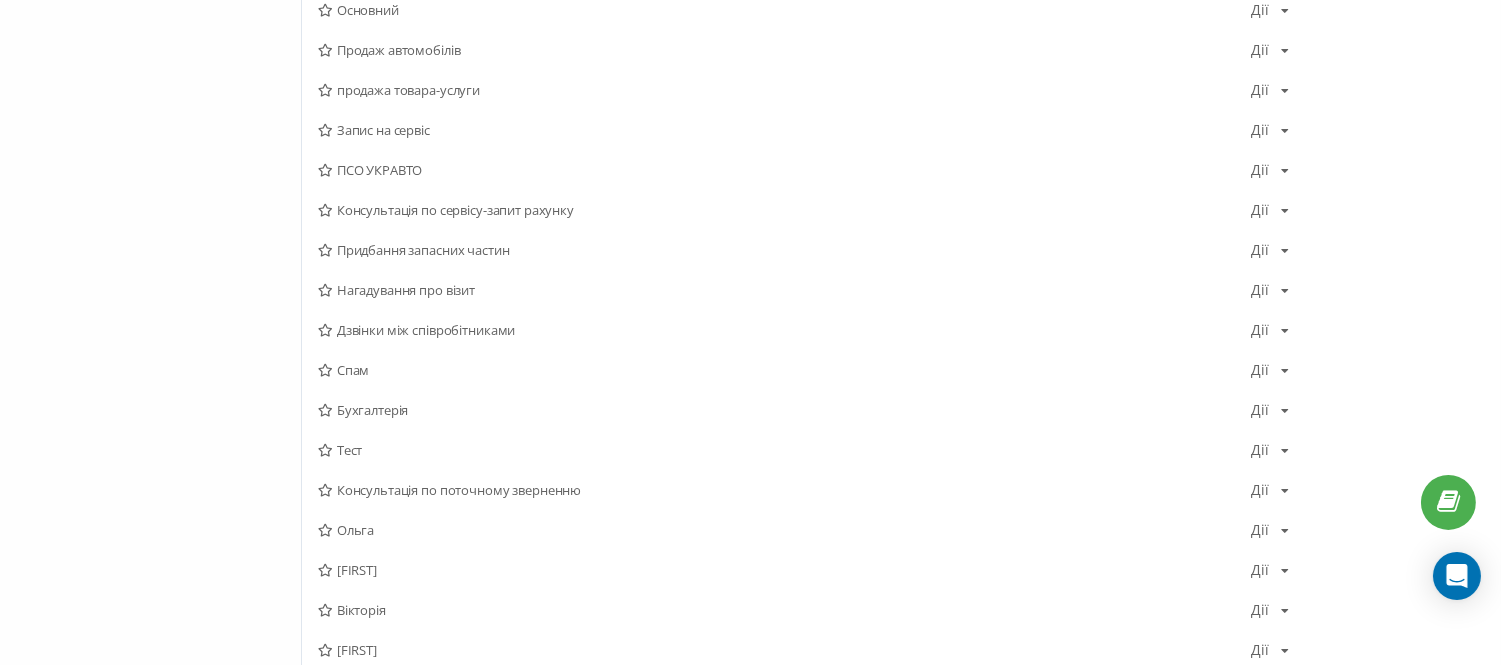 scroll, scrollTop: 555, scrollLeft: 0, axis: vertical 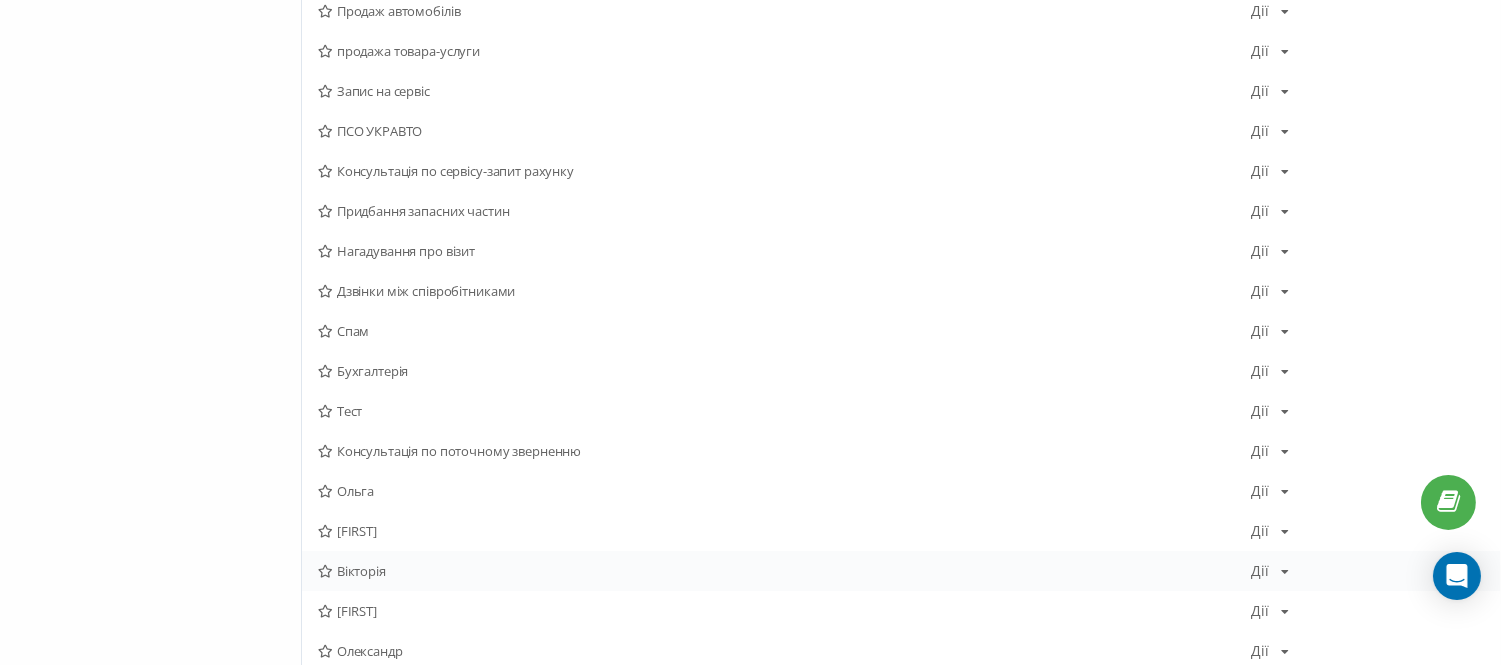 click on "Вікторія" at bounding box center (784, 571) 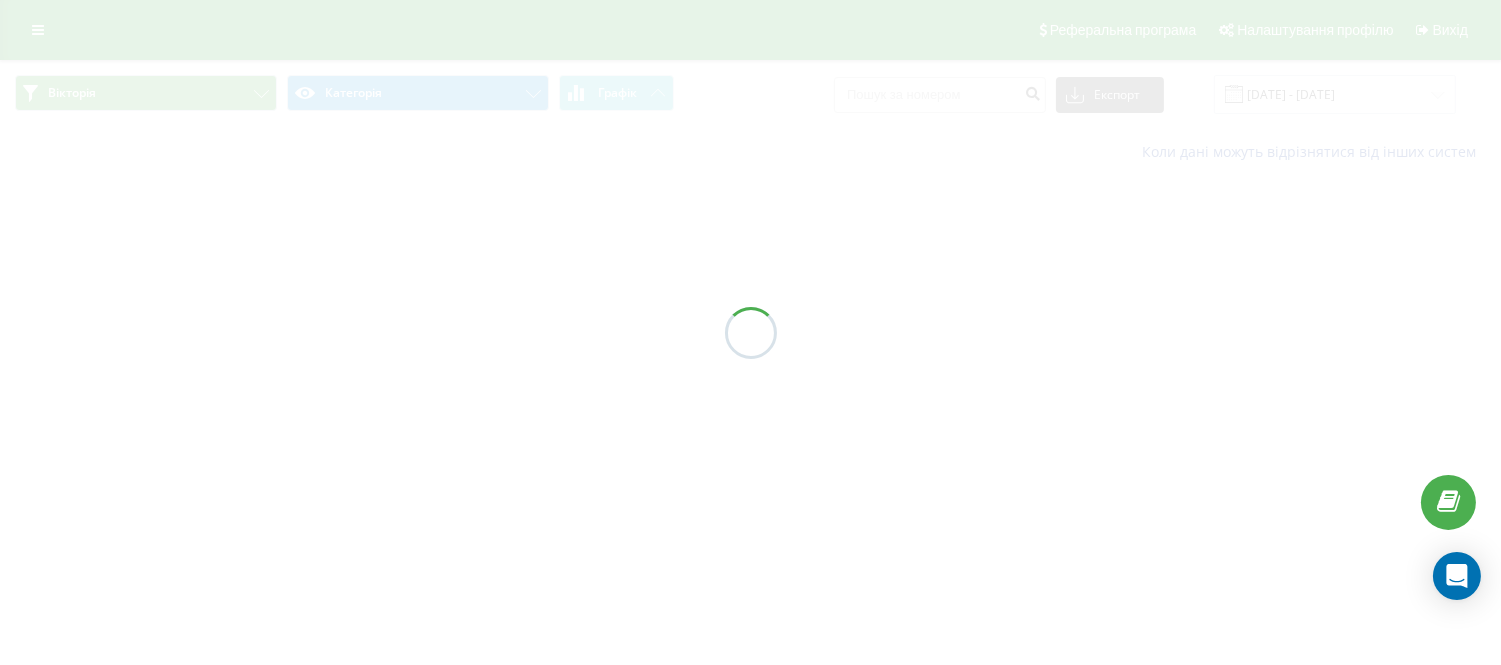 scroll, scrollTop: 0, scrollLeft: 0, axis: both 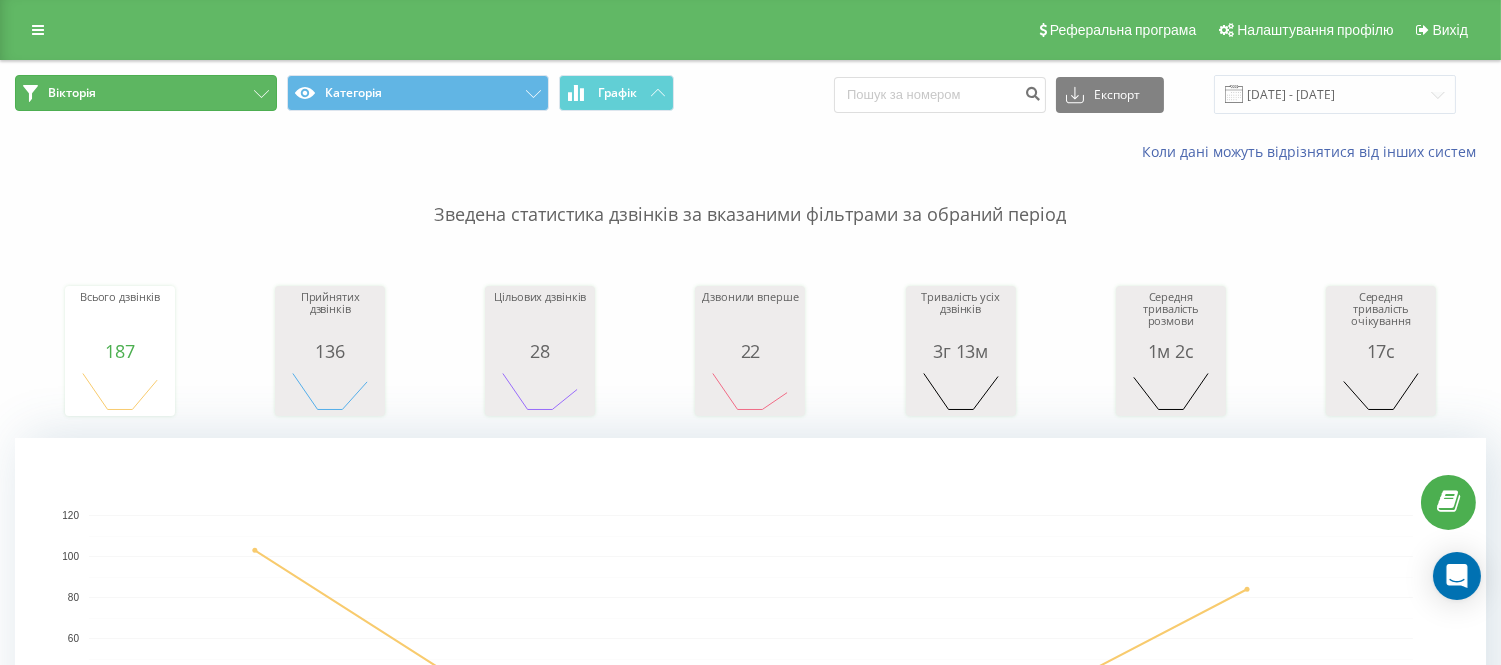 click on "Вікторія" at bounding box center (146, 93) 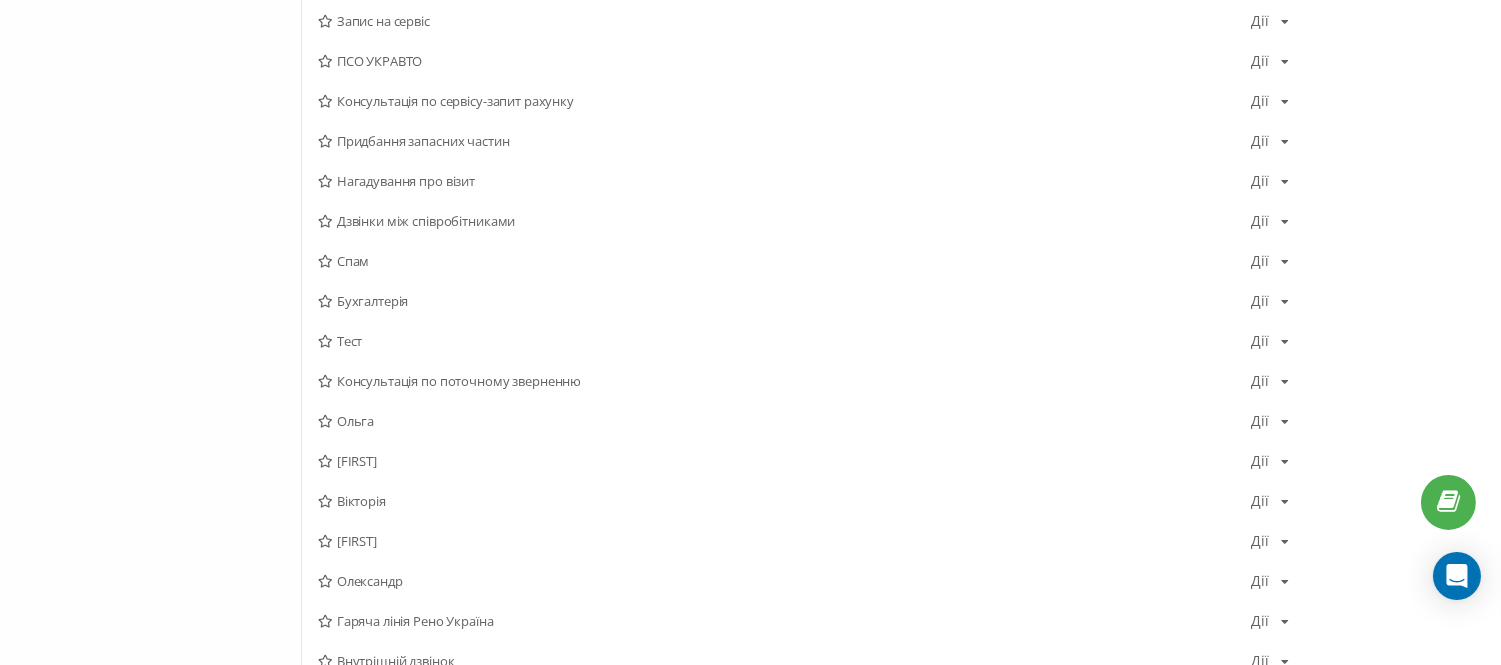 scroll, scrollTop: 666, scrollLeft: 0, axis: vertical 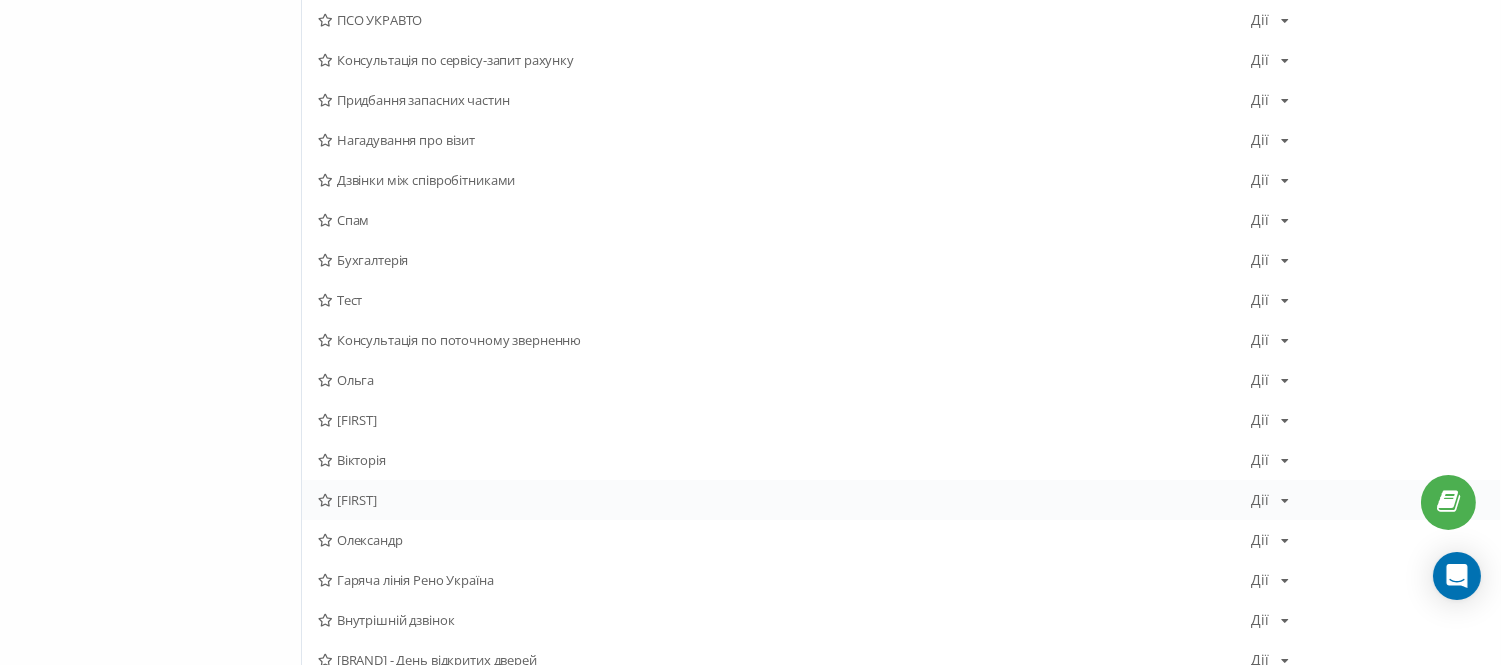 click on "[FIRST]" at bounding box center [784, 500] 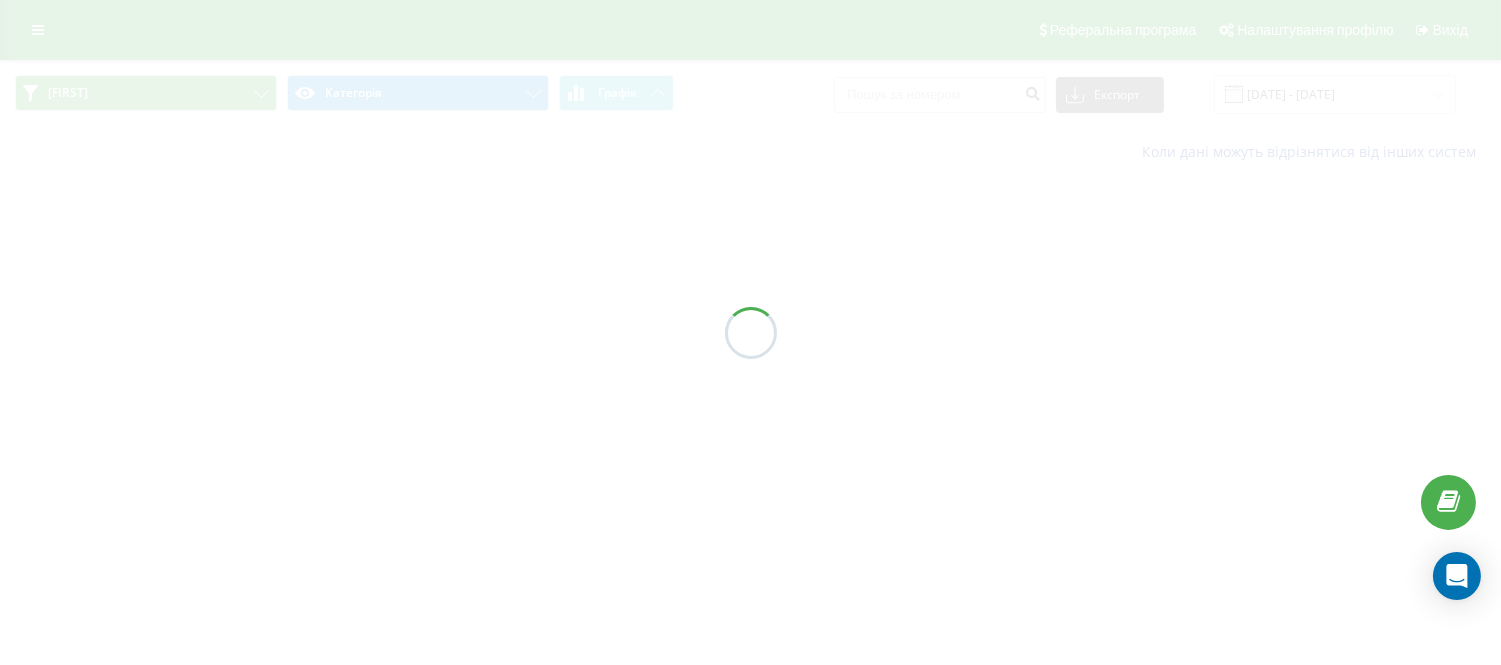 scroll, scrollTop: 0, scrollLeft: 0, axis: both 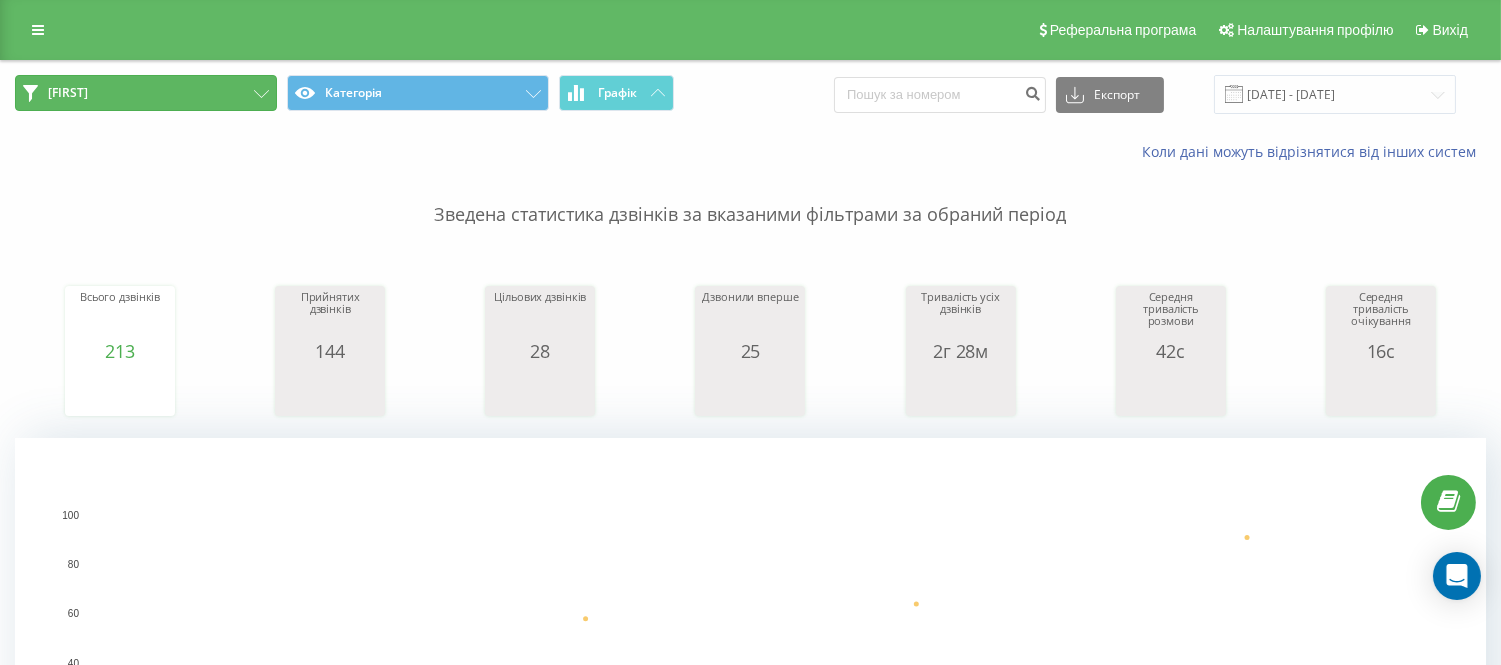 click on "[FIRST]" at bounding box center (146, 93) 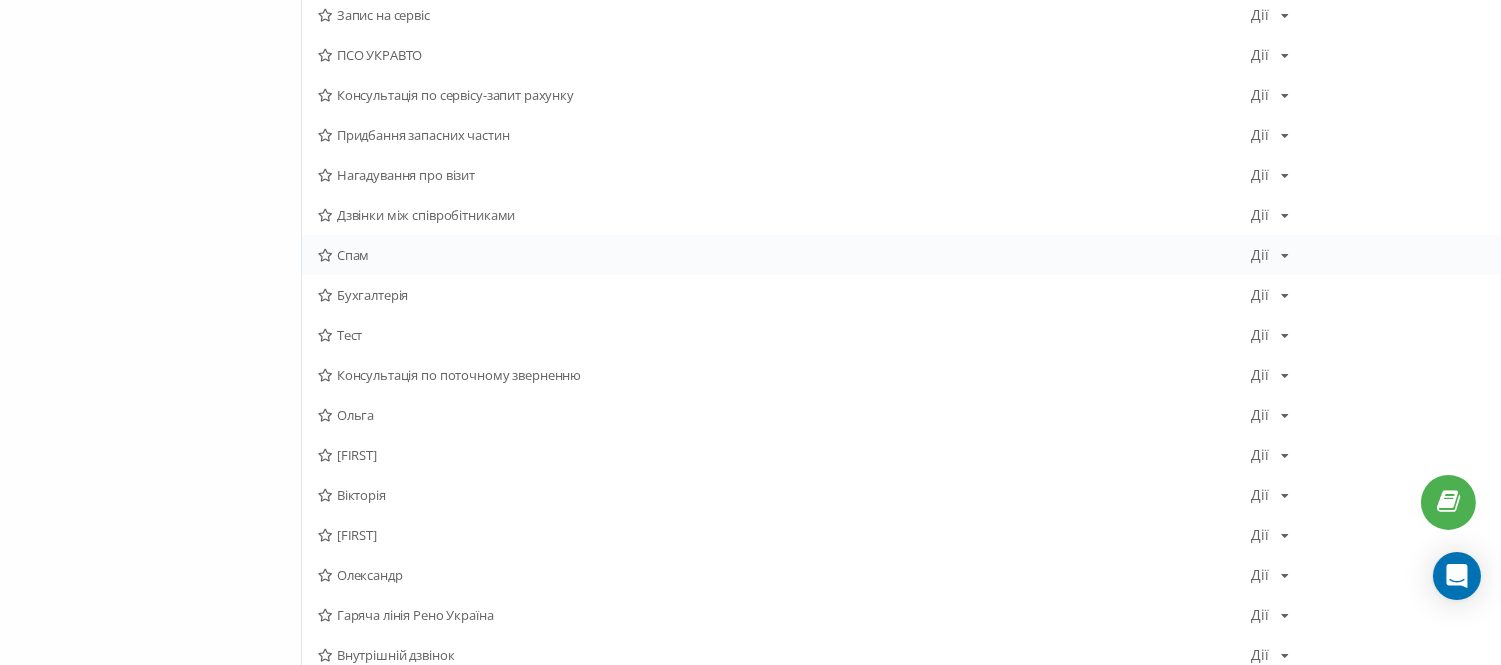 scroll, scrollTop: 666, scrollLeft: 0, axis: vertical 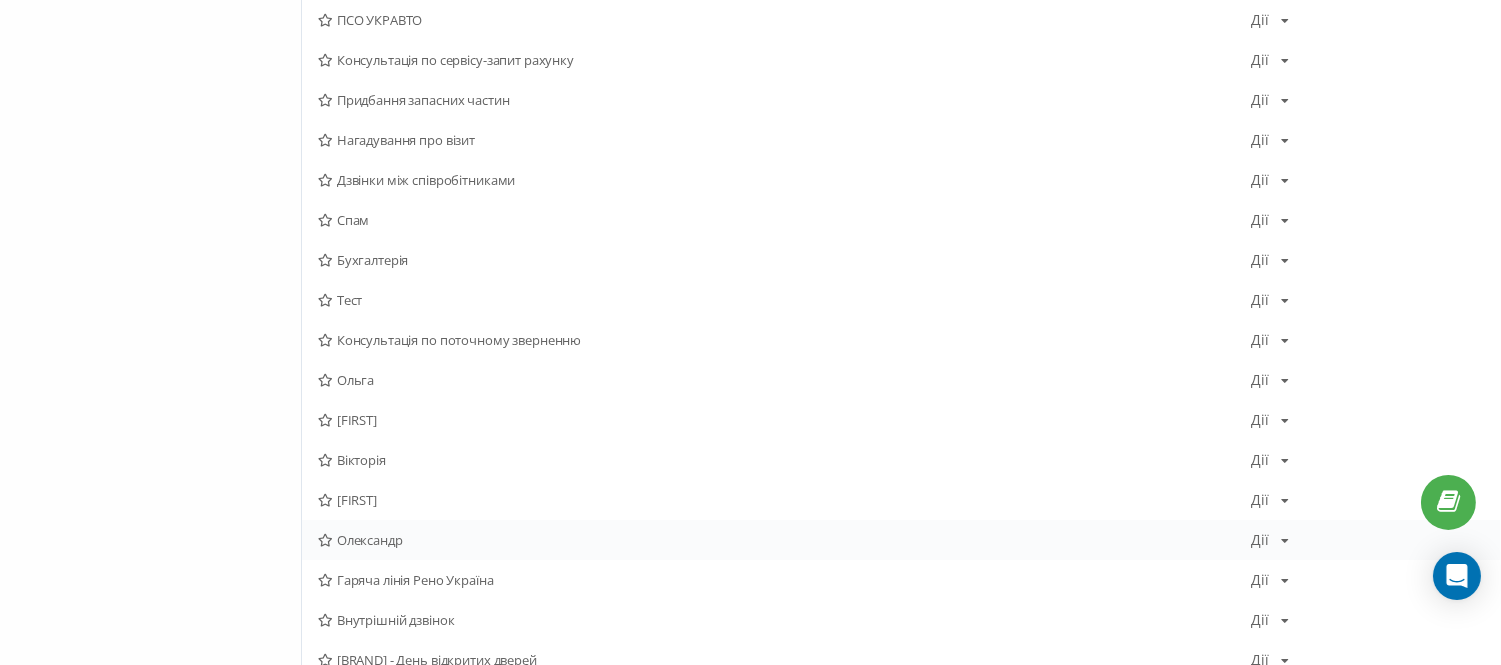 click on "Олександр" at bounding box center (784, 540) 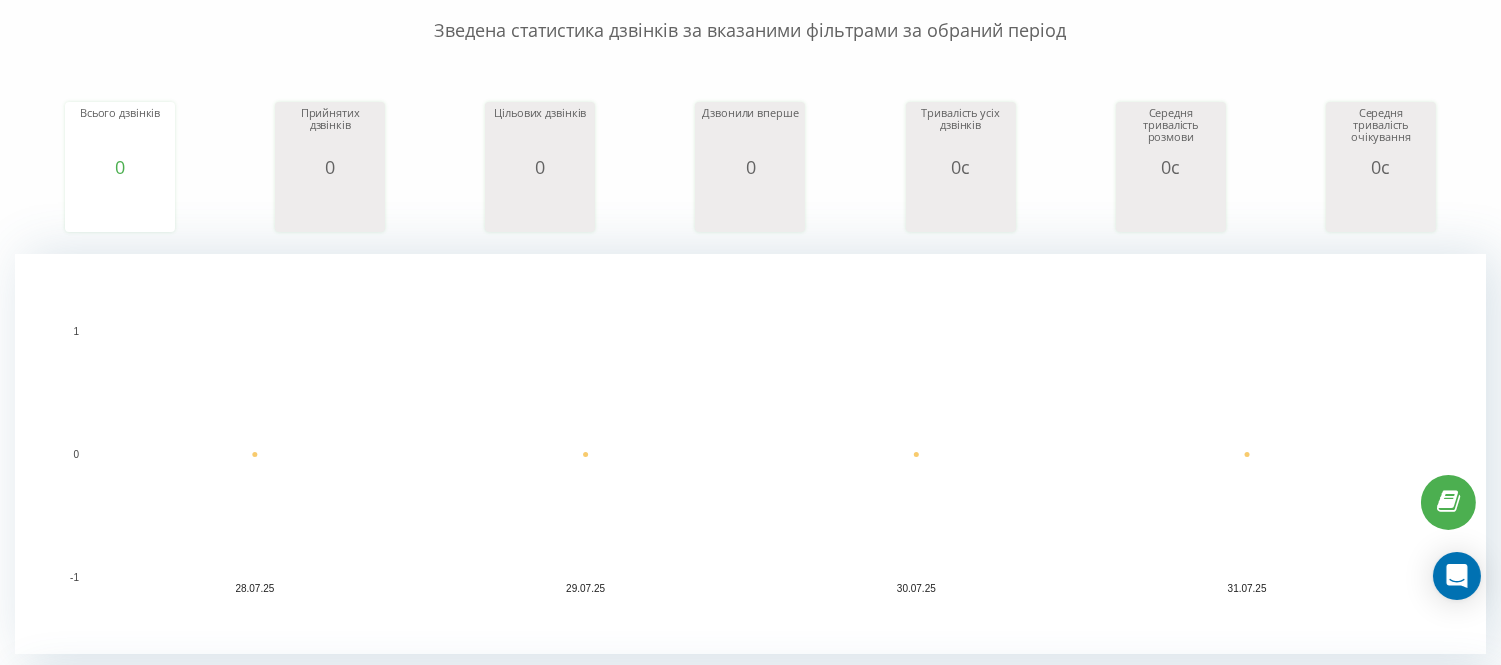 scroll, scrollTop: 0, scrollLeft: 0, axis: both 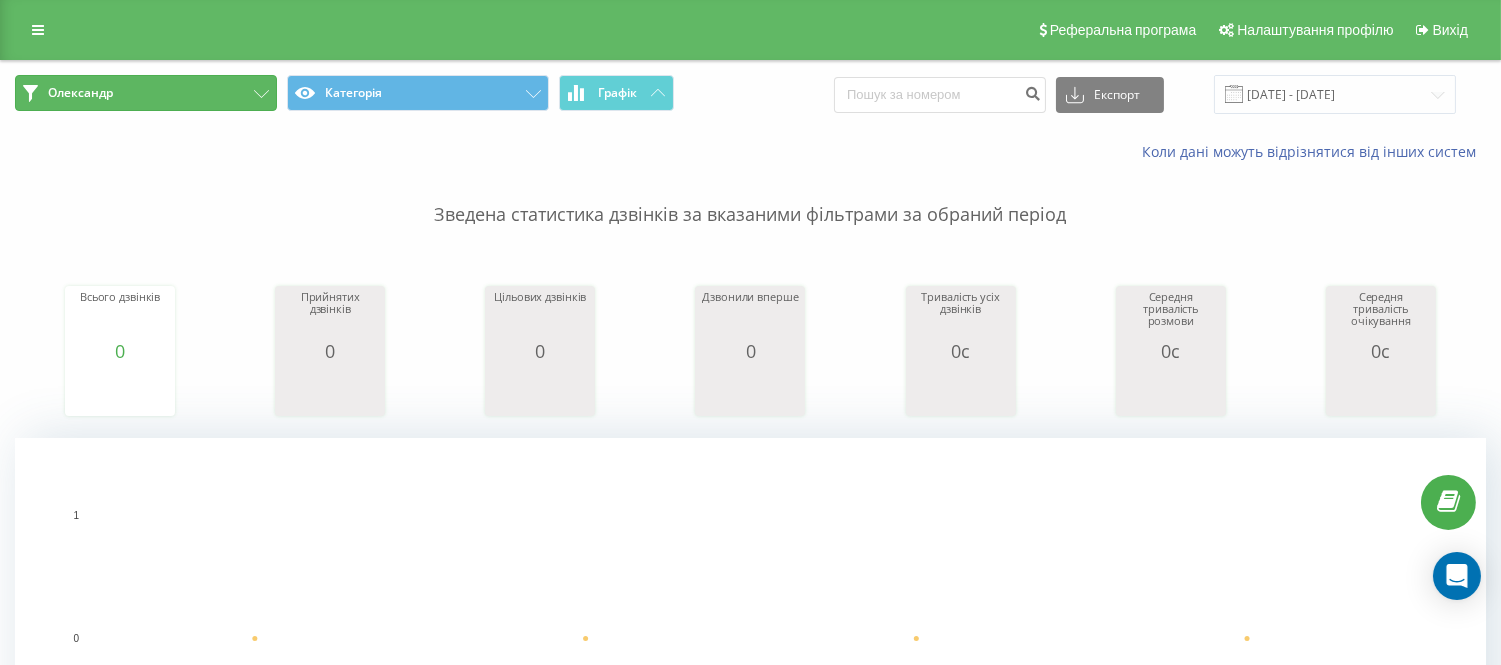 click on "Олександр" at bounding box center (146, 93) 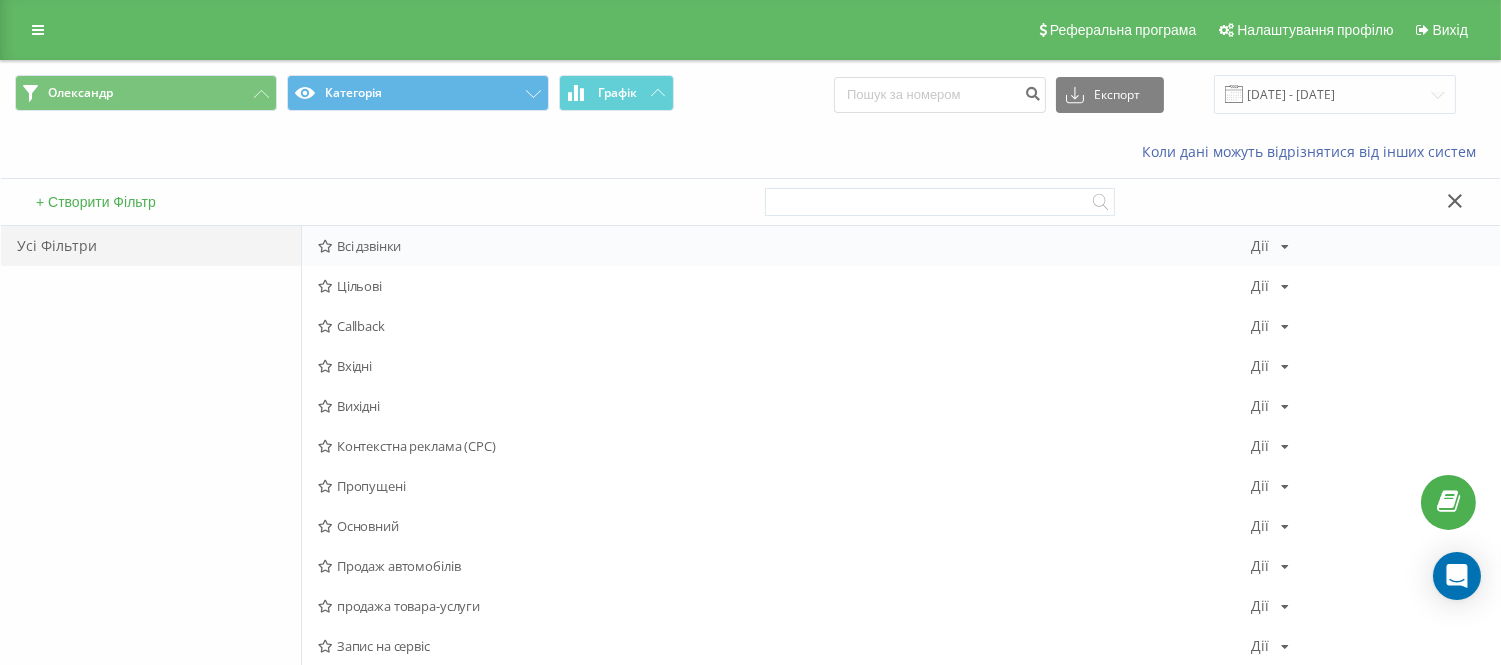 click on "Всі дзвінки" at bounding box center [784, 246] 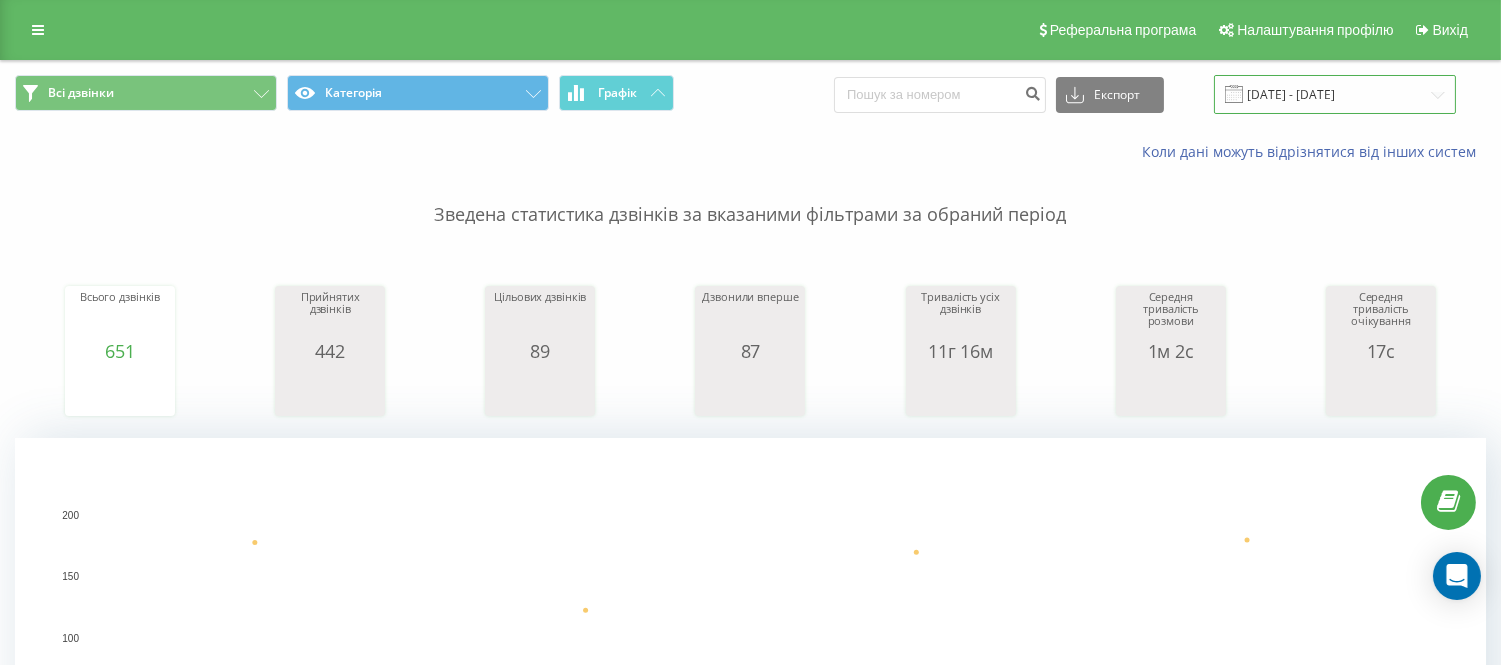 click on "[DATE] - [DATE]" at bounding box center [1335, 94] 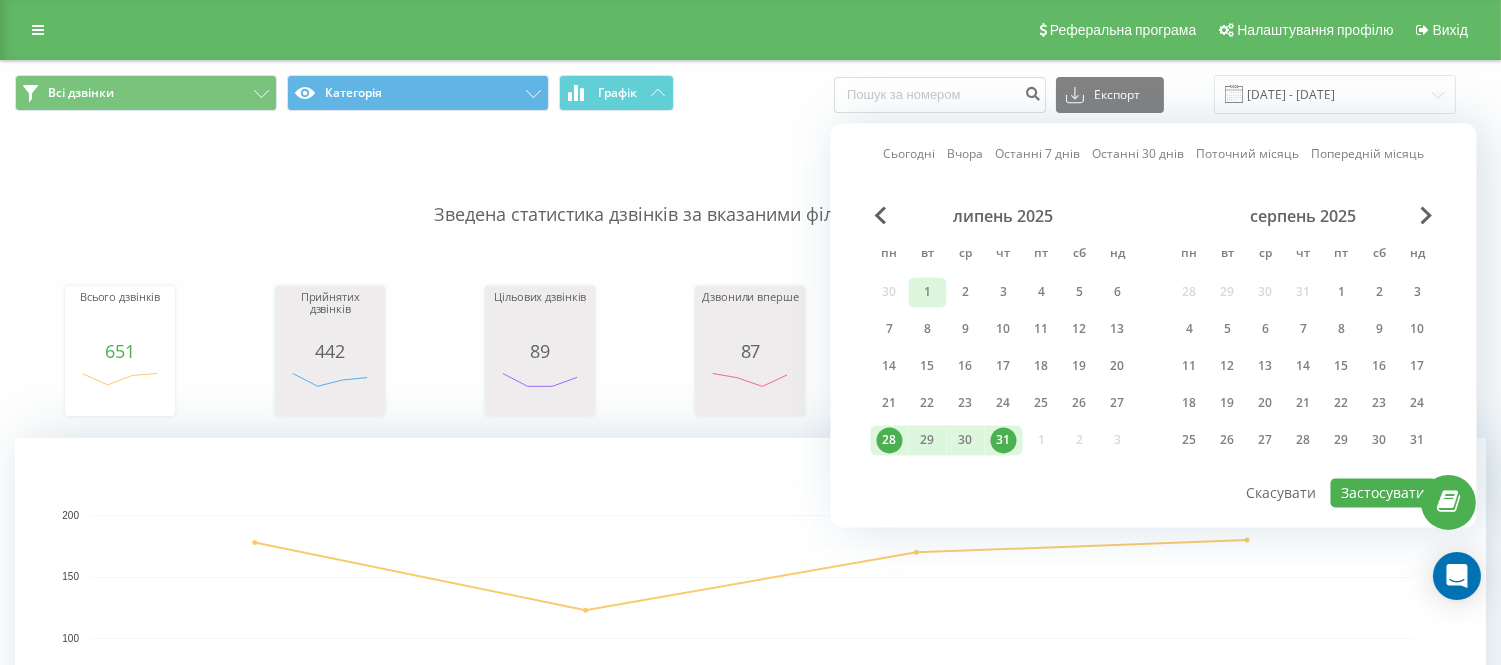 click on "1" at bounding box center (928, 292) 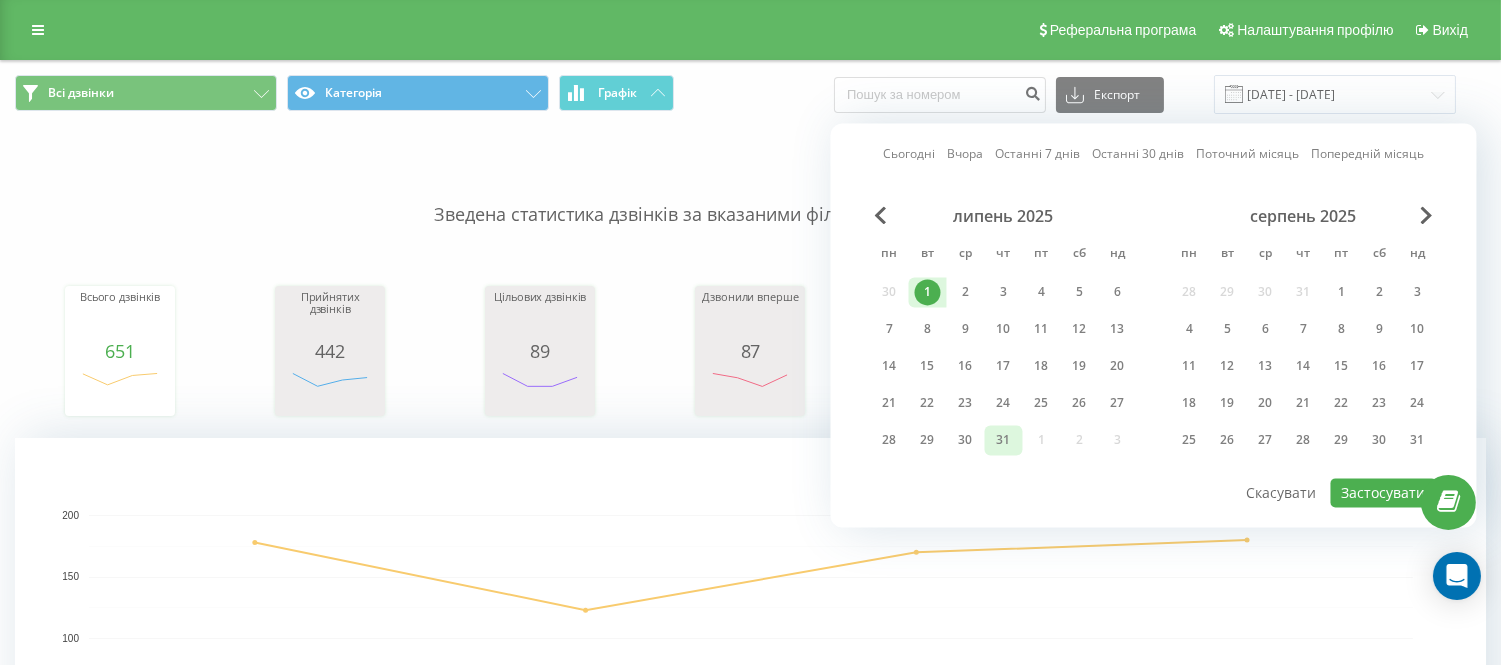 click on "31" at bounding box center [1004, 440] 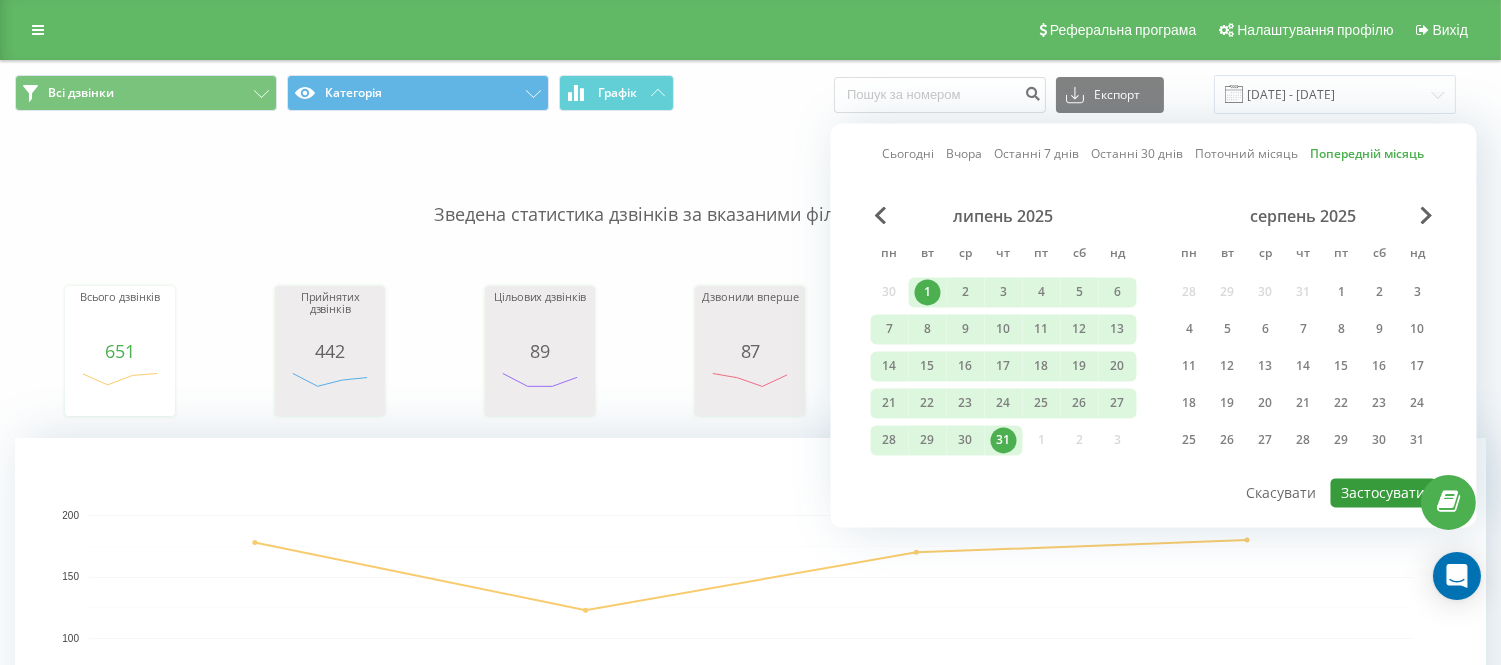 click on "Застосувати" at bounding box center [1384, 492] 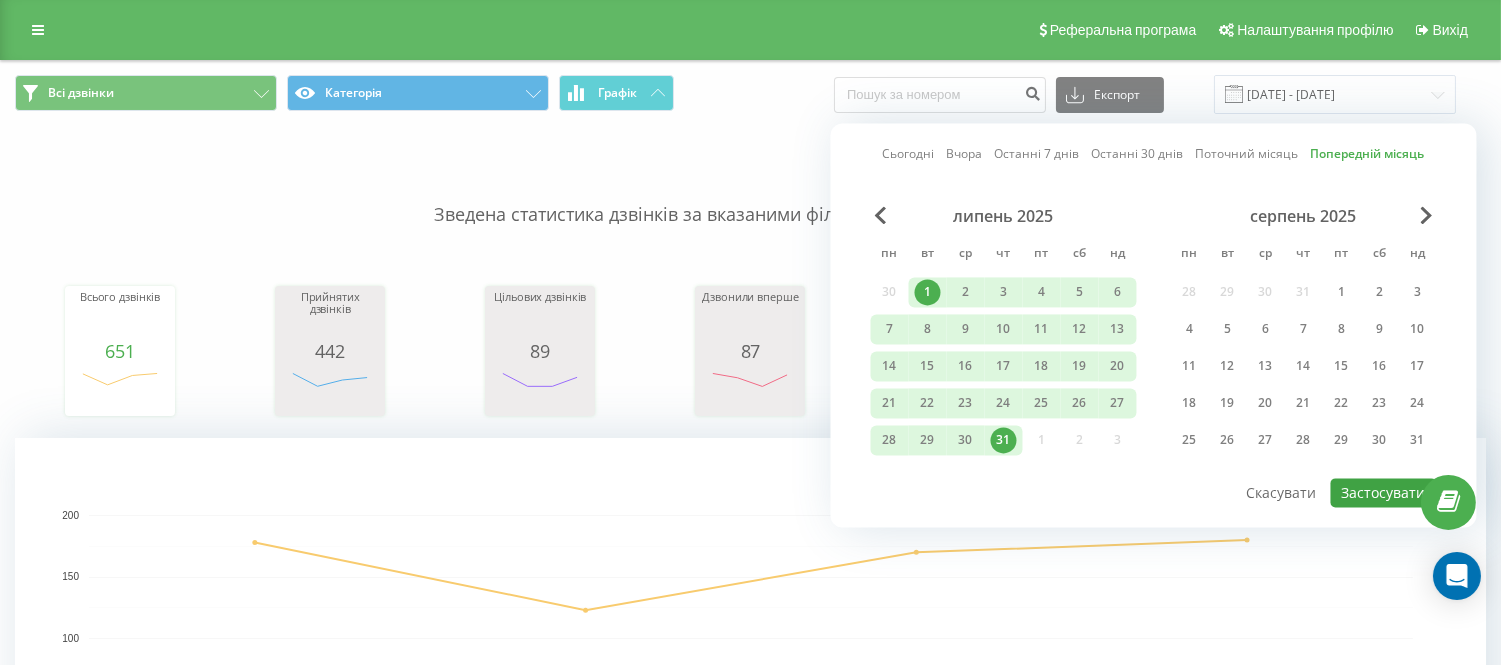 type on "01.07.2025  -  31.07.2025" 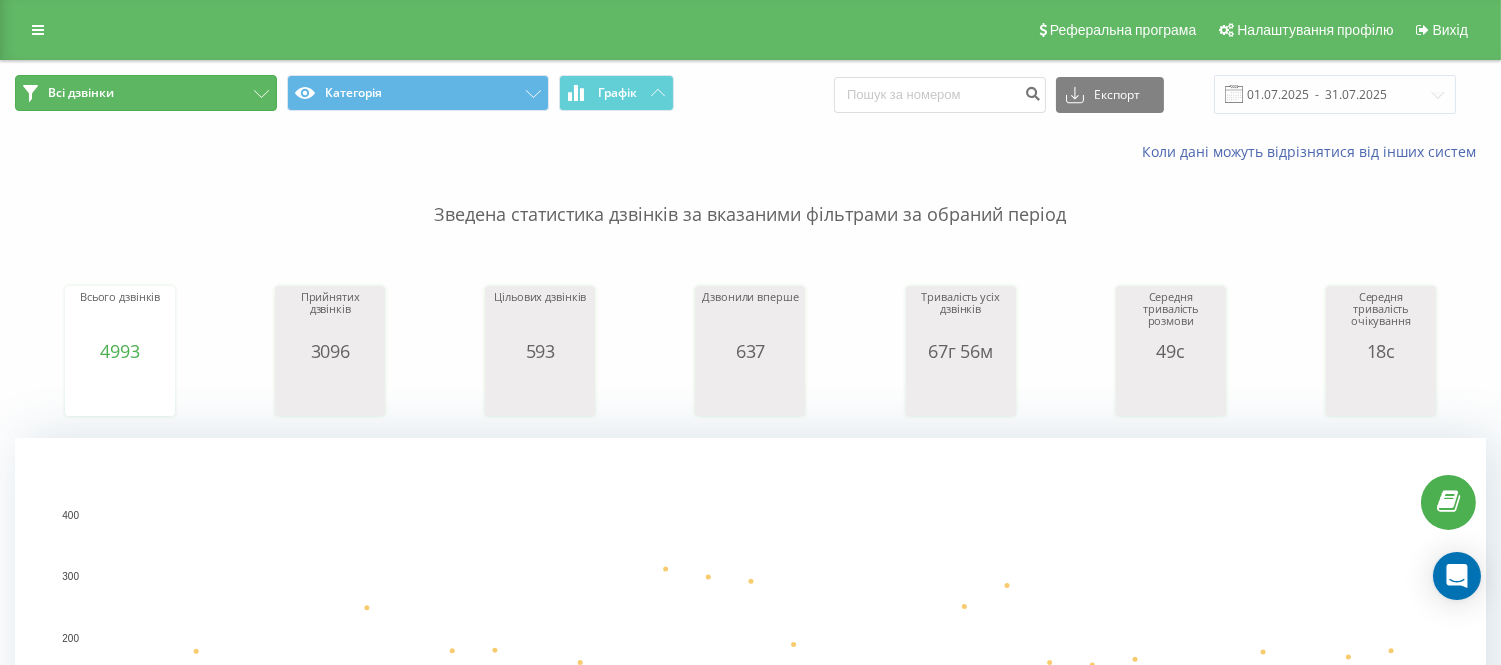 click on "Всі дзвінки" at bounding box center [146, 93] 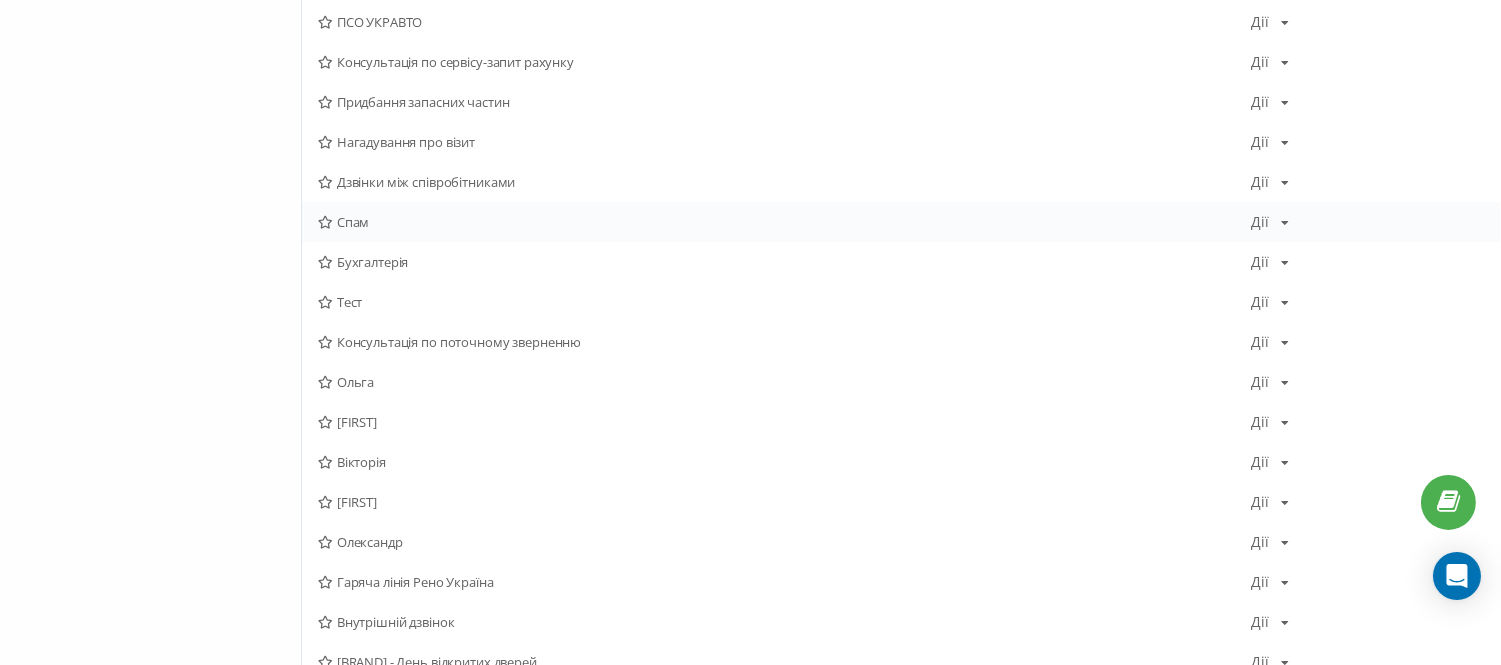 scroll, scrollTop: 666, scrollLeft: 0, axis: vertical 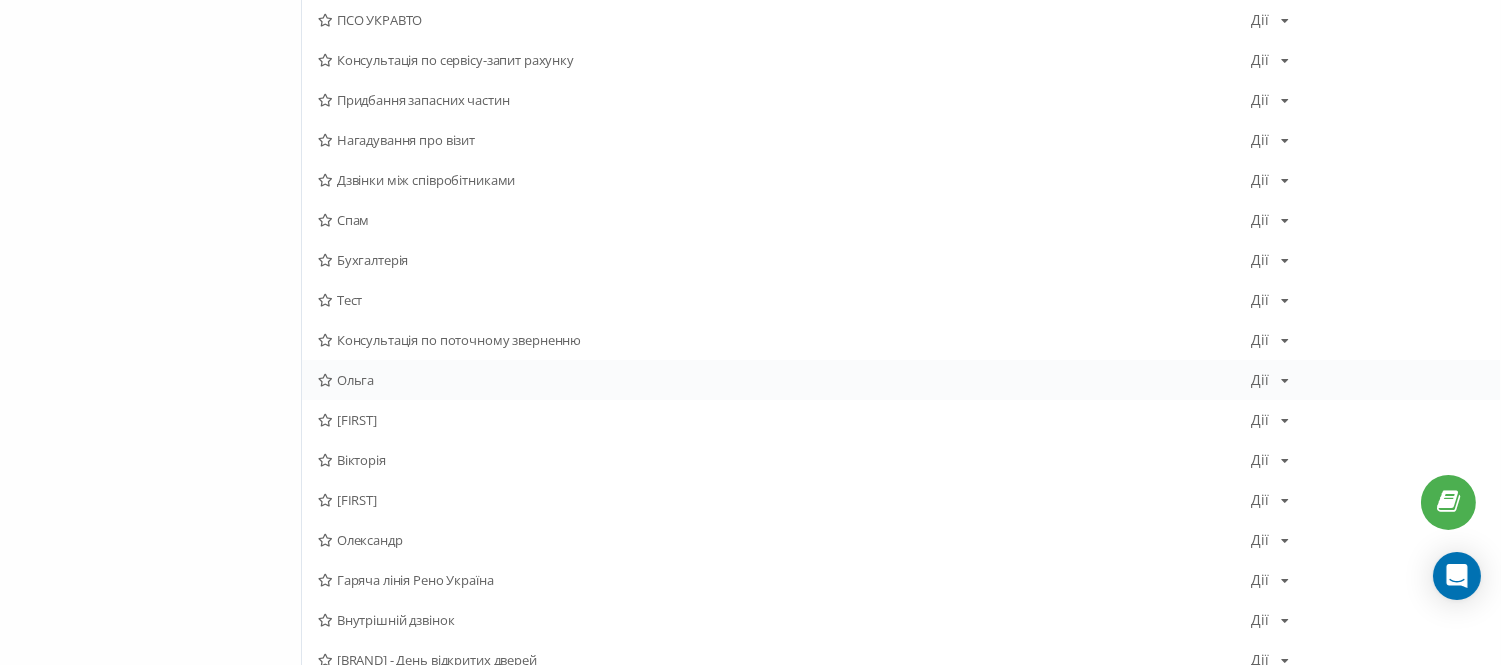 click on "Ольга" at bounding box center (784, 380) 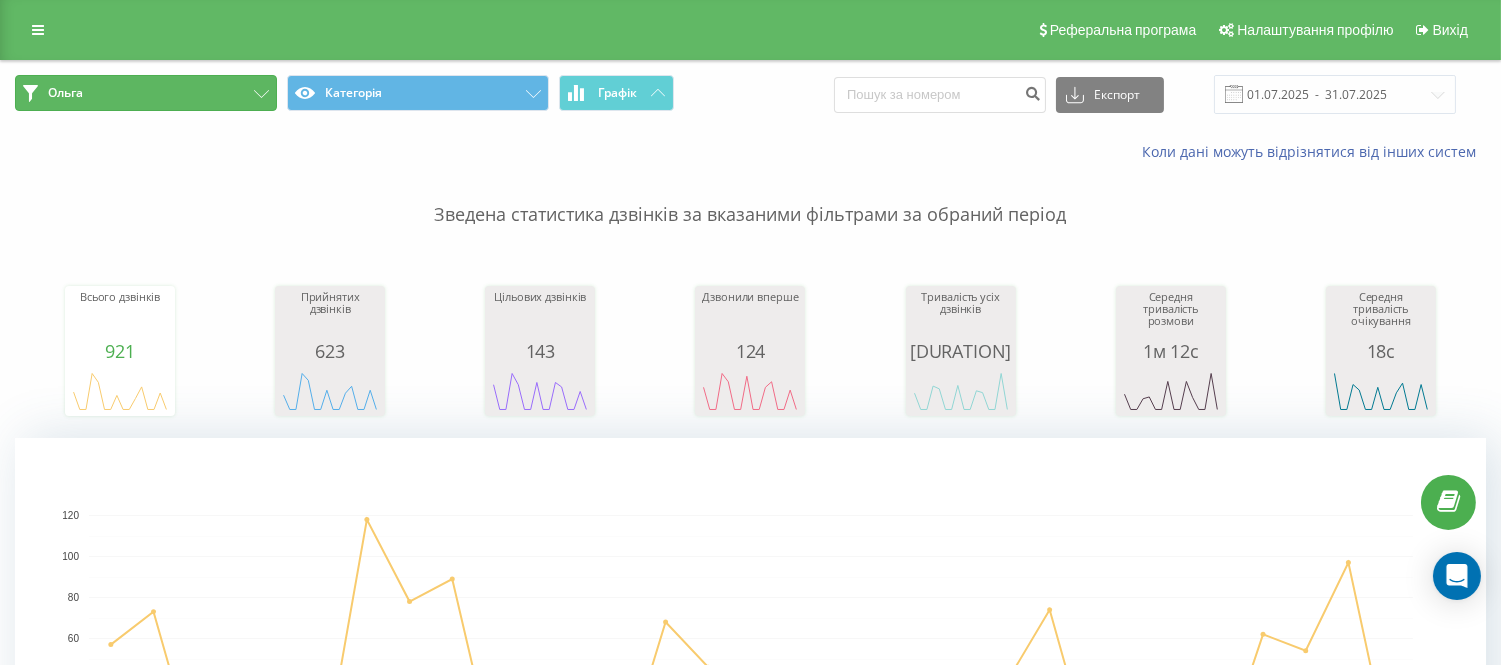 click on "Ольга" at bounding box center (146, 93) 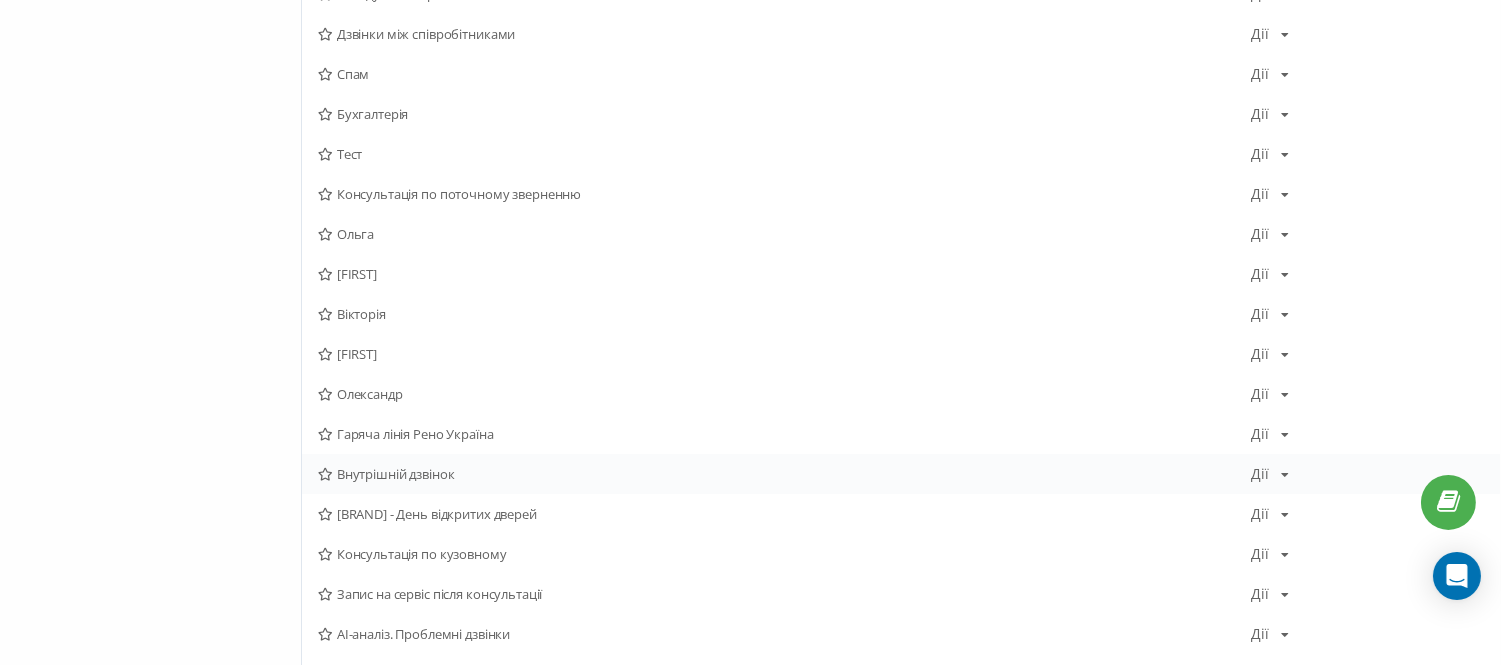 scroll, scrollTop: 888, scrollLeft: 0, axis: vertical 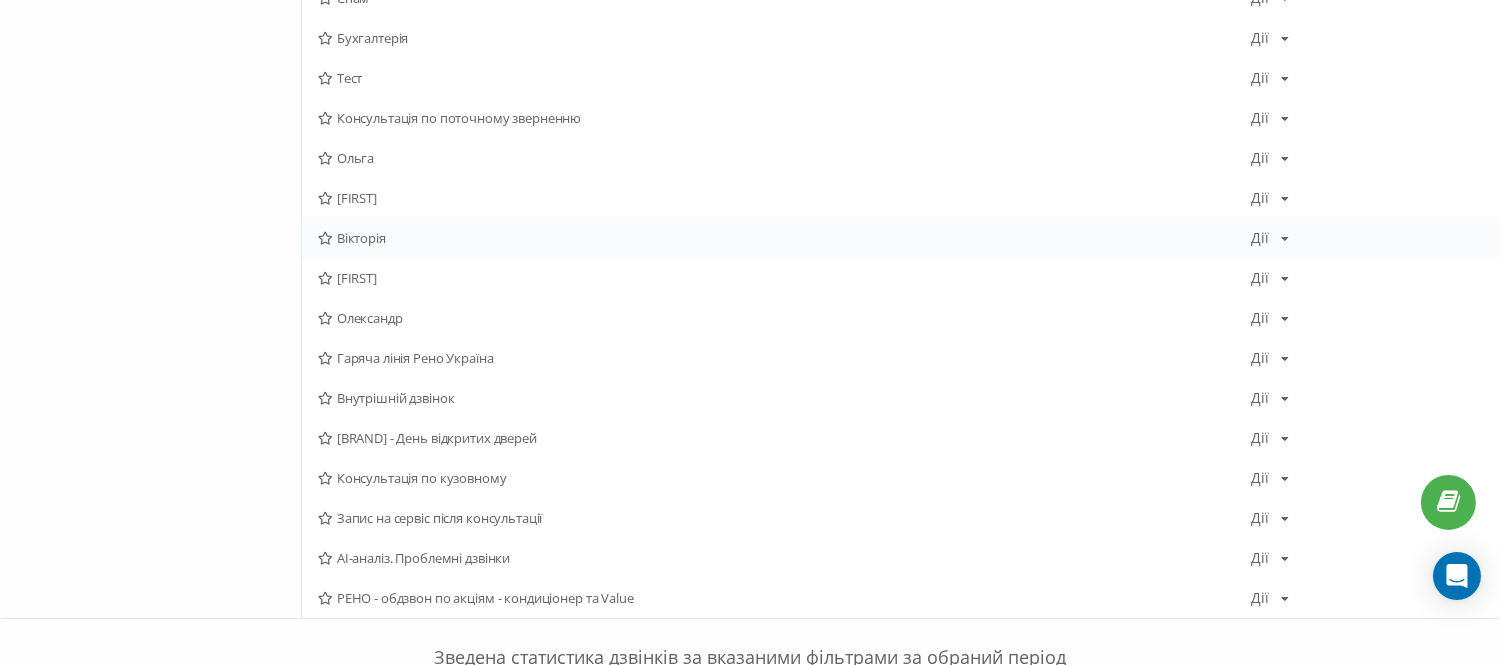 click on "[FIRST] (SIP)" at bounding box center (901, 238) 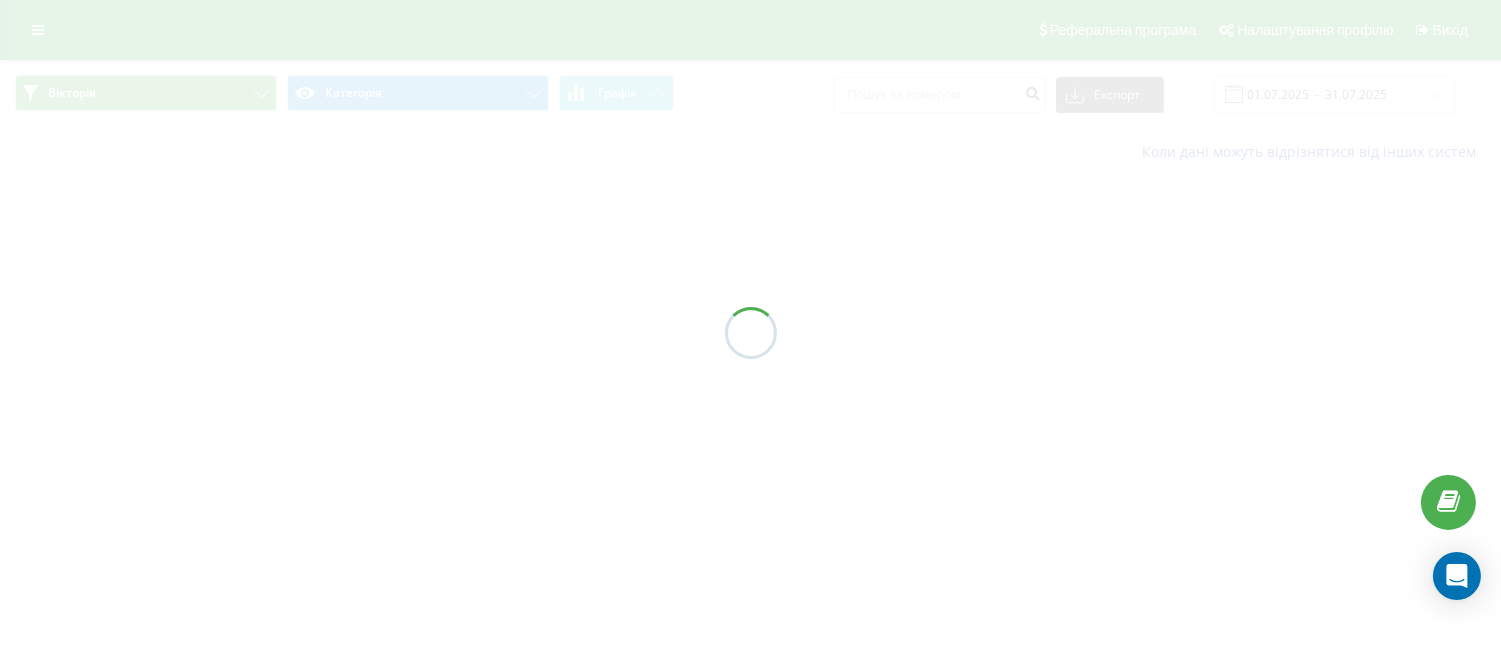 scroll, scrollTop: 0, scrollLeft: 0, axis: both 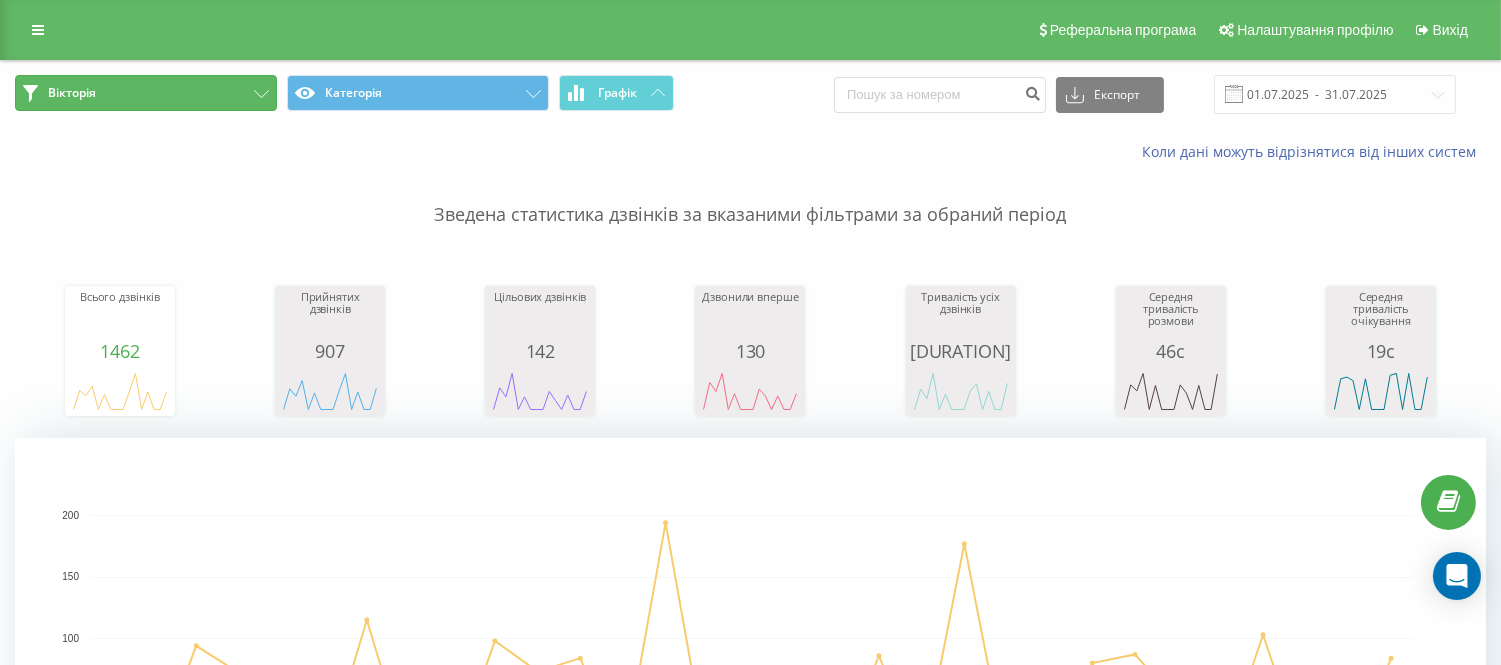 click on "Вікторія" at bounding box center (146, 93) 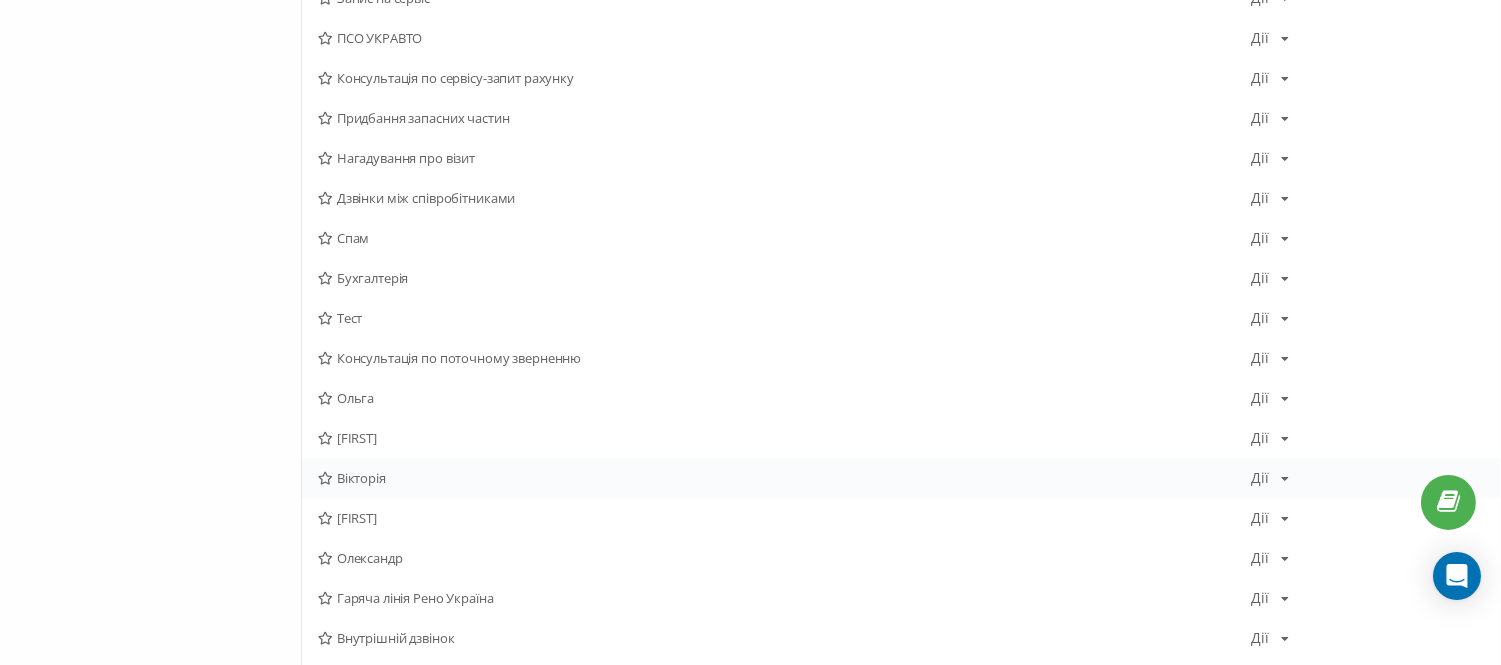 scroll, scrollTop: 666, scrollLeft: 0, axis: vertical 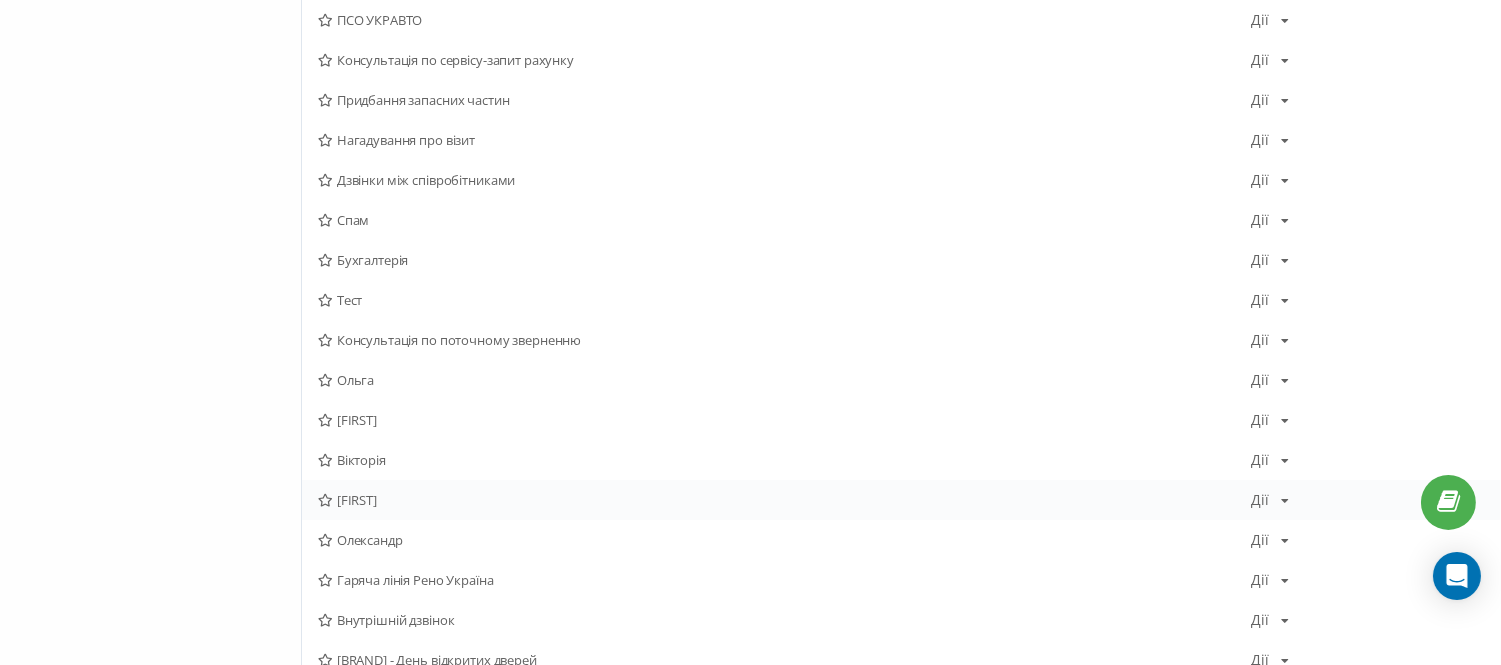 click on "[FIRST]" at bounding box center (784, 500) 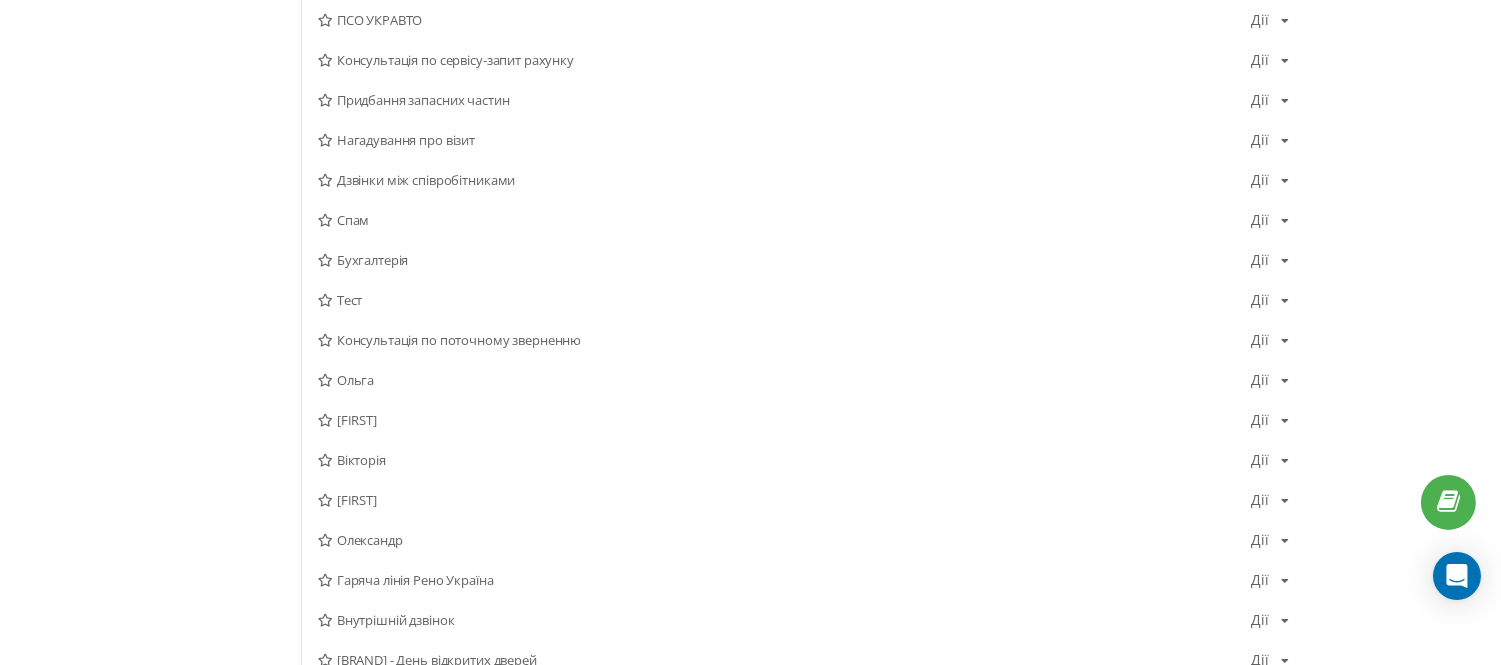 scroll, scrollTop: 0, scrollLeft: 0, axis: both 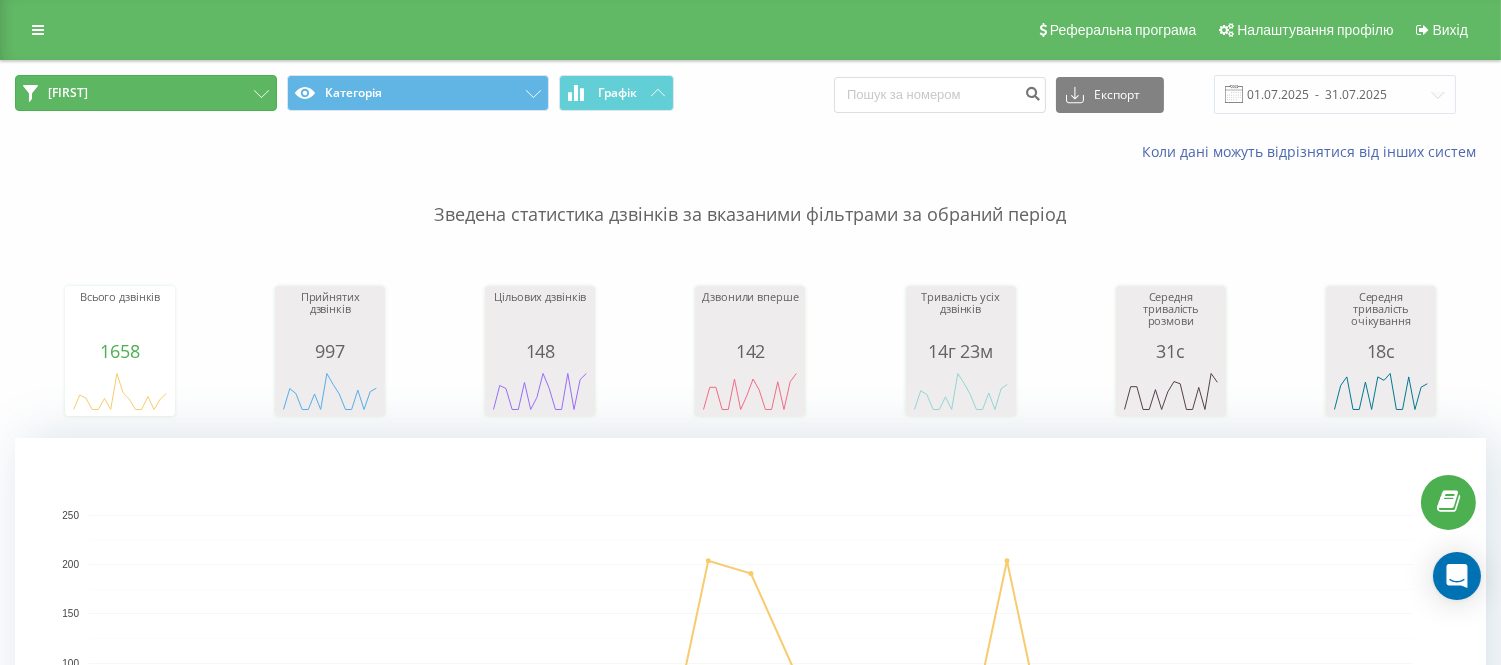 click on "[FIRST]" at bounding box center (146, 93) 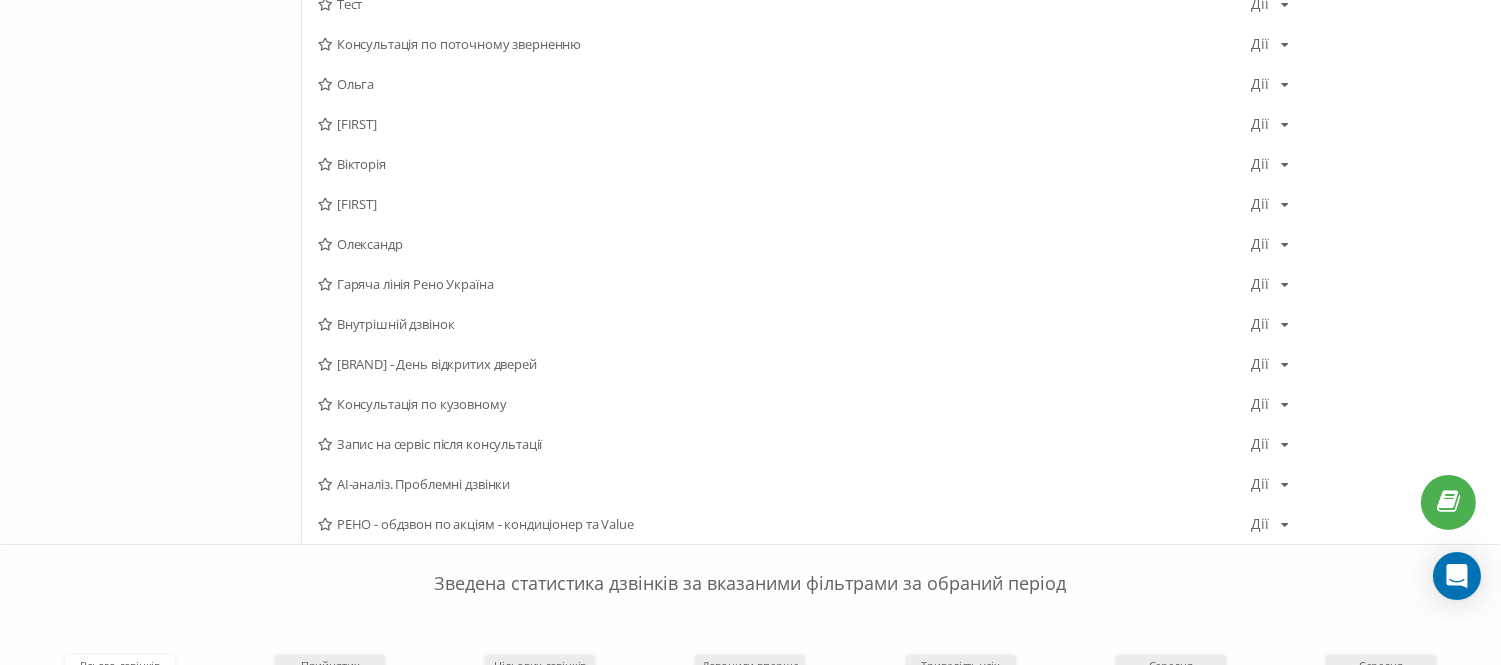 scroll, scrollTop: 1000, scrollLeft: 0, axis: vertical 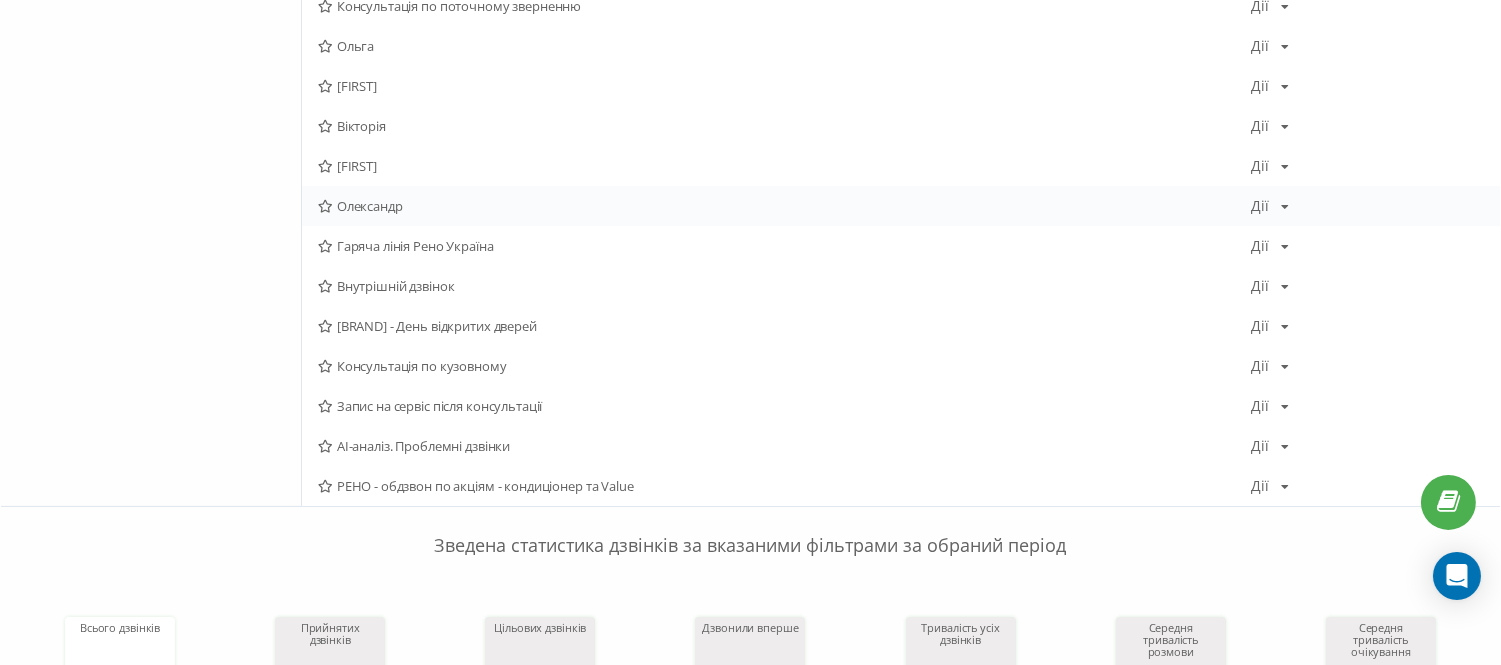 click on "Олександр" at bounding box center (784, 206) 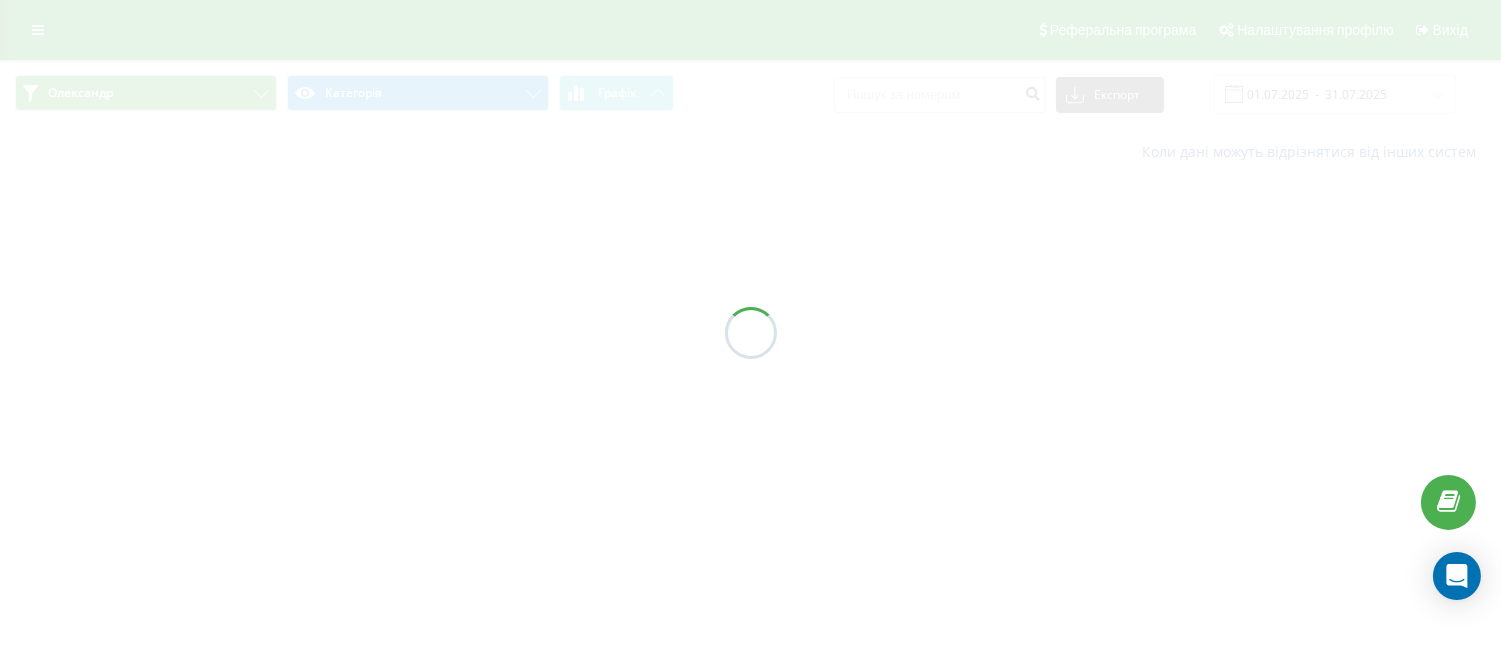 scroll, scrollTop: 0, scrollLeft: 0, axis: both 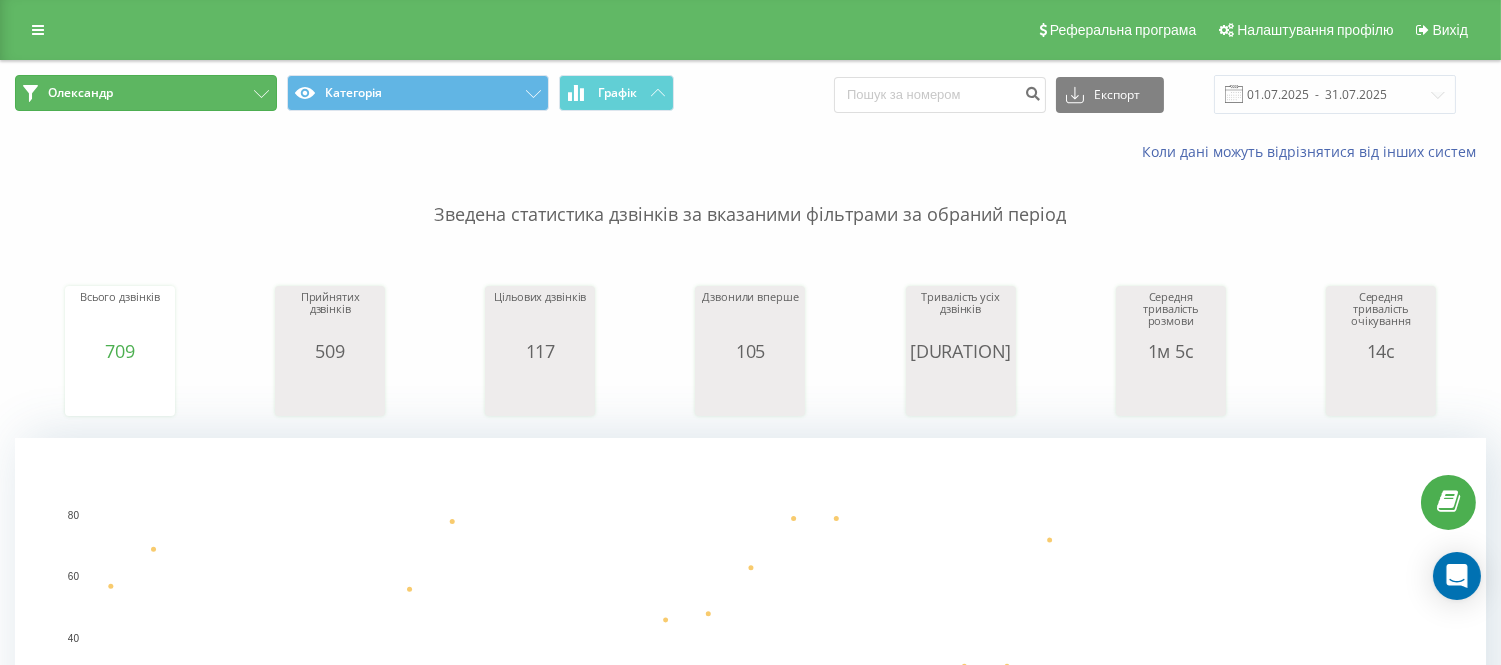 click on "Олександр" at bounding box center (146, 93) 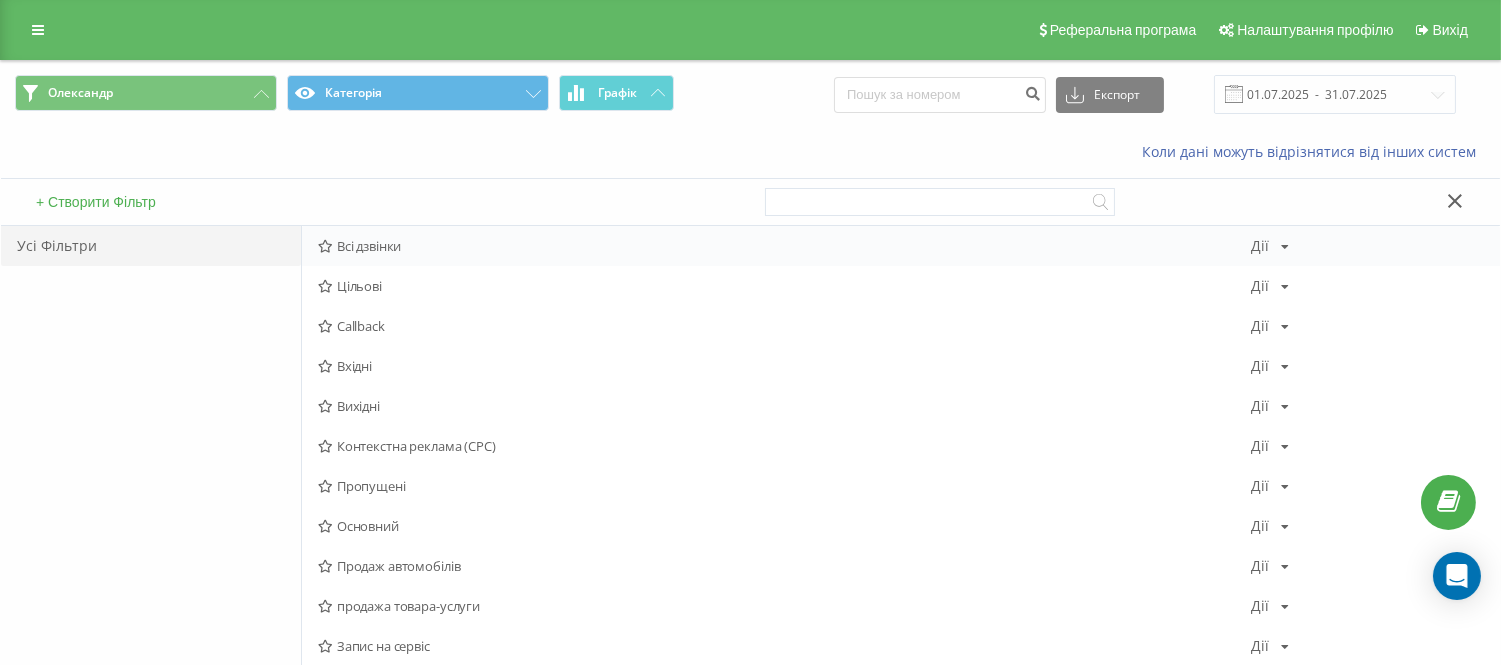 click on "Всі дзвінки" at bounding box center [784, 246] 